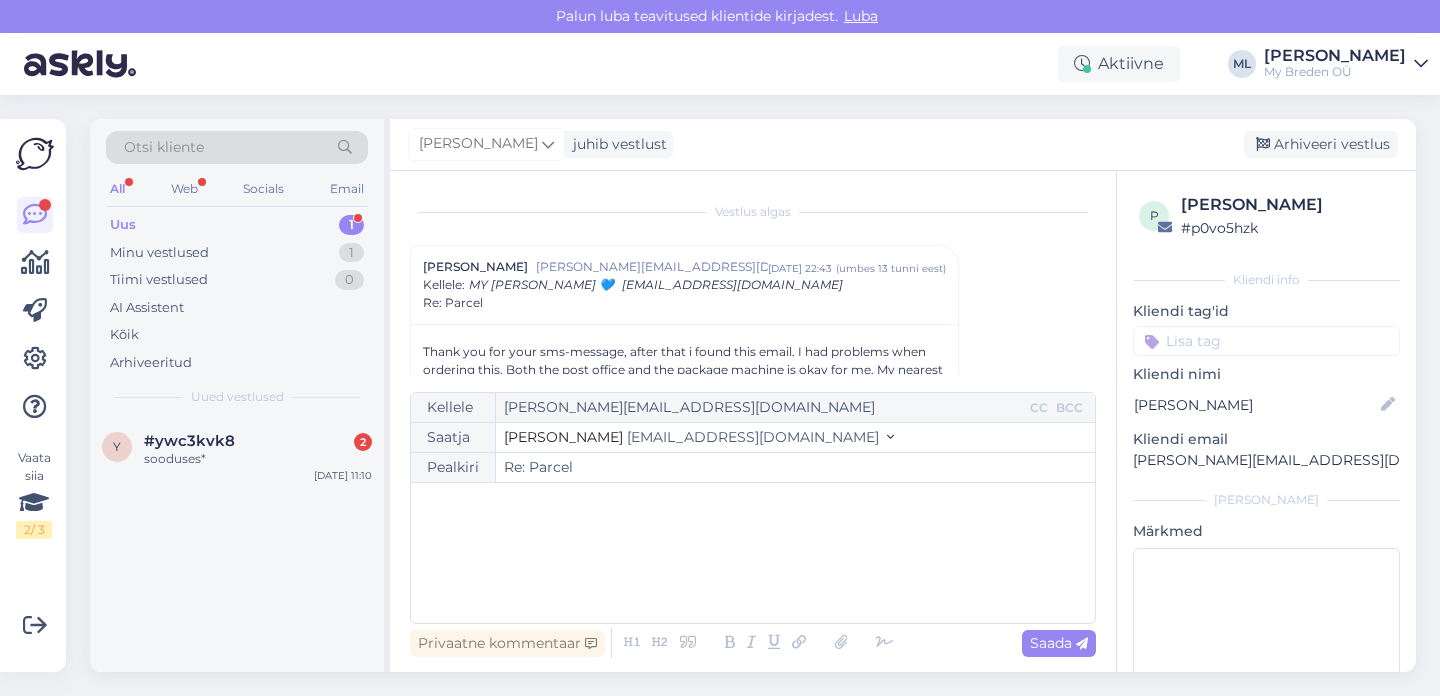 scroll, scrollTop: 0, scrollLeft: 0, axis: both 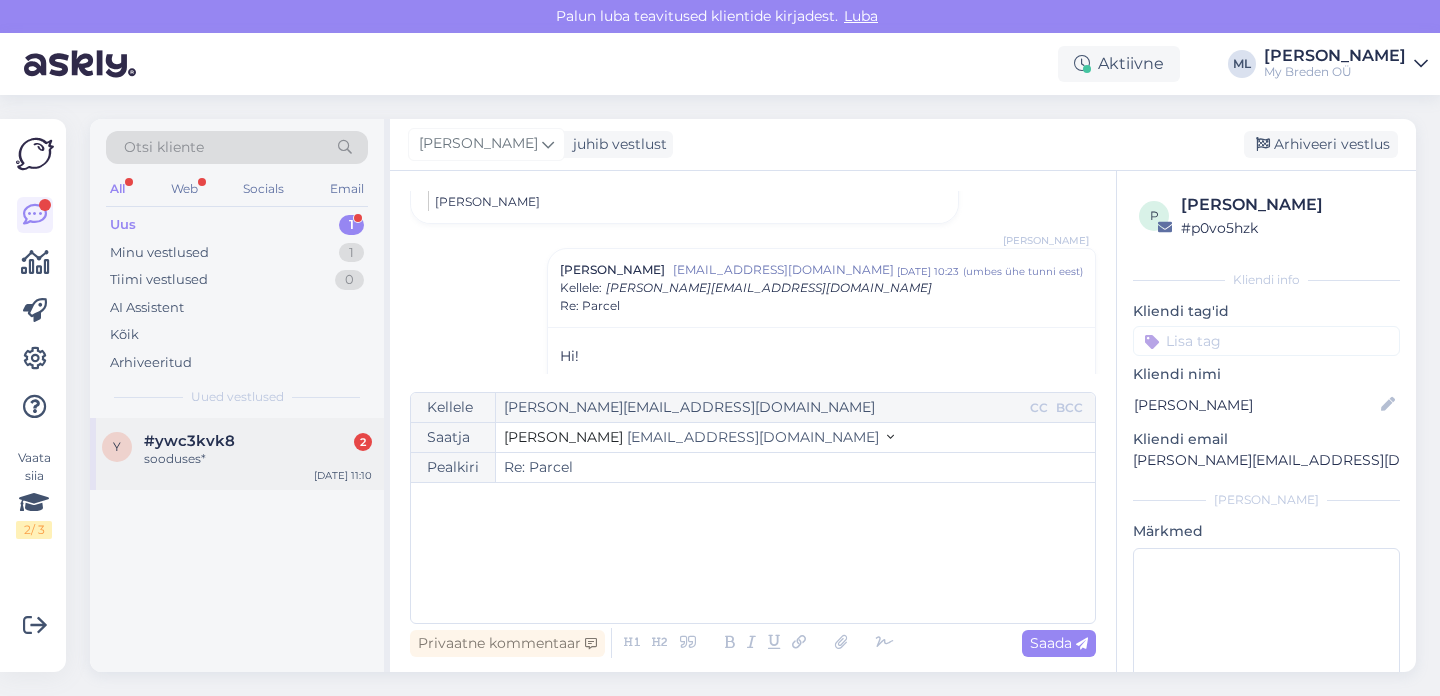 click on "#ywc3kvk8" at bounding box center (189, 441) 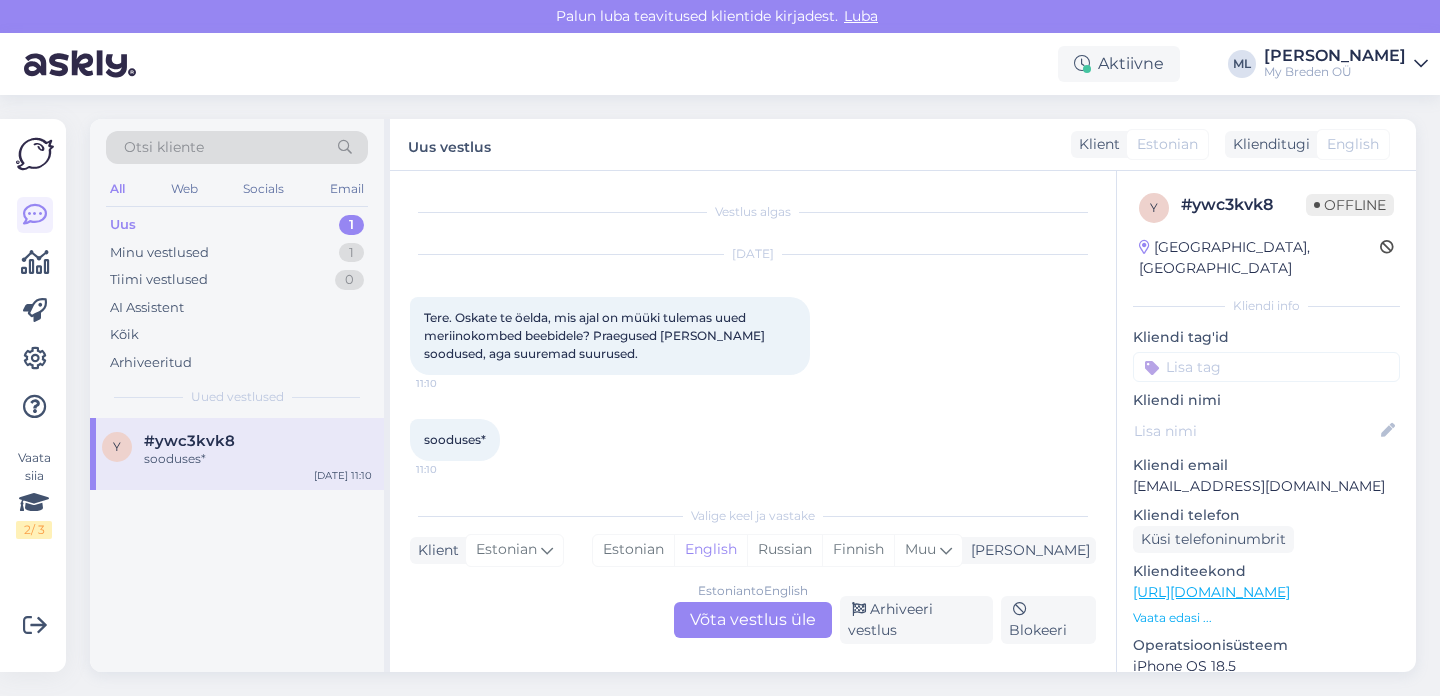 click on "Uus" at bounding box center [123, 225] 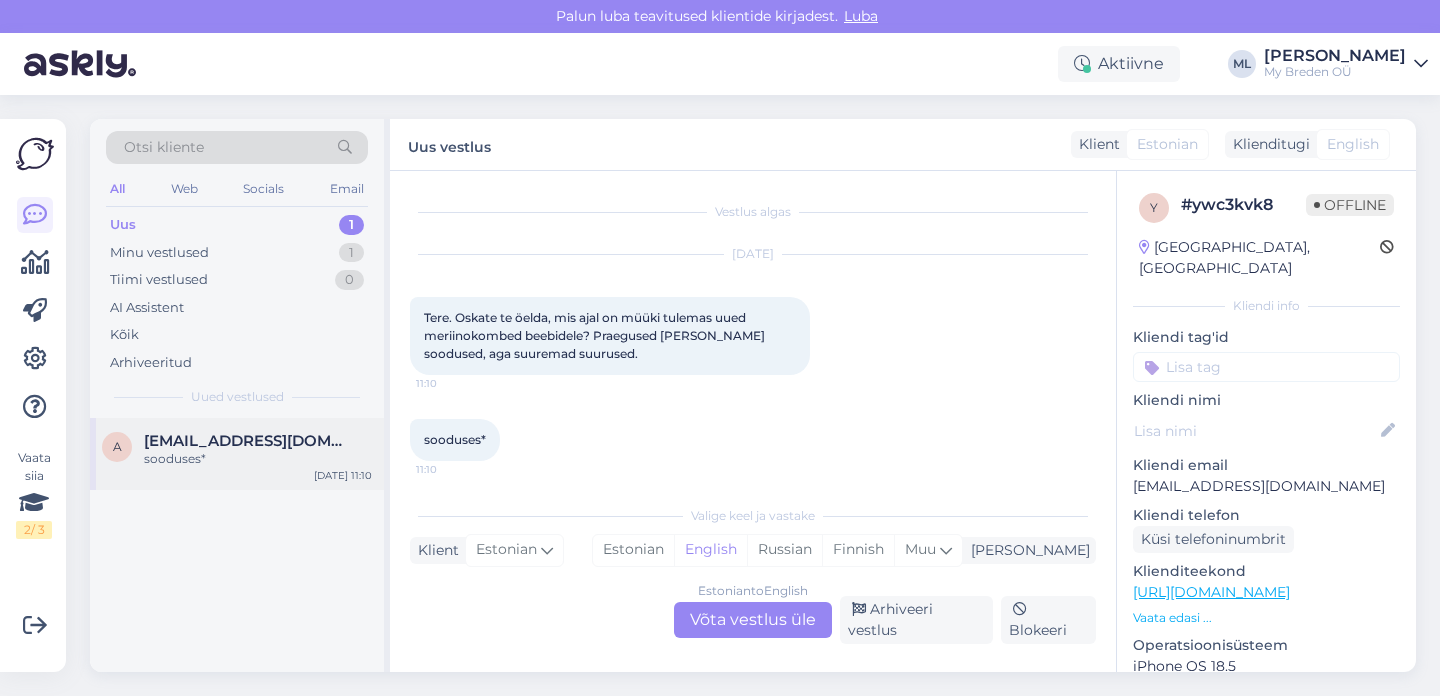 click on "[EMAIL_ADDRESS][DOMAIN_NAME]" at bounding box center (248, 441) 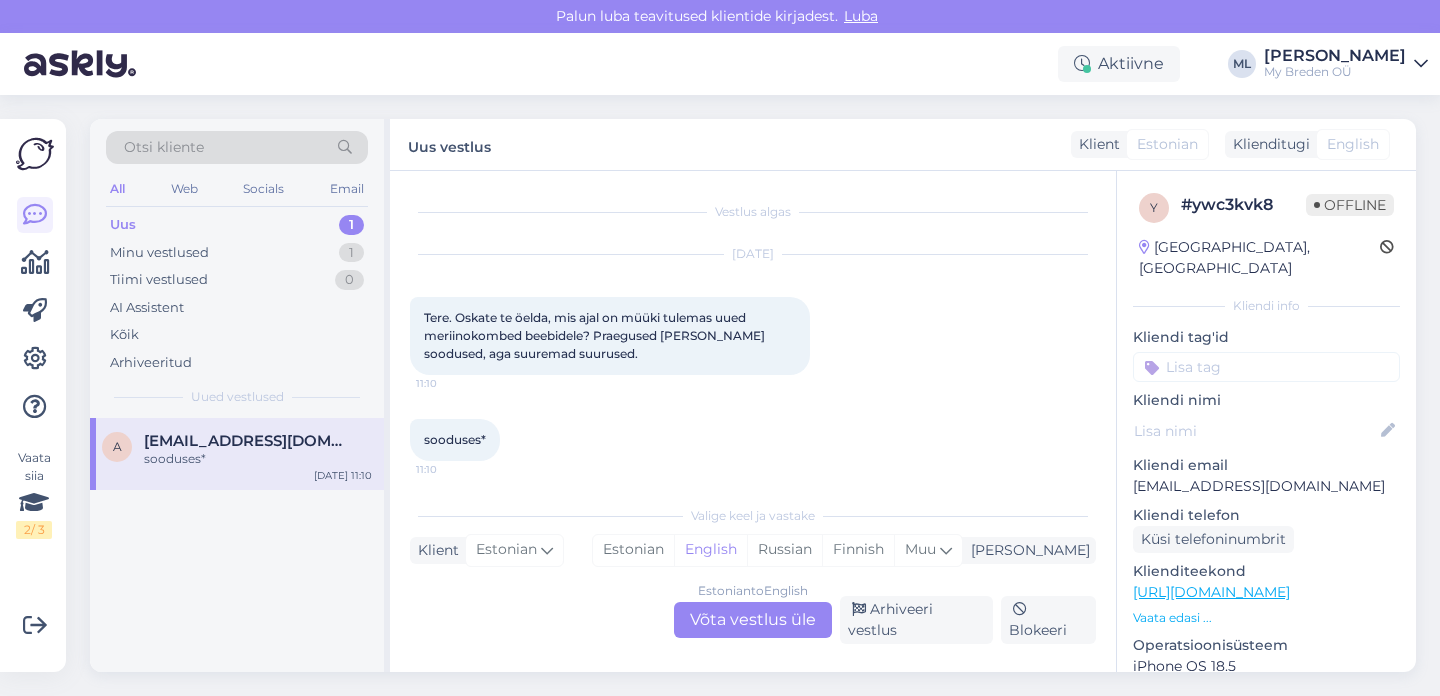 click on "Estonian  to  English Võta vestlus üle" at bounding box center [753, 620] 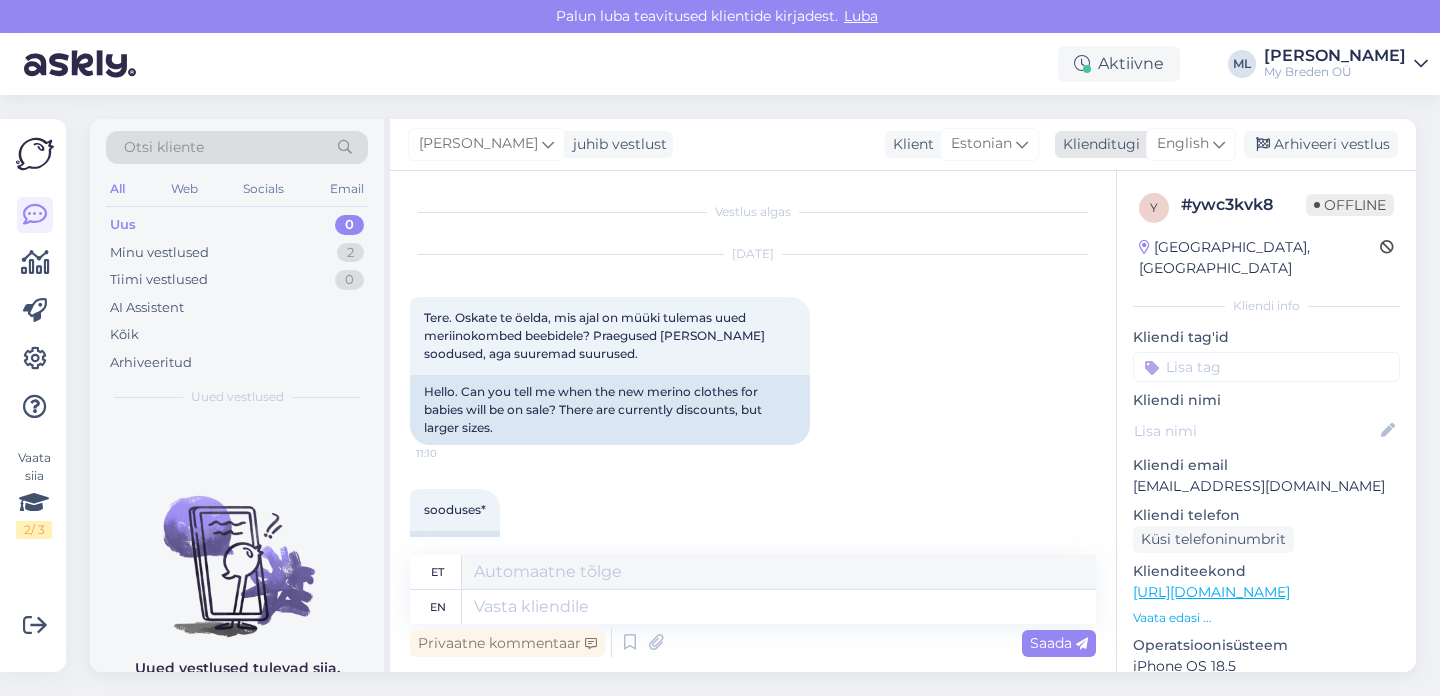click on "English" at bounding box center (1183, 144) 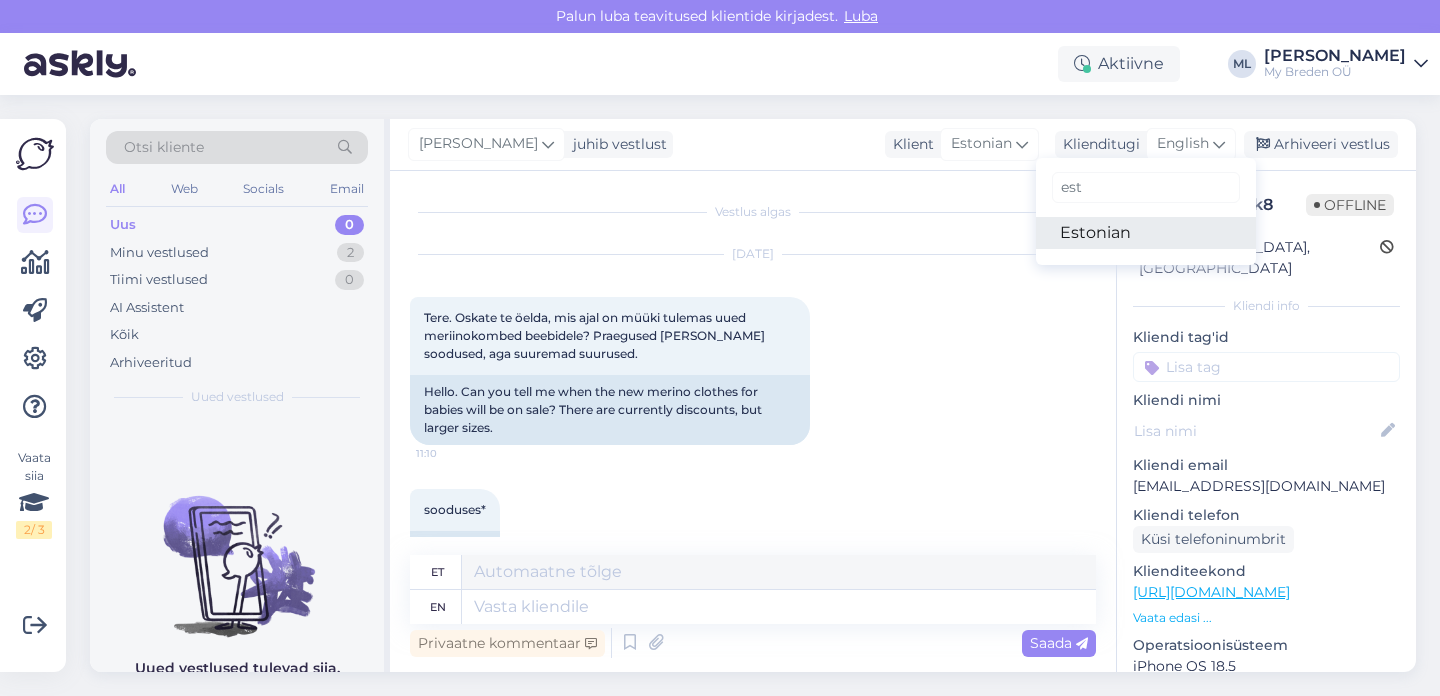 type on "est" 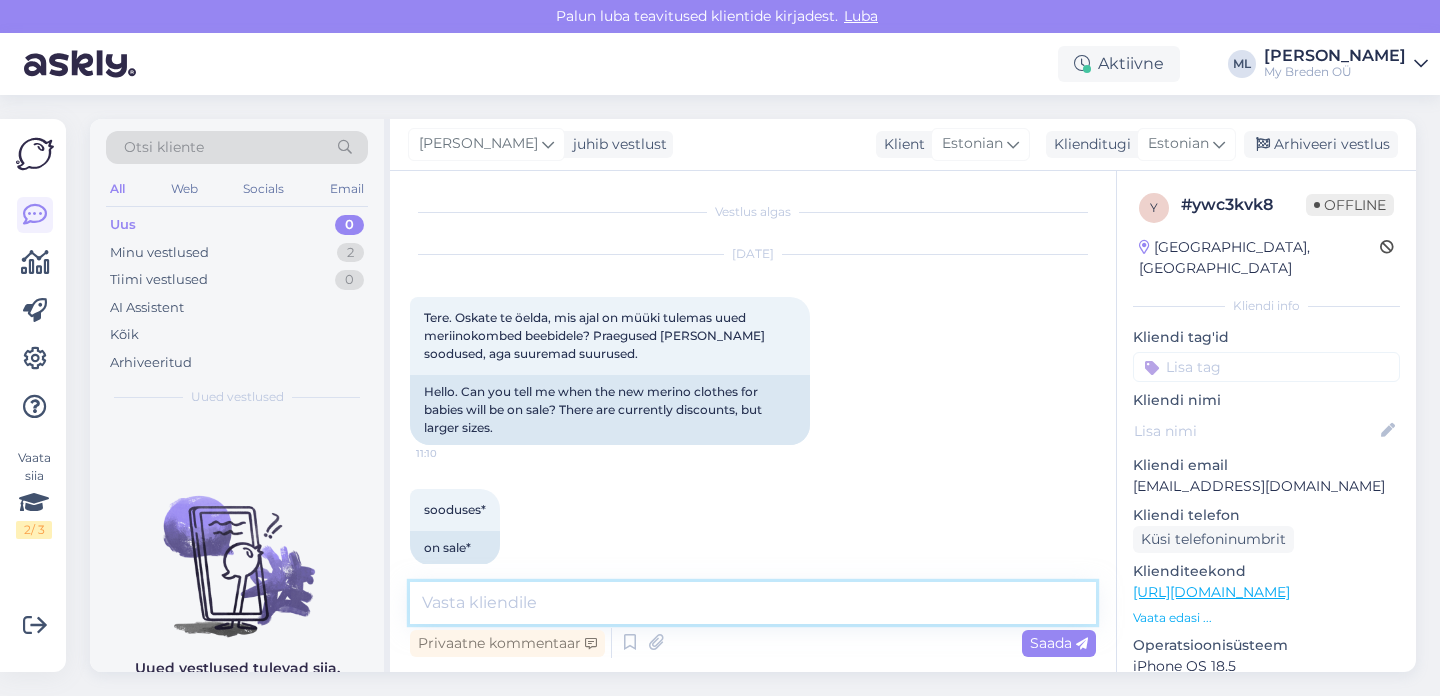 click at bounding box center (753, 603) 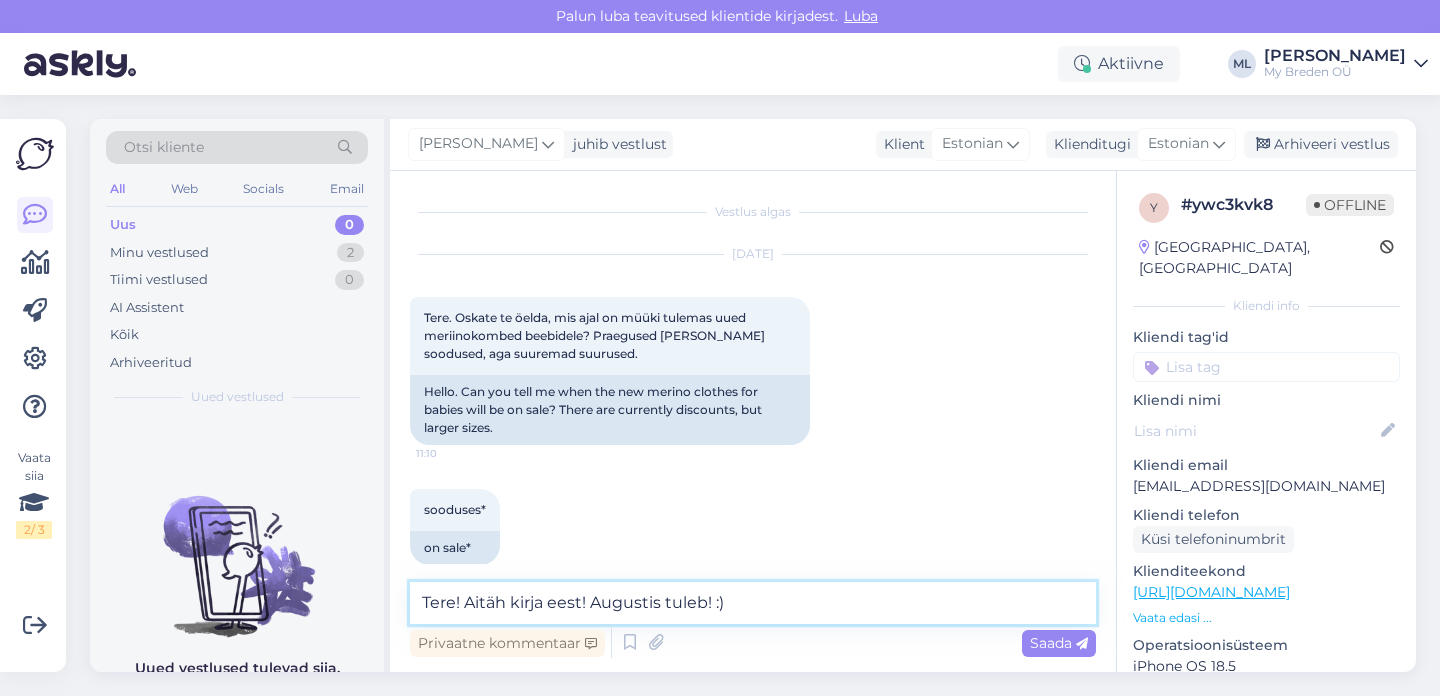 type on "Tere! Aitäh kirja eest! Augustis tuleb! :)" 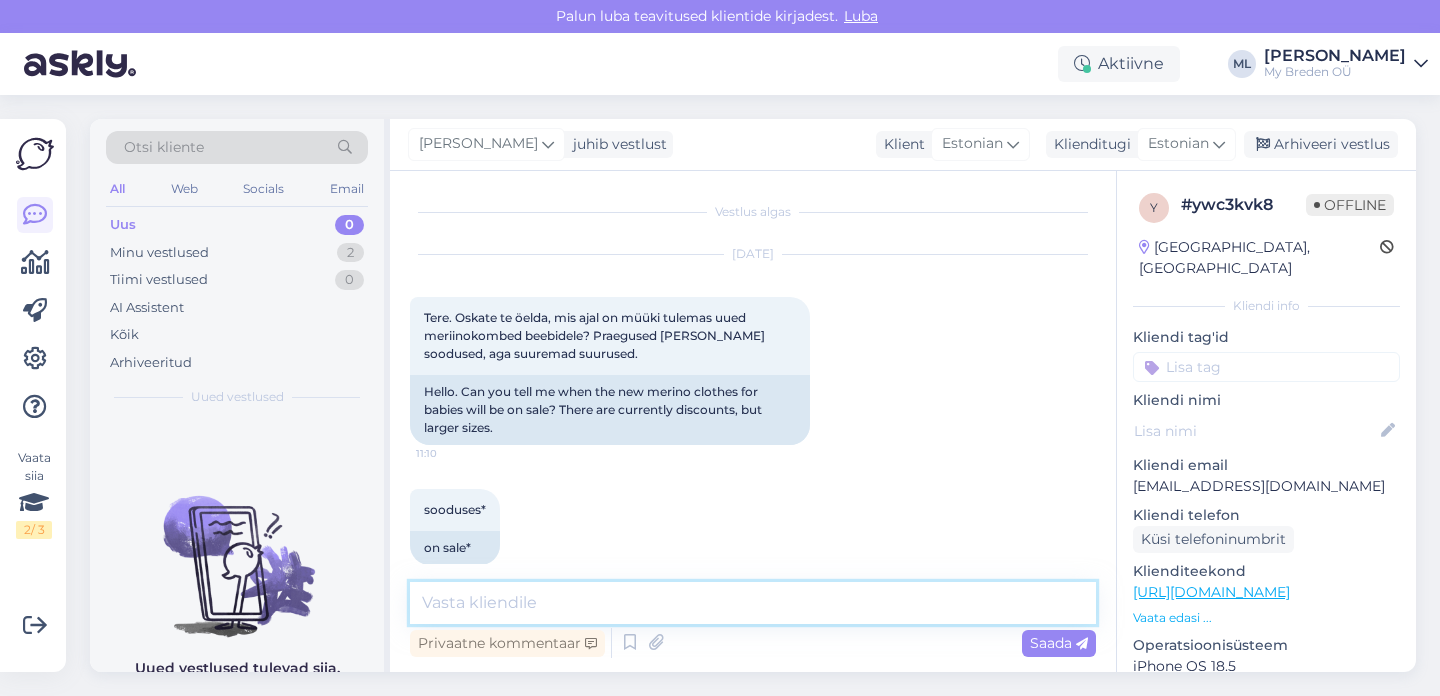 scroll, scrollTop: 109, scrollLeft: 0, axis: vertical 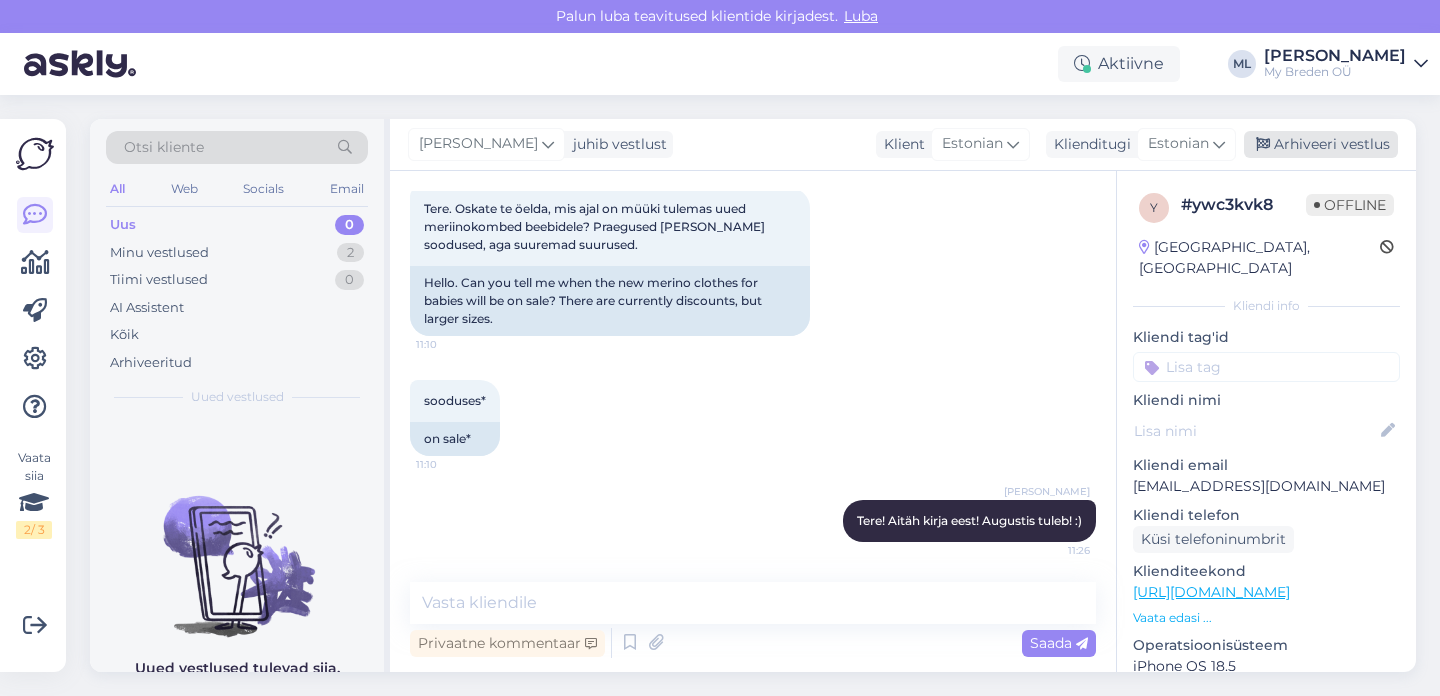 click on "Arhiveeri vestlus" at bounding box center (1321, 144) 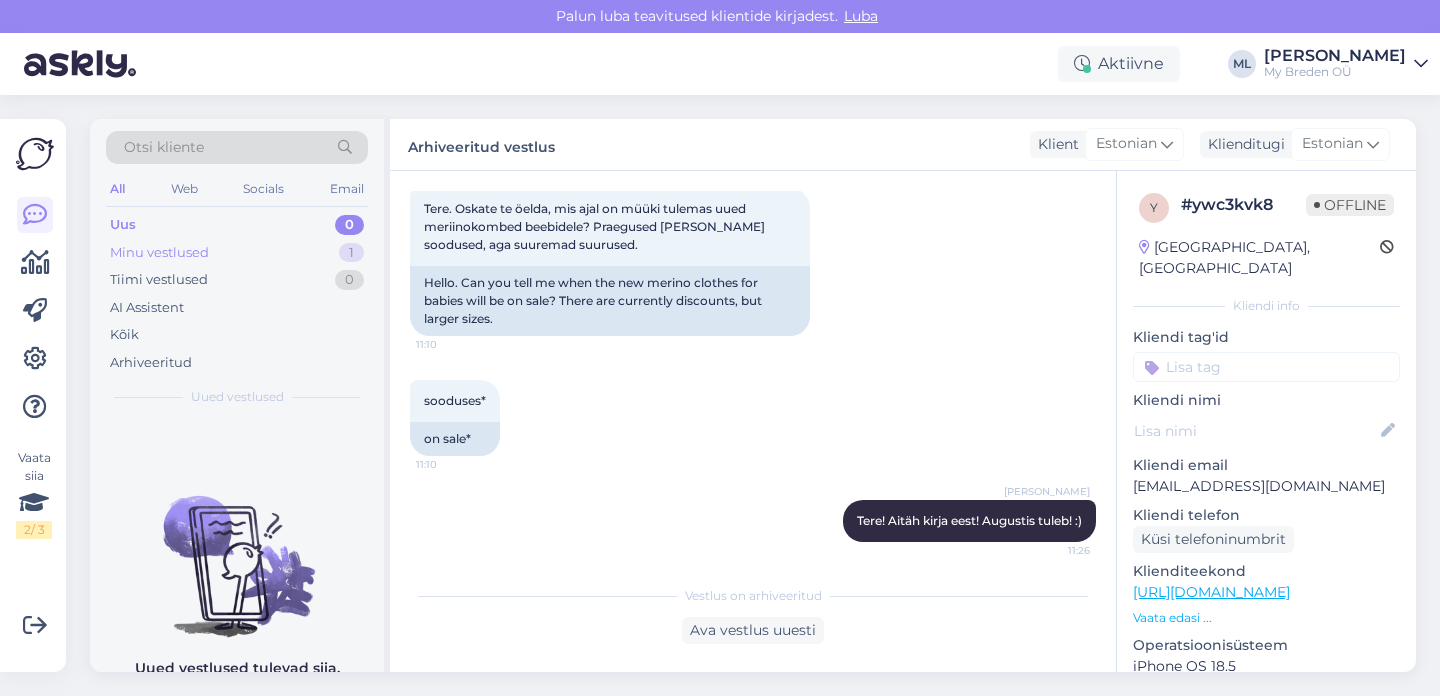 click on "Minu vestlused 1" at bounding box center (237, 253) 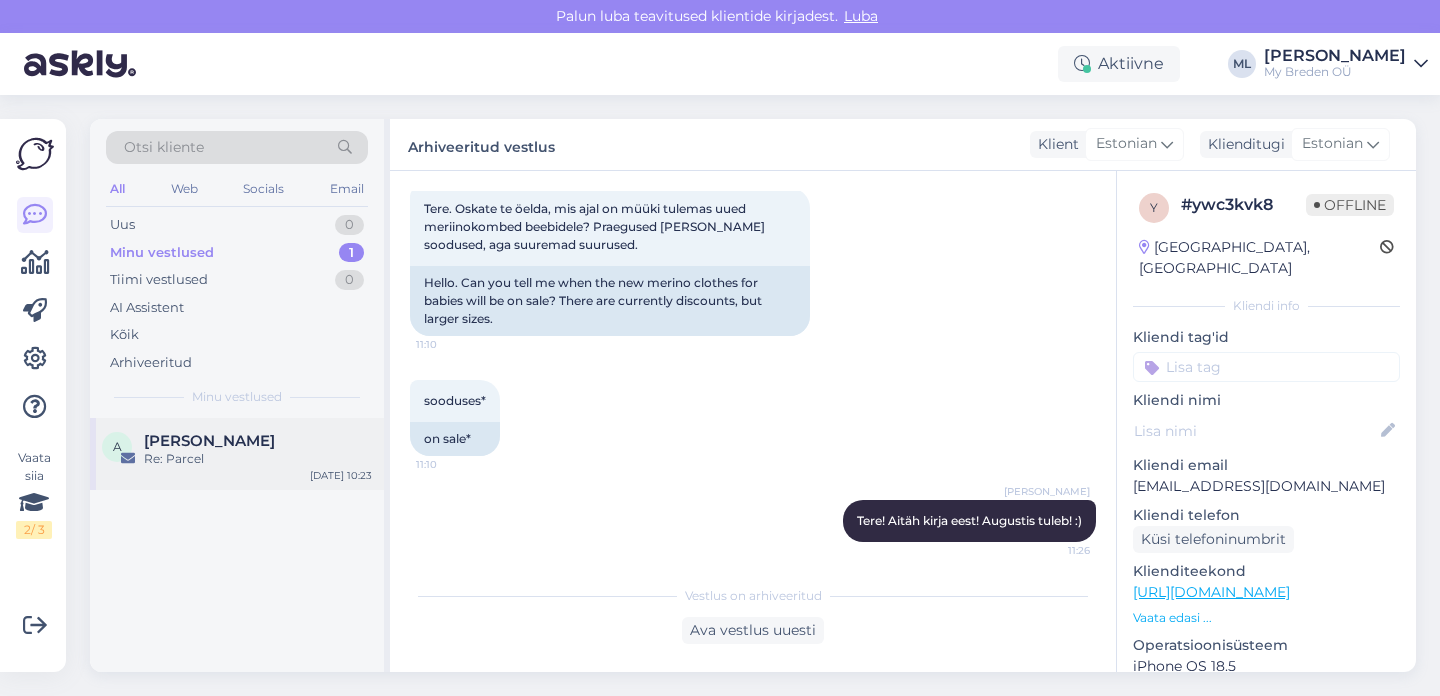 click on "[PERSON_NAME]" at bounding box center (209, 441) 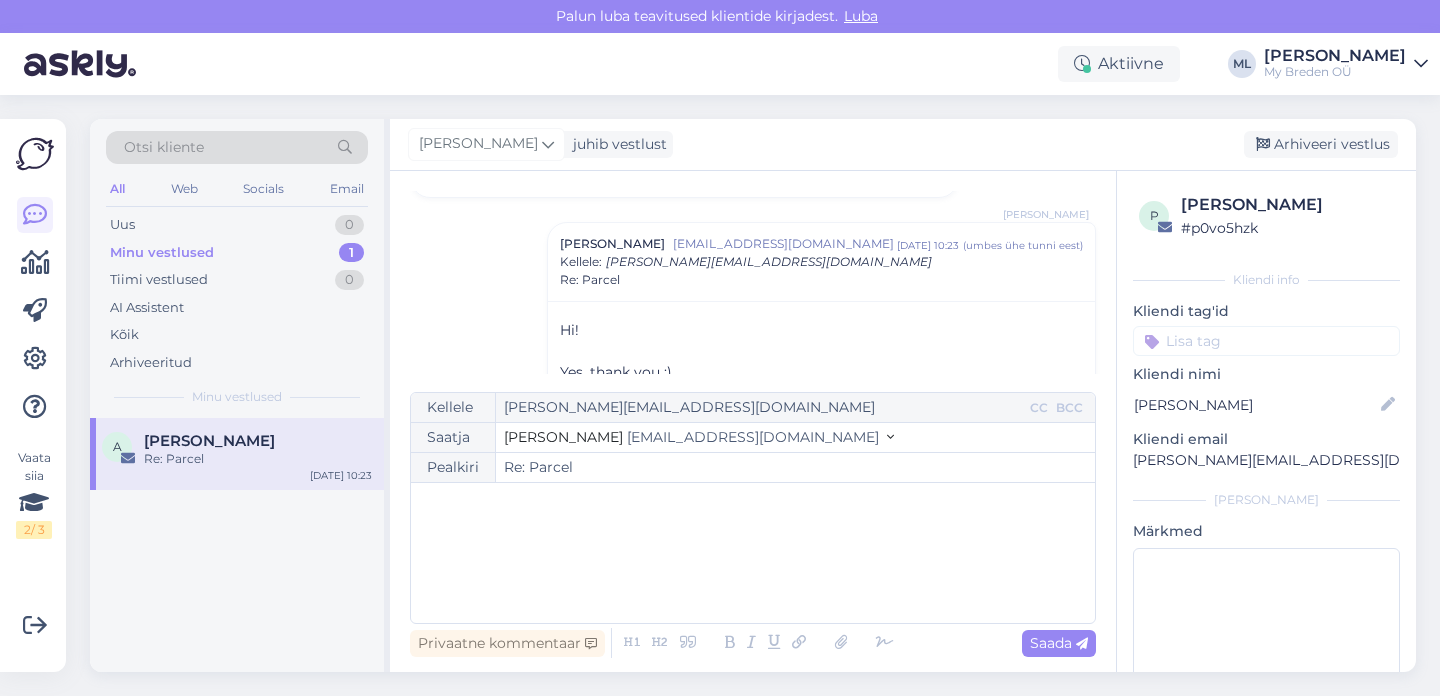 scroll, scrollTop: 140, scrollLeft: 0, axis: vertical 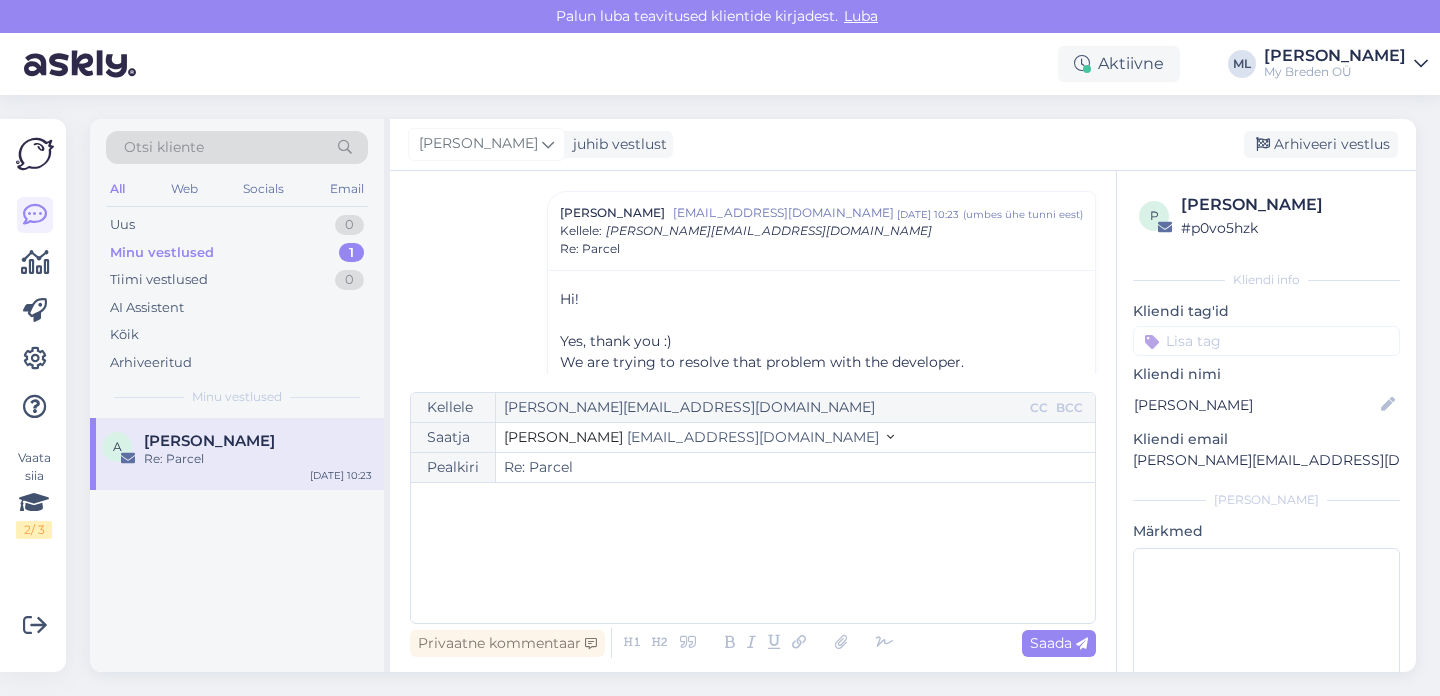 click on "[PERSON_NAME]" at bounding box center [209, 441] 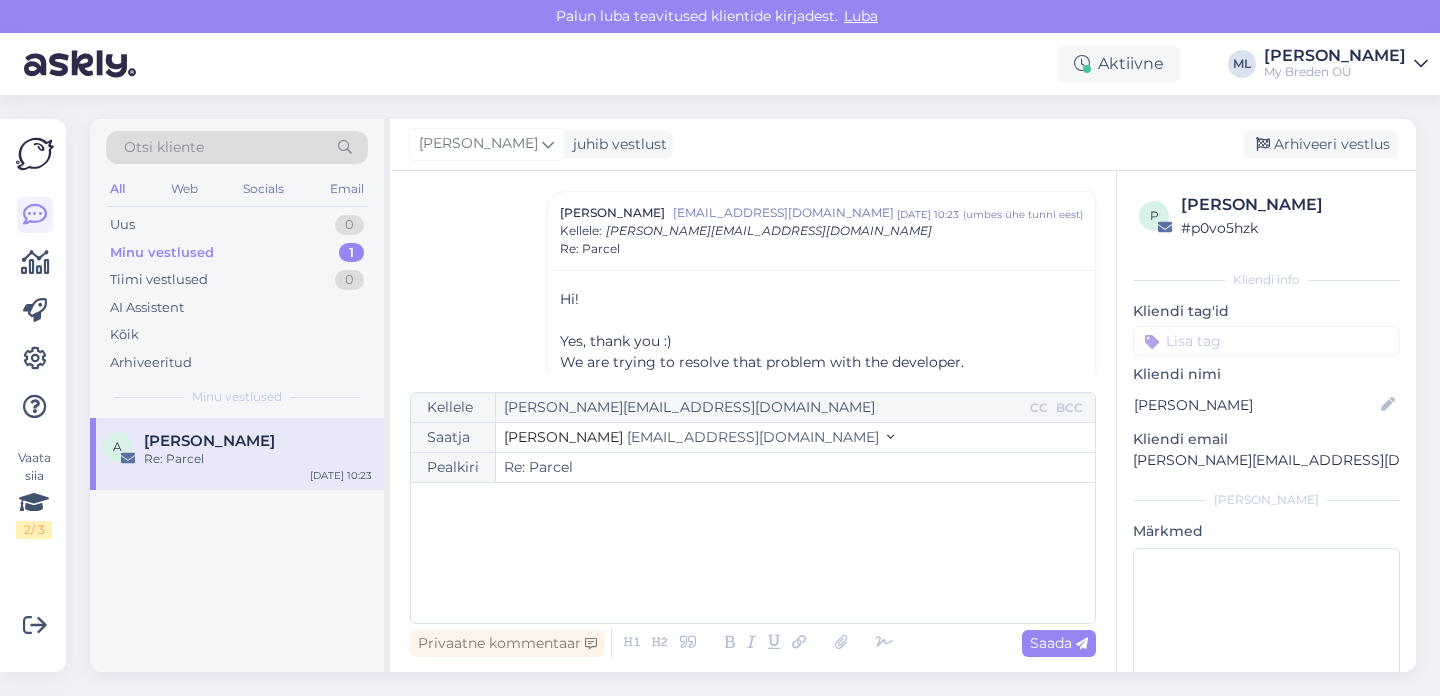 scroll, scrollTop: 140, scrollLeft: 0, axis: vertical 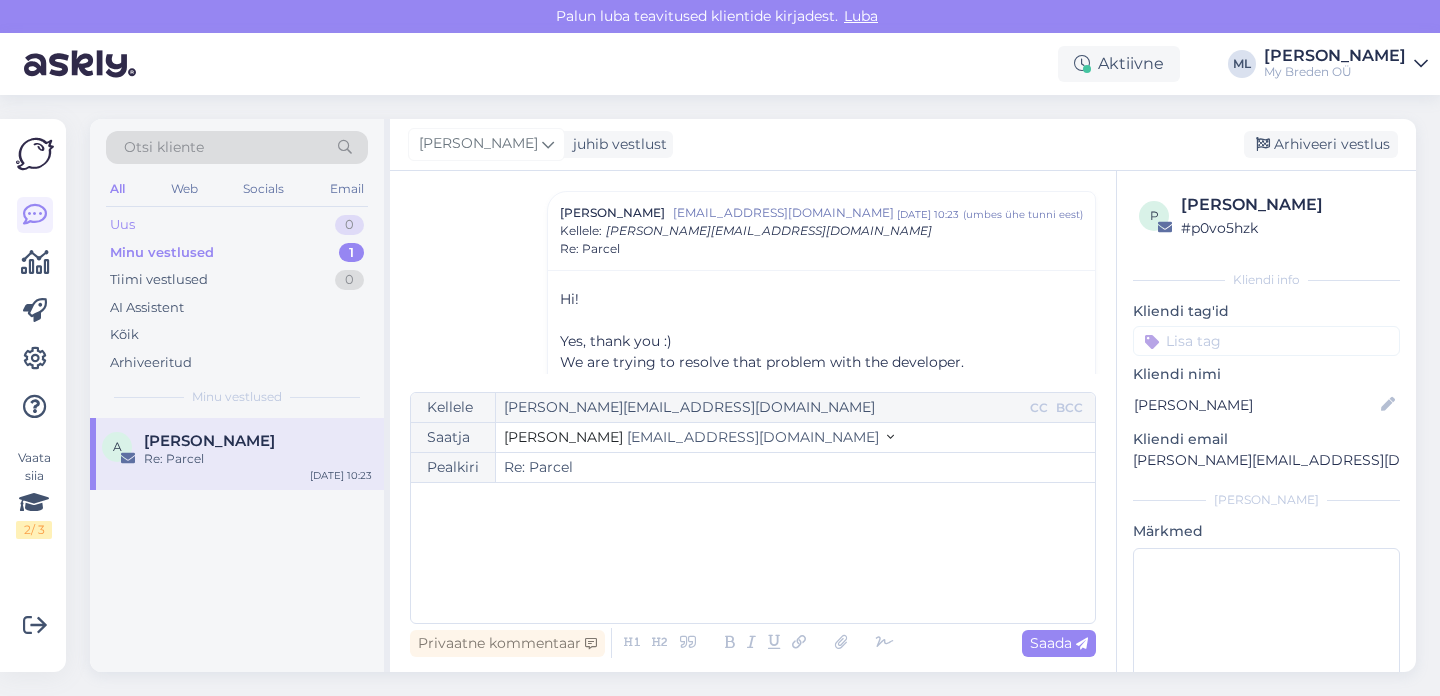 click on "Uus" at bounding box center [122, 225] 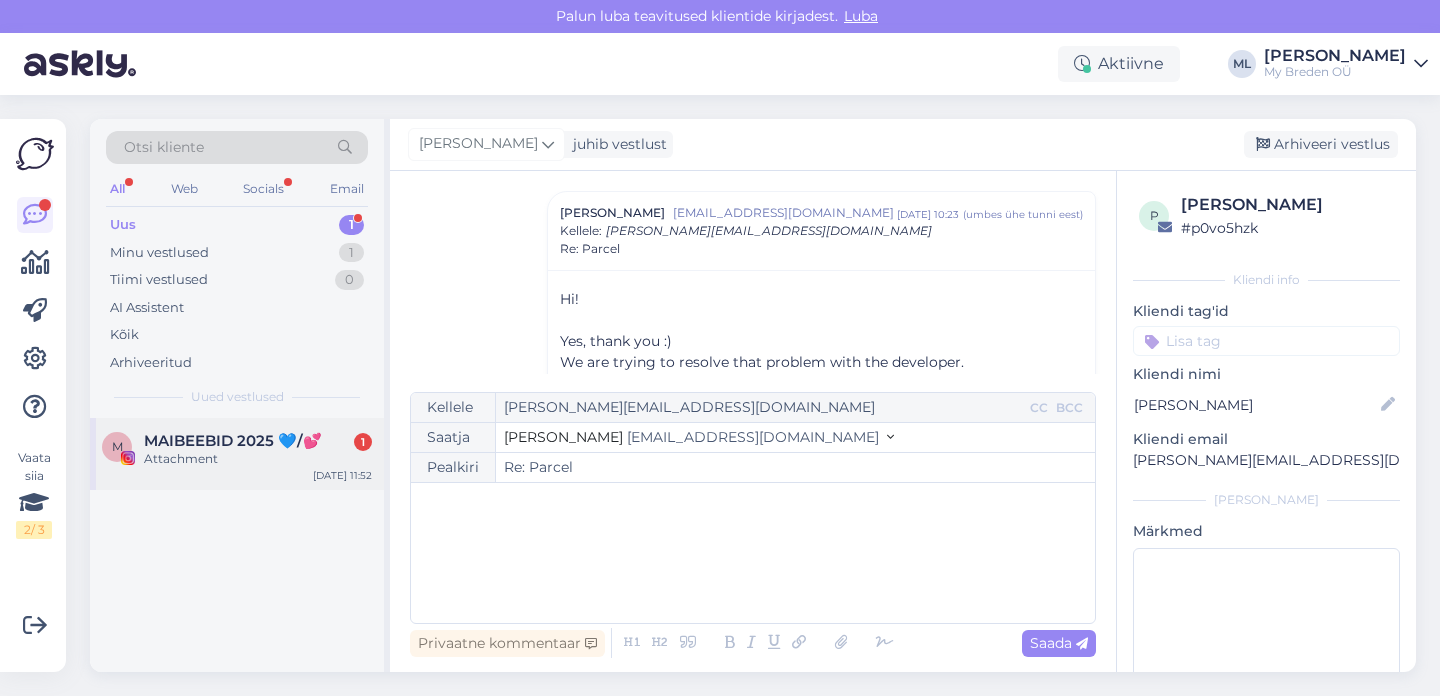 click on "Attachment" at bounding box center [258, 459] 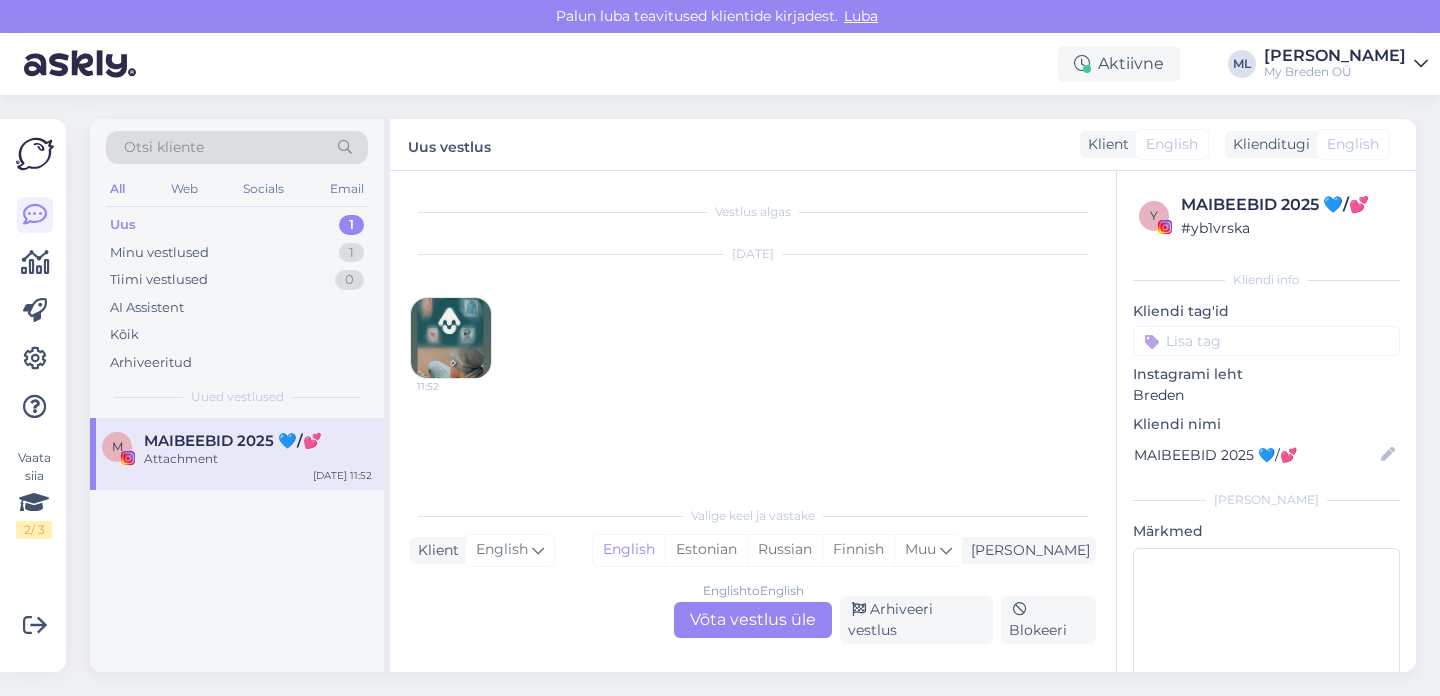 click at bounding box center [451, 338] 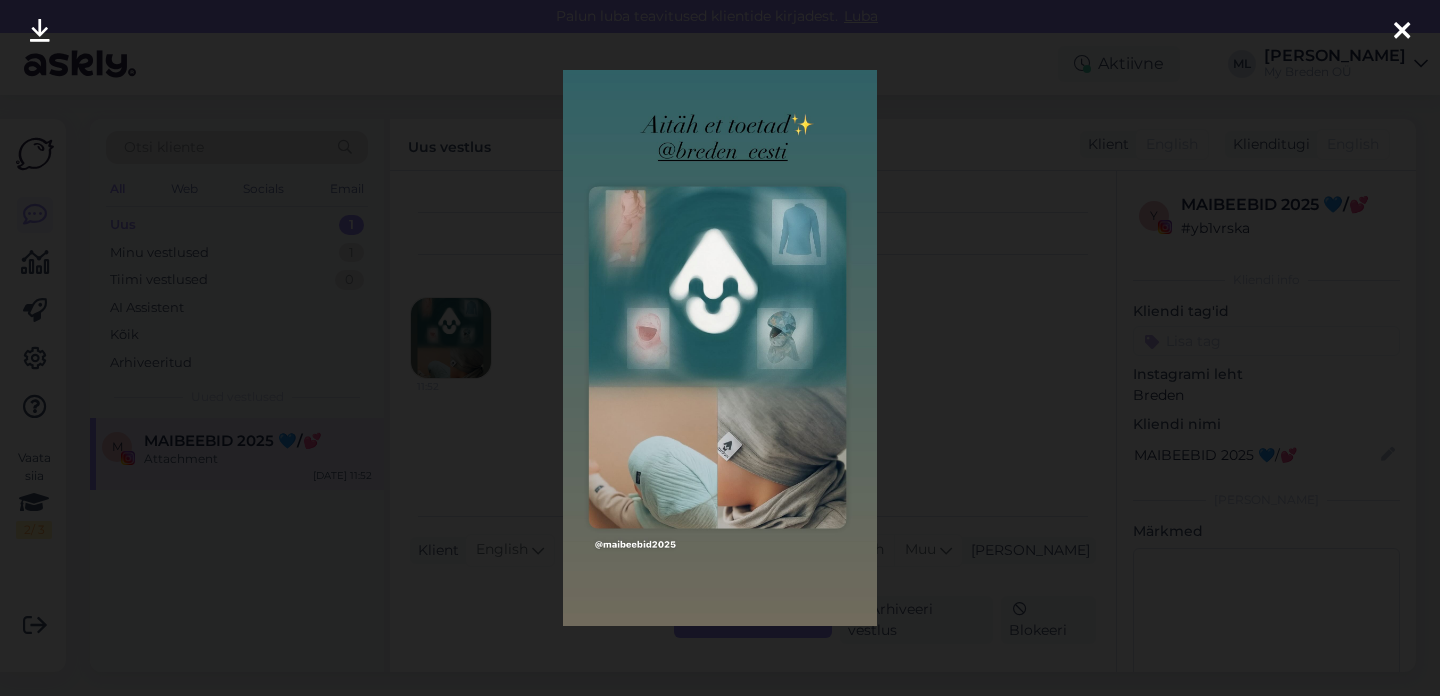 click at bounding box center [1402, 32] 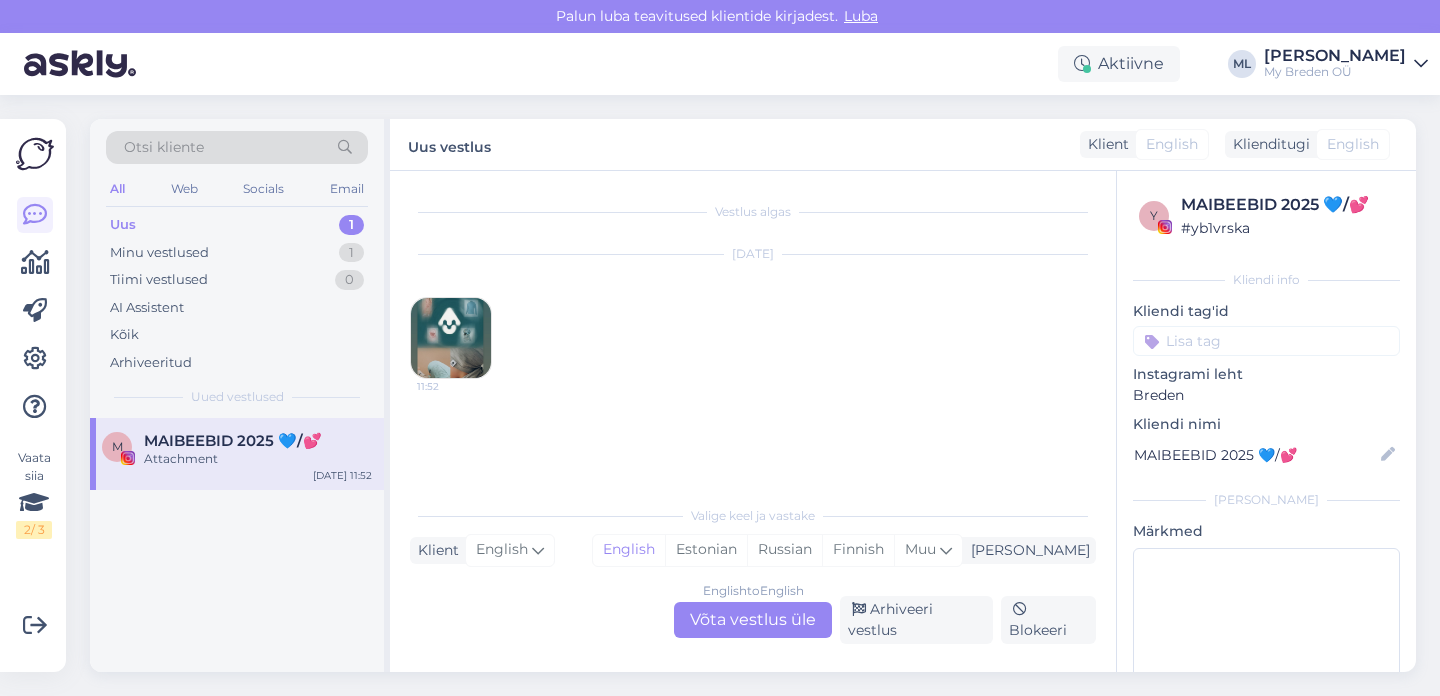 click on "Uus 1" at bounding box center [237, 225] 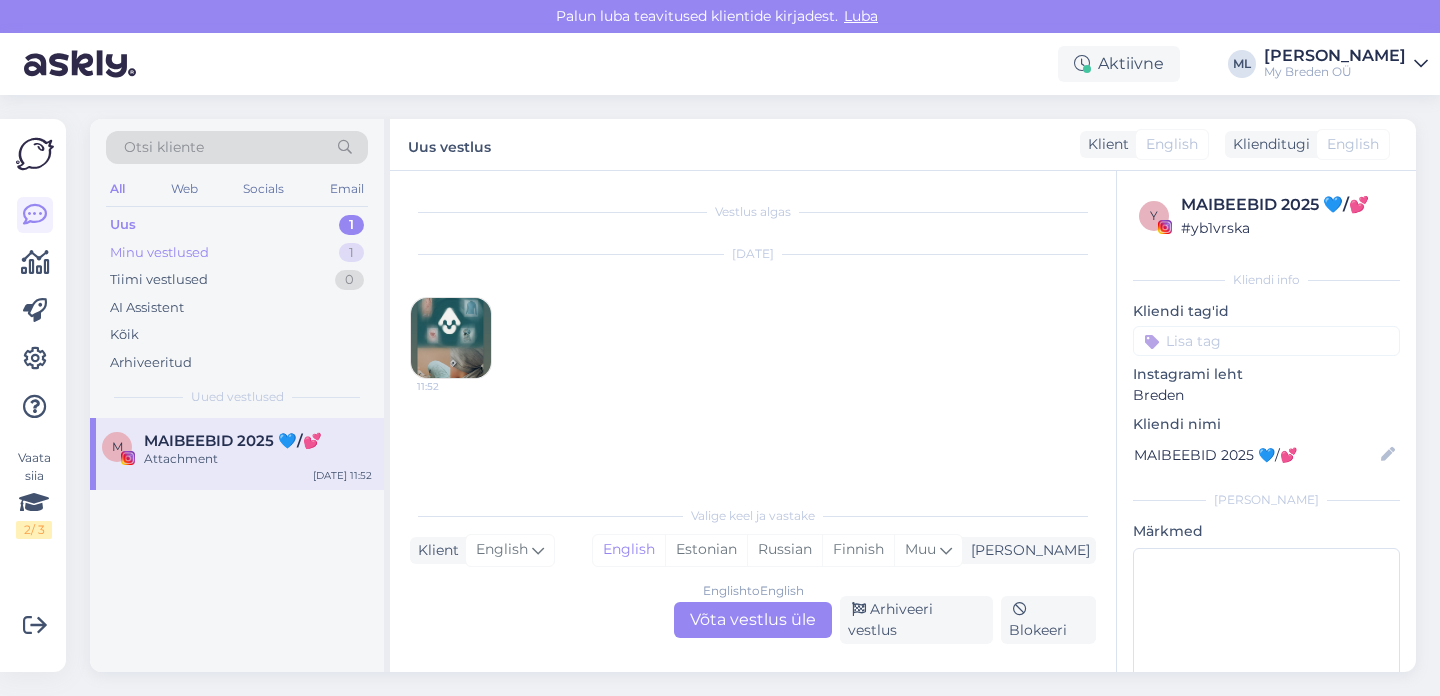 click on "Minu vestlused" at bounding box center (159, 253) 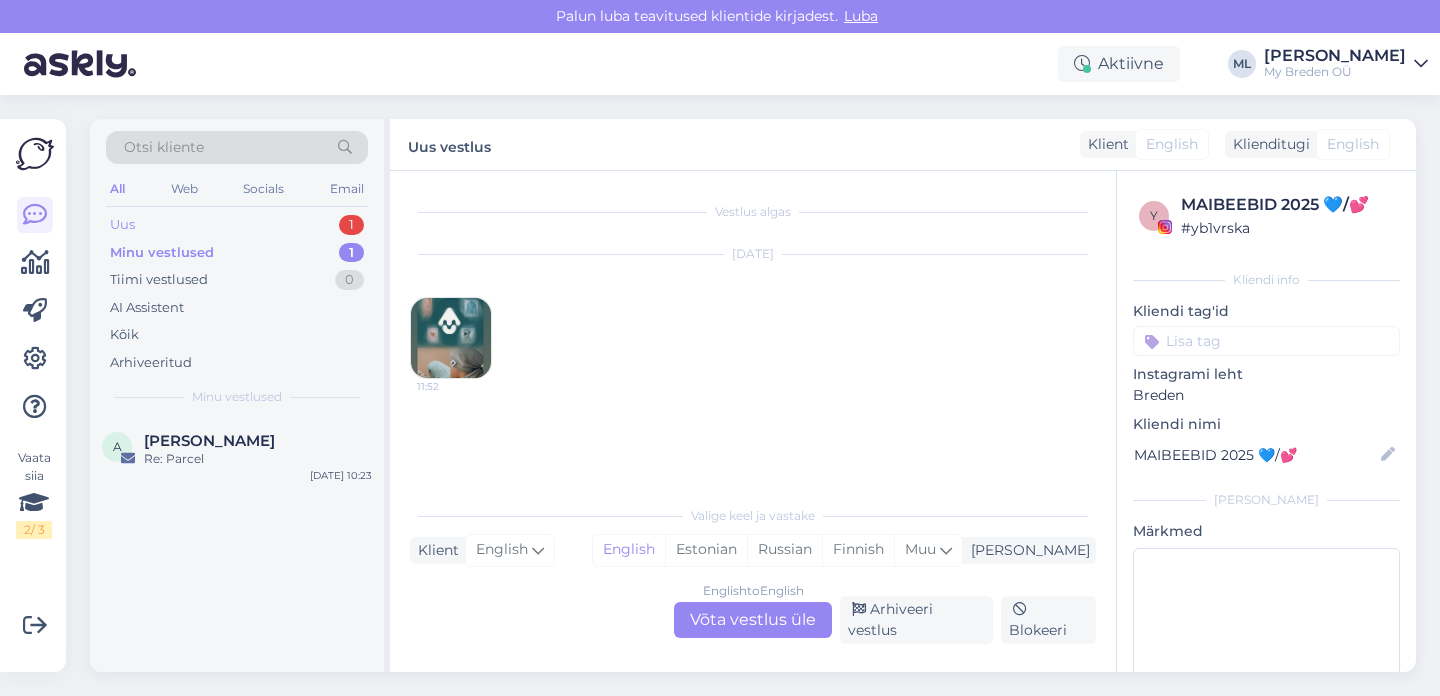 click on "Uus 1" at bounding box center [237, 225] 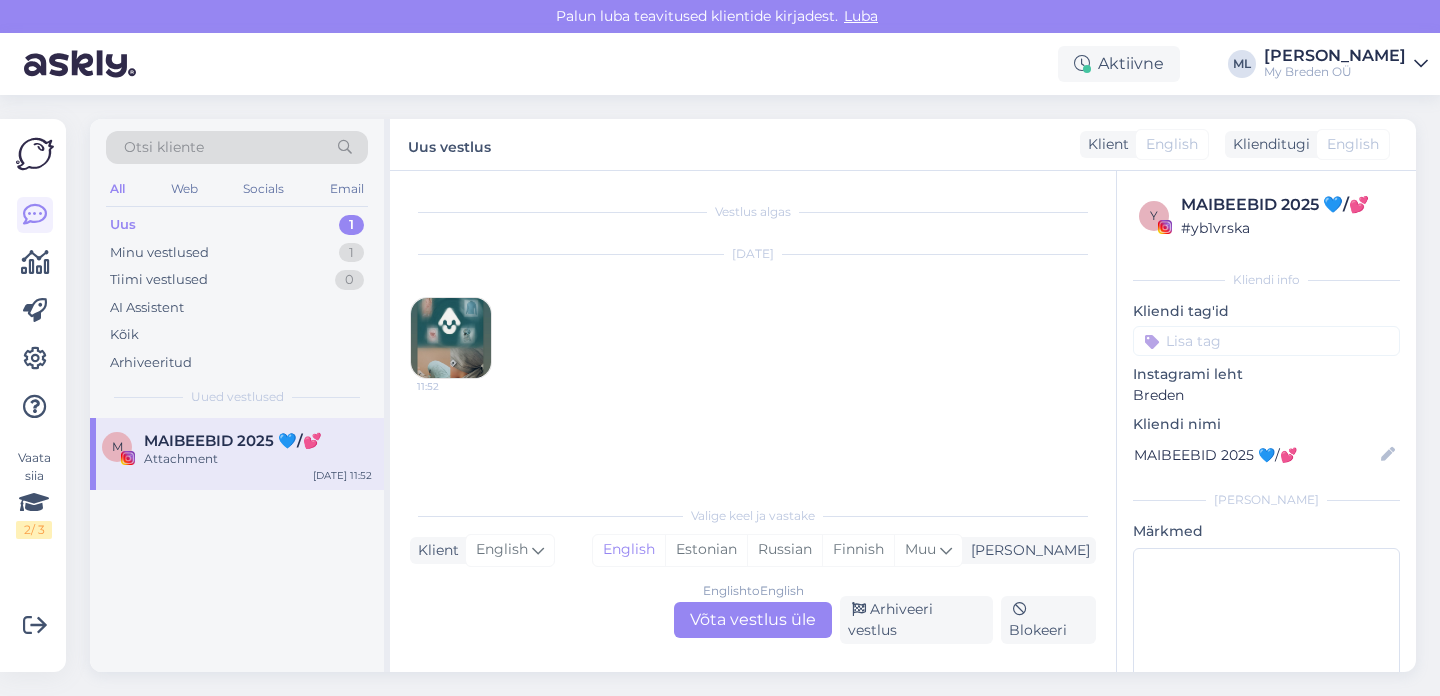 click on "Uus 1" at bounding box center [237, 225] 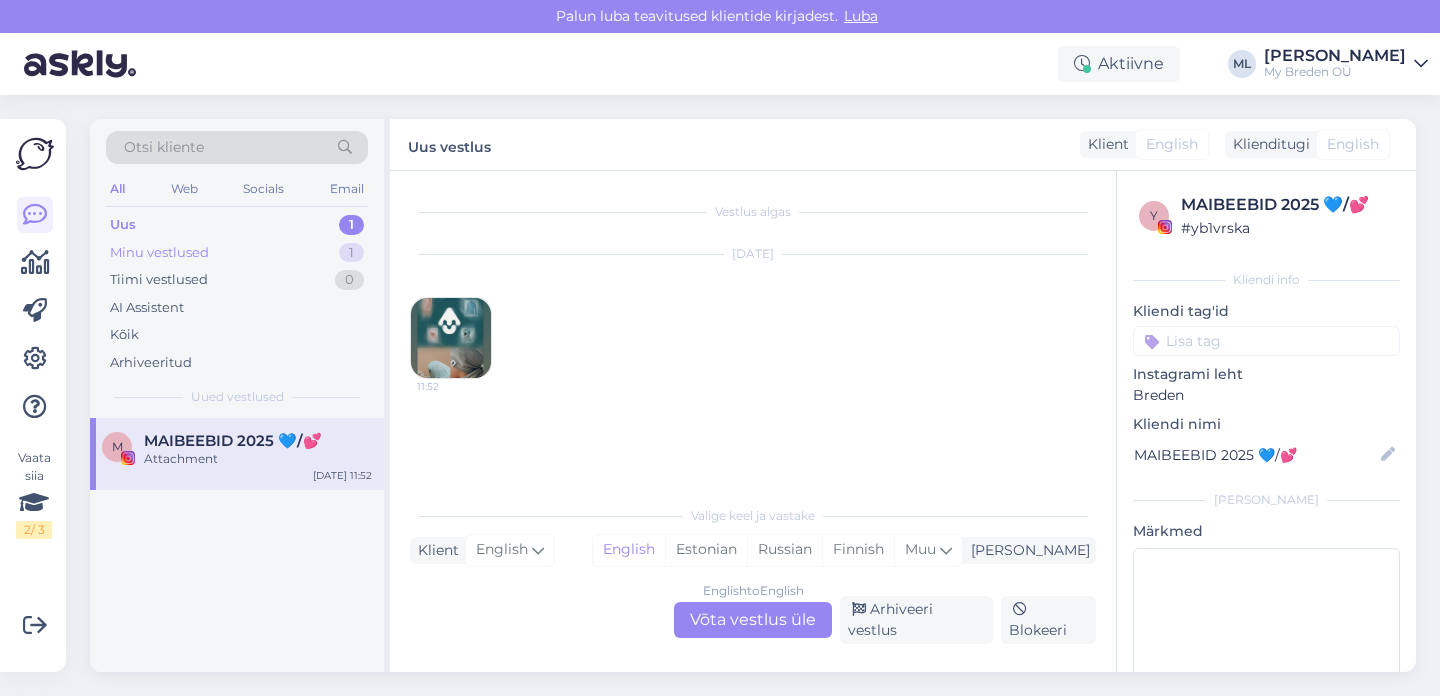 click on "Minu vestlused" at bounding box center [159, 253] 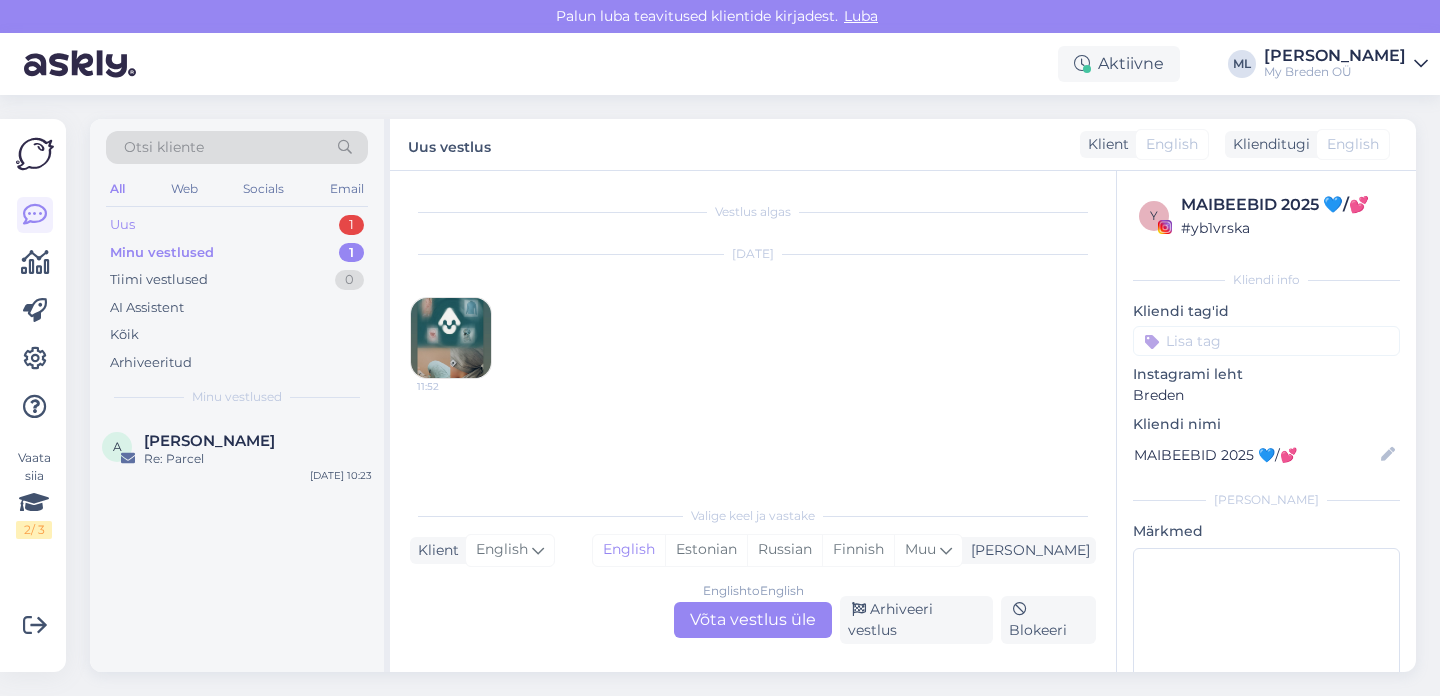 click on "Uus" at bounding box center [122, 225] 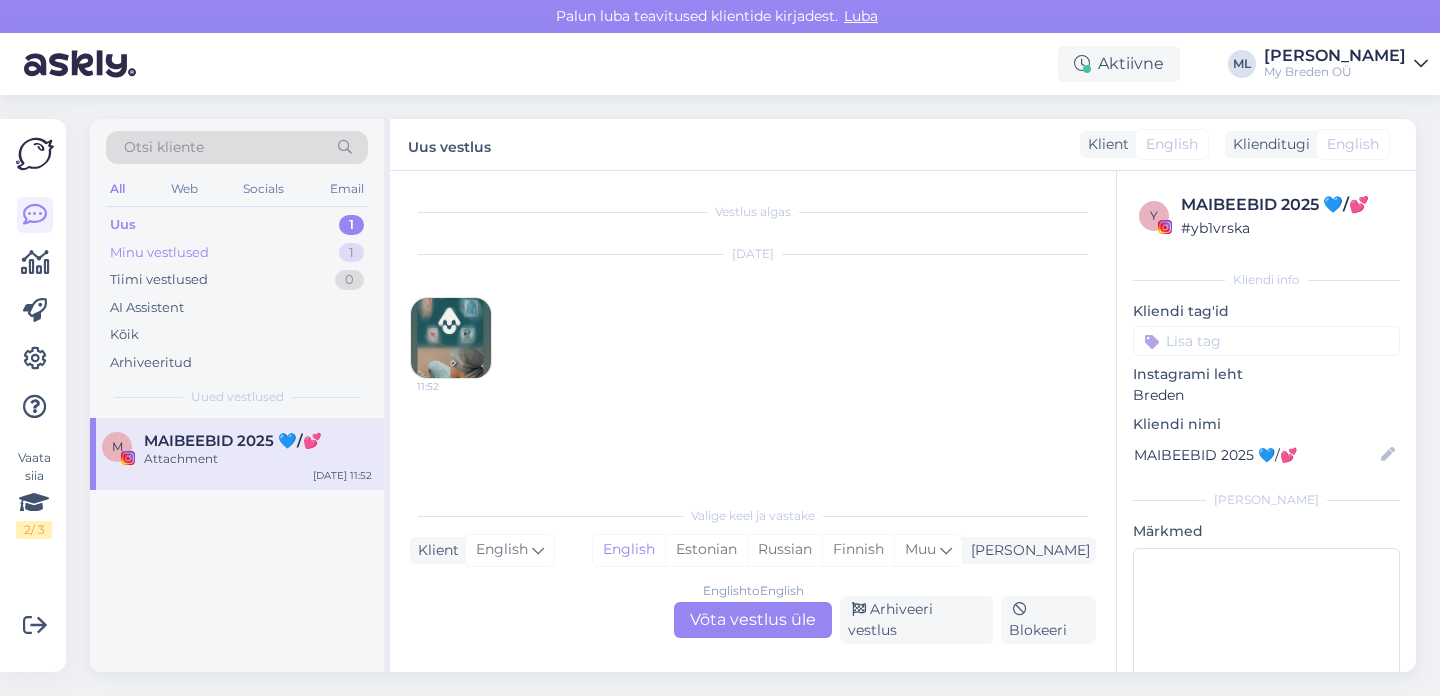 click on "Minu vestlused" at bounding box center [159, 253] 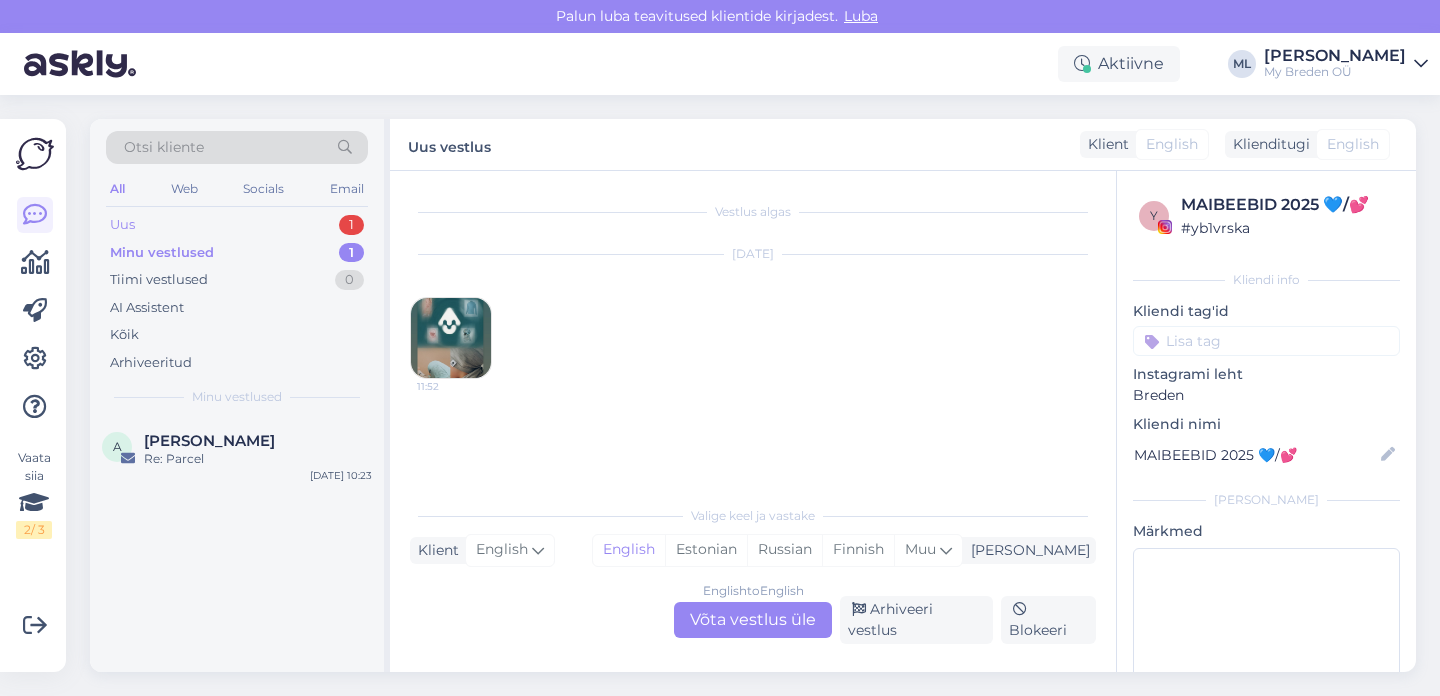 click on "Uus" at bounding box center (122, 225) 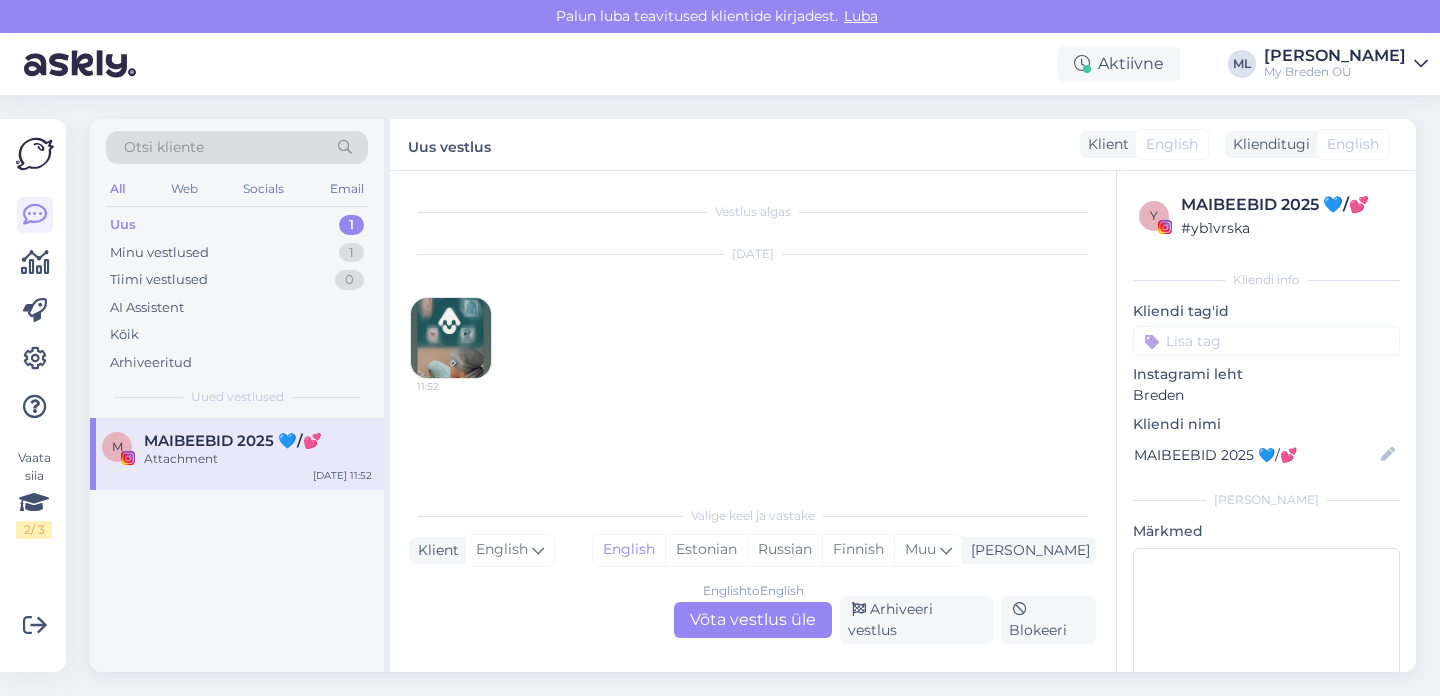 click on "Attachment" at bounding box center (258, 459) 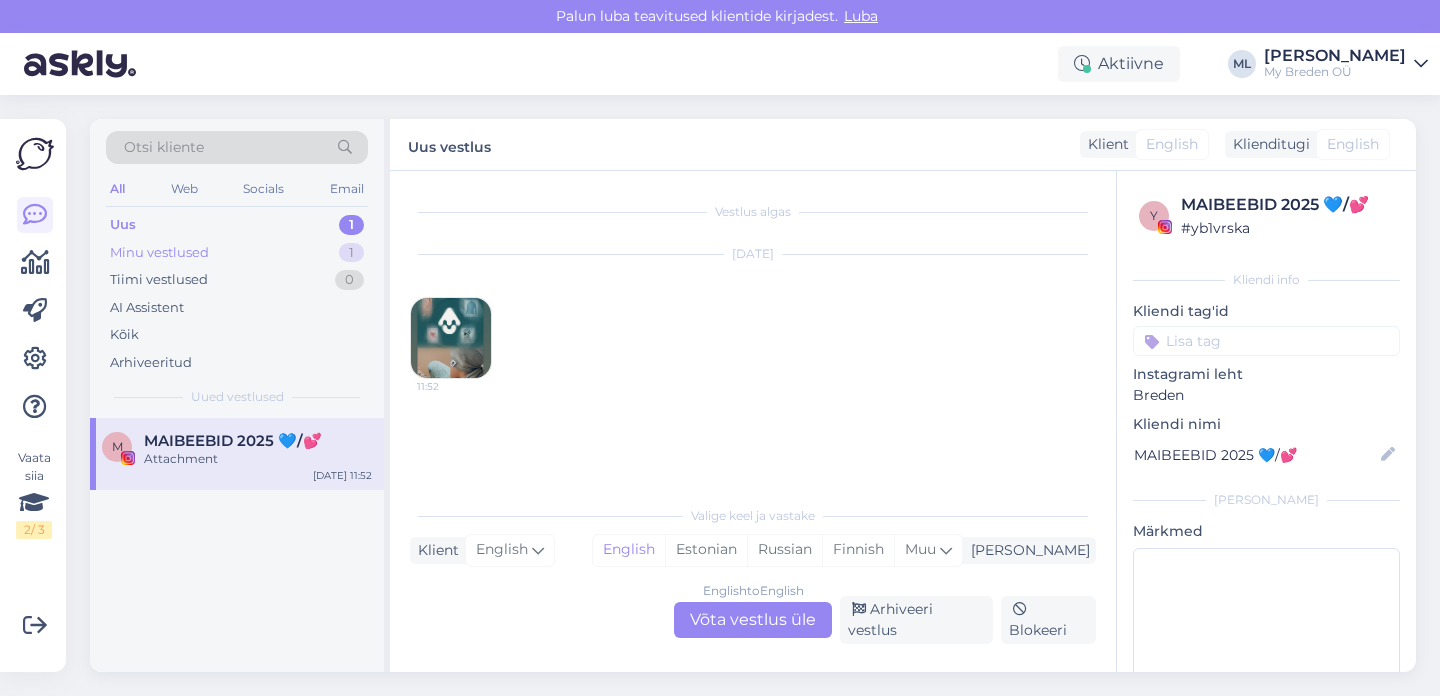 click on "Minu vestlused" at bounding box center [159, 253] 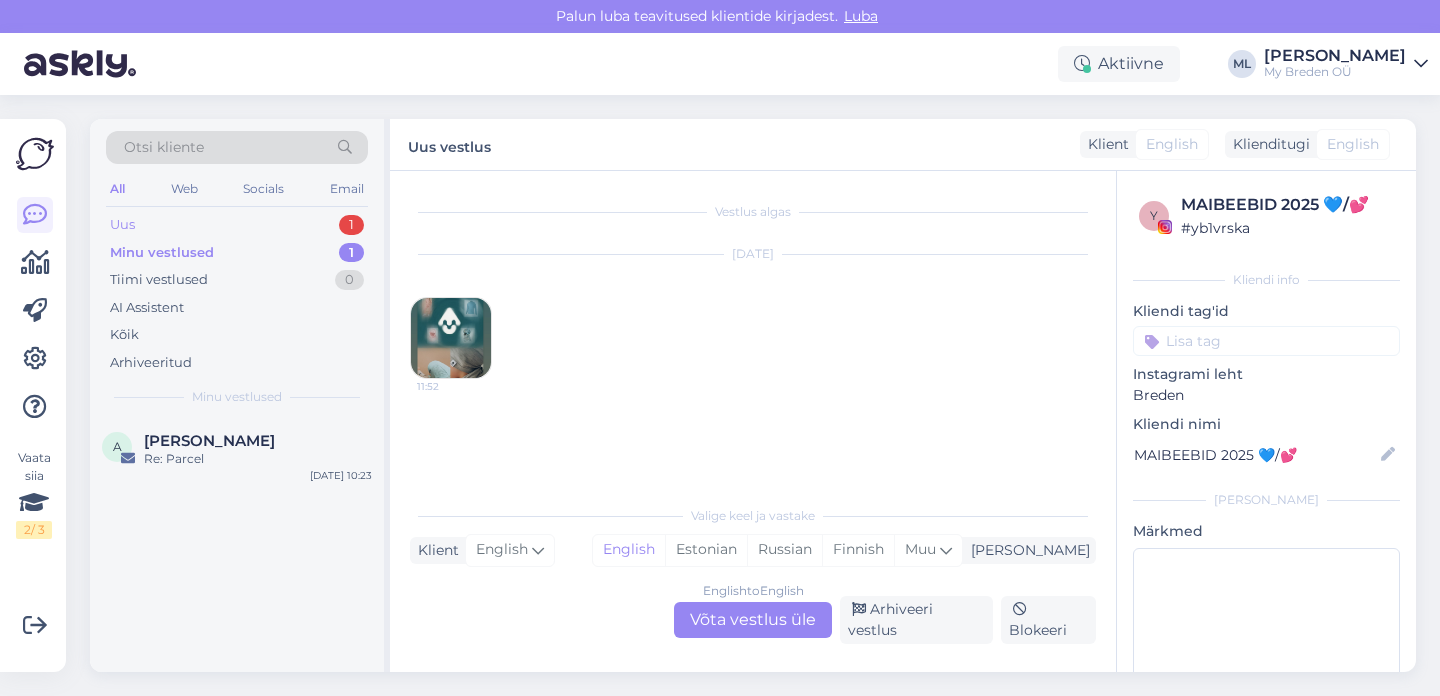 click on "Uus 1" at bounding box center (237, 225) 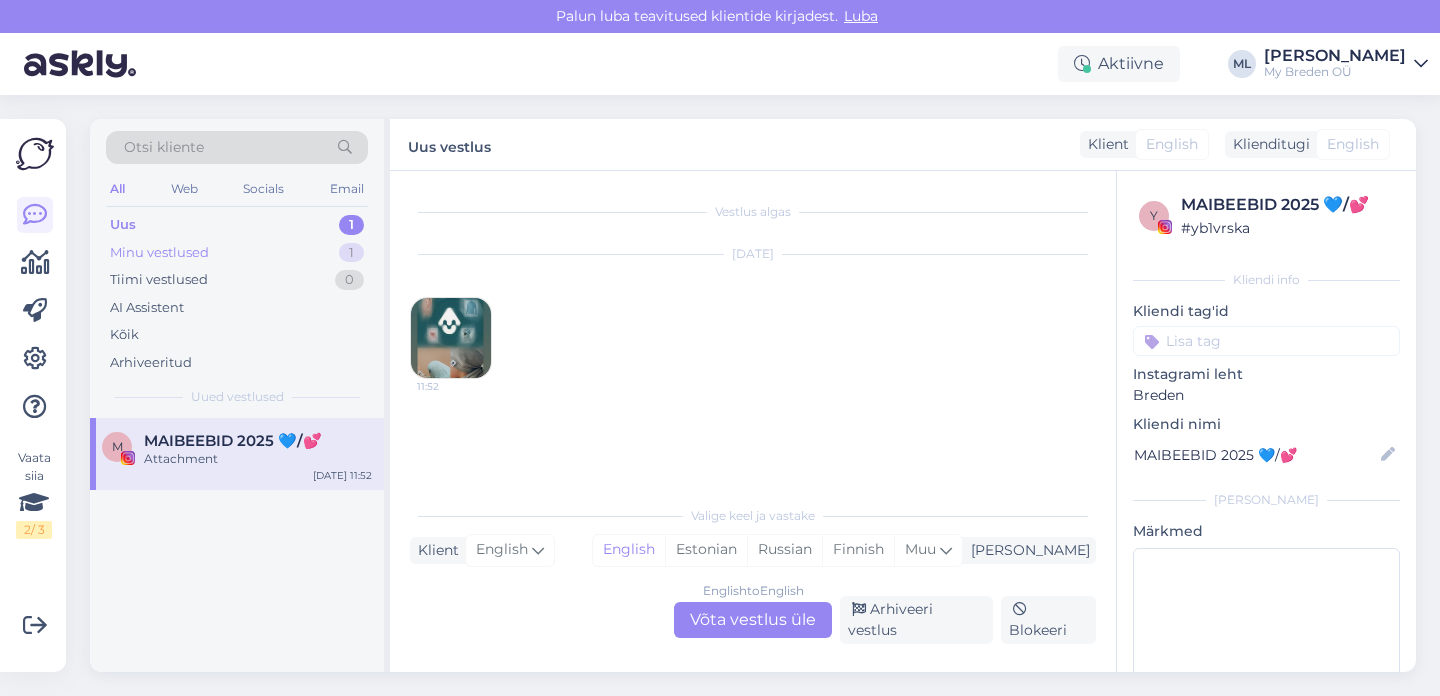 click on "Minu vestlused" at bounding box center [159, 253] 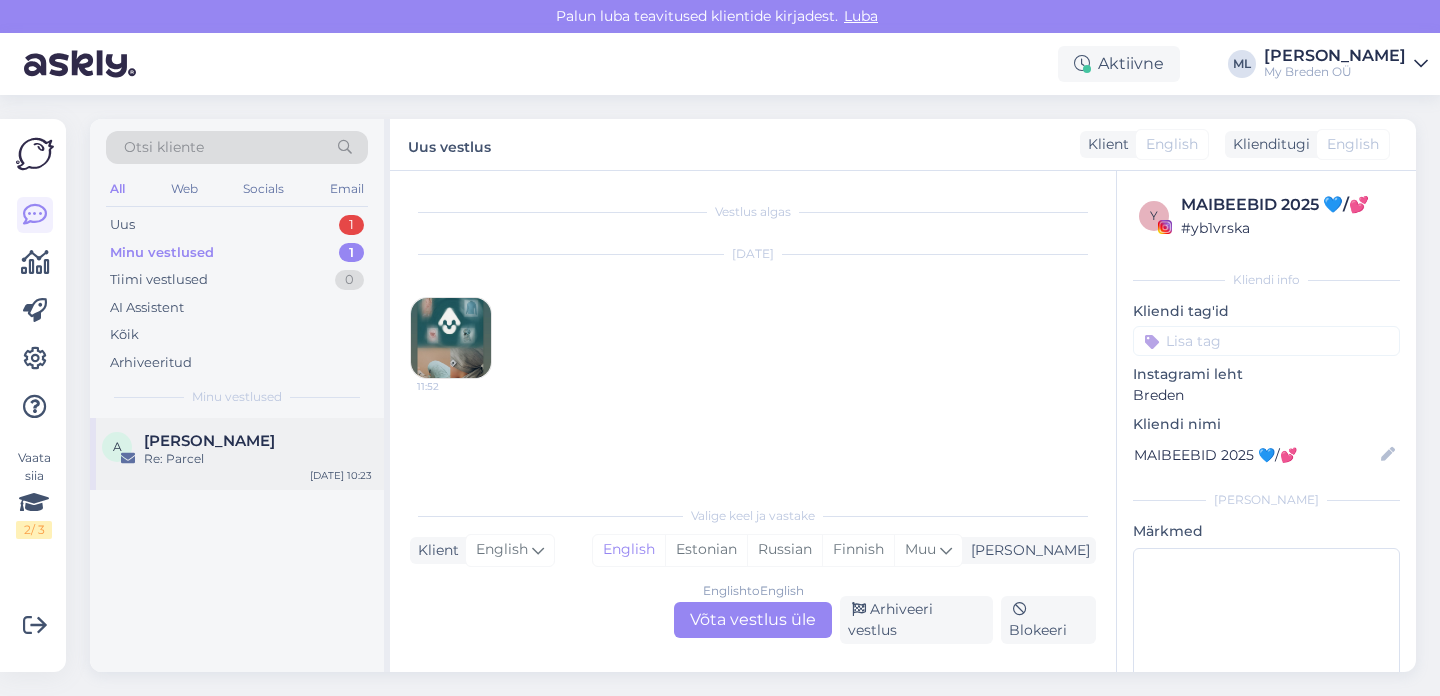 click on "[PERSON_NAME]" at bounding box center [209, 441] 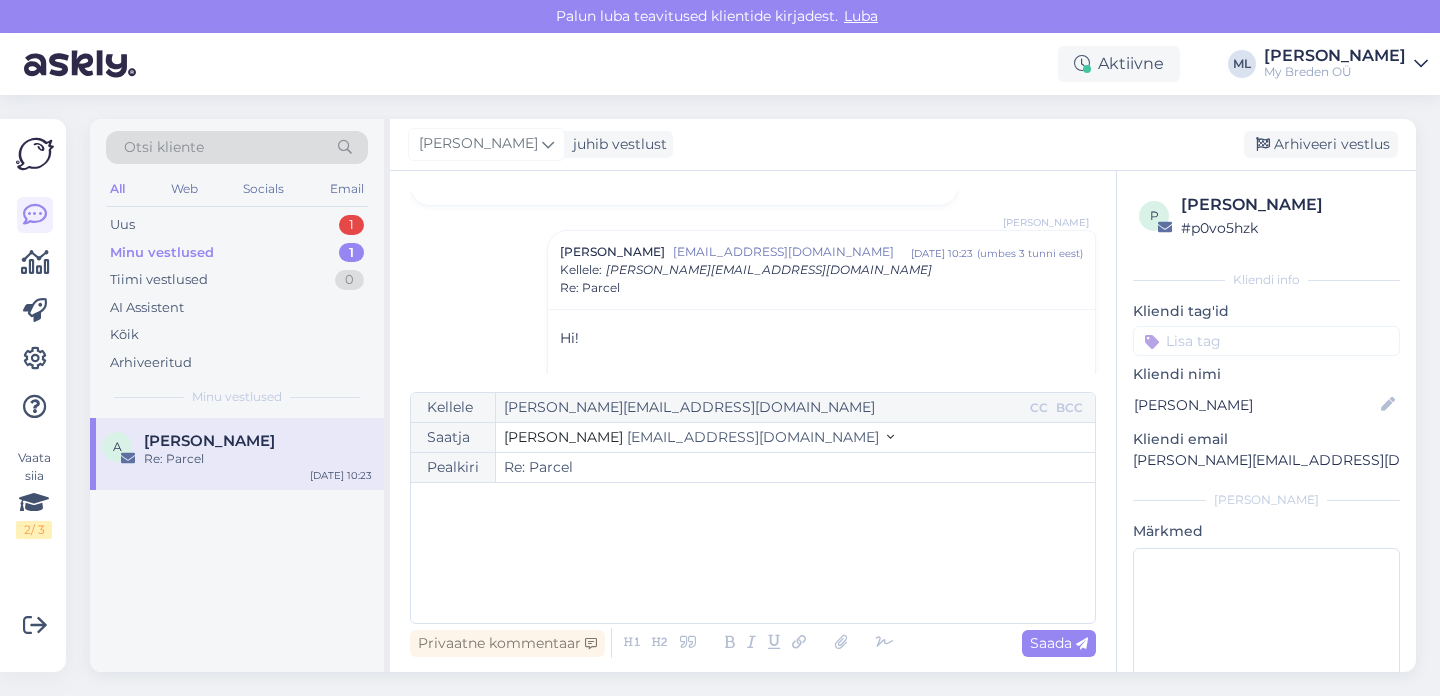 click at bounding box center (890, 438) 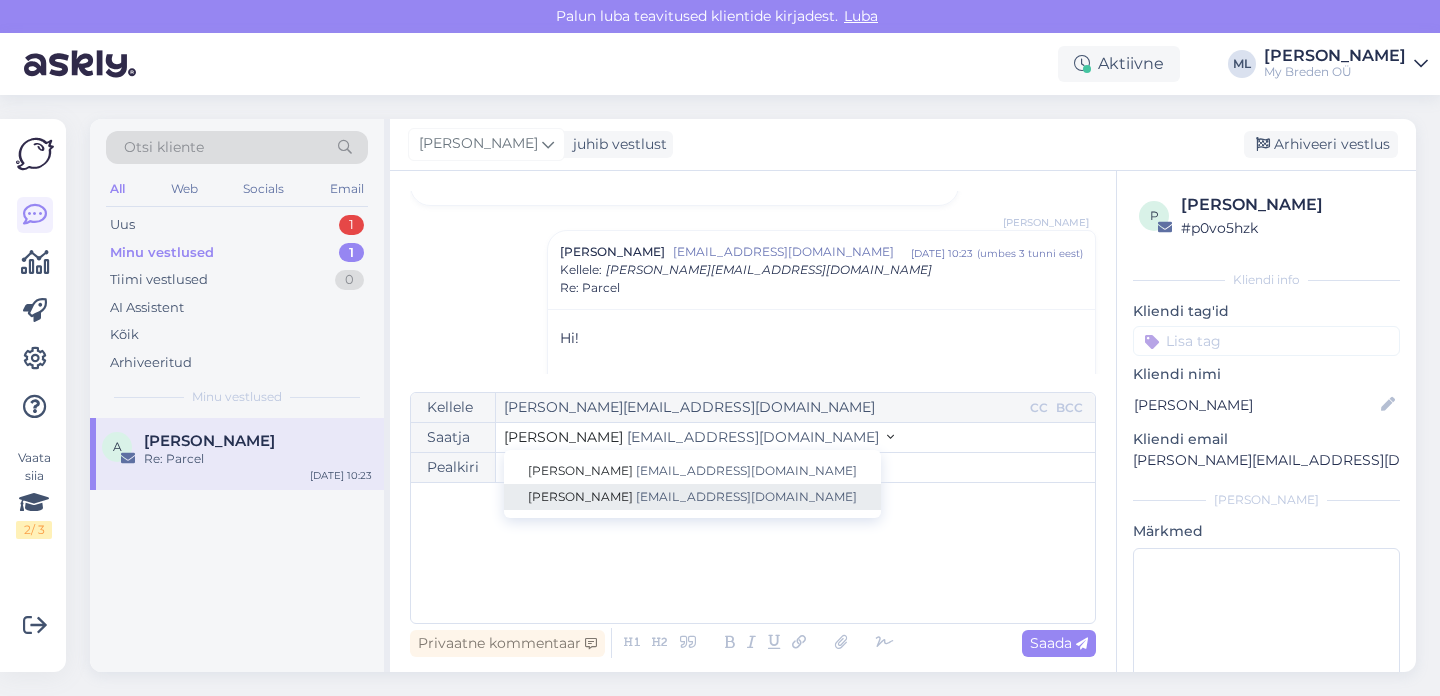 click on "[EMAIL_ADDRESS][DOMAIN_NAME]" at bounding box center [746, 496] 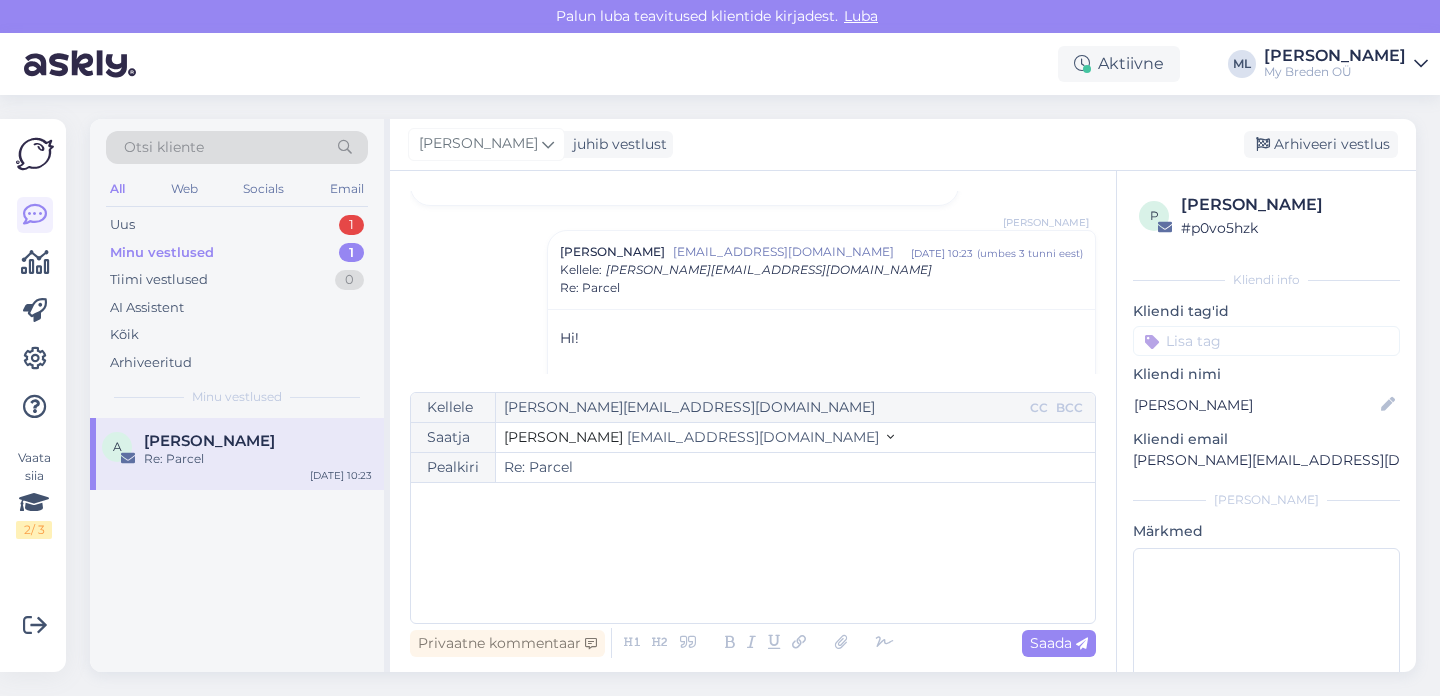 click on "Vestlus [PERSON_NAME] [PERSON_NAME][EMAIL_ADDRESS][DOMAIN_NAME] [DATE] 22:43 ( umbes 14 tunni eest ) Re: Parcel [PERSON_NAME]-Liis  [PERSON_NAME]-Liis [EMAIL_ADDRESS][DOMAIN_NAME] [DATE] 10:23 ( umbes 3 tunni eest ) Kellele : [PERSON_NAME][EMAIL_ADDRESS][DOMAIN_NAME] Re: Parcel Hi!  ﻿ Yes, thank you :)  We are trying to resolve that problem with the developer.  Sorry for the wait! ﻿ Best wishes,  [PERSON_NAME]" at bounding box center (762, 282) 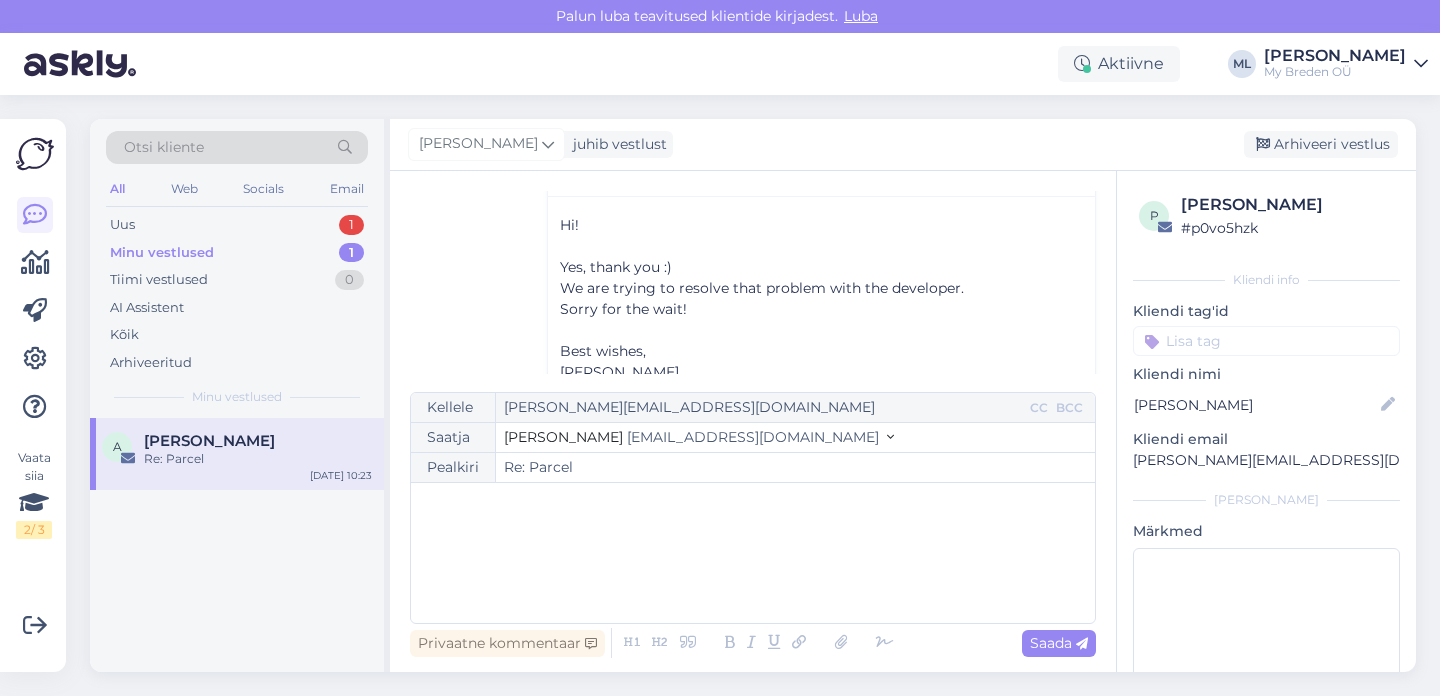 scroll, scrollTop: 248, scrollLeft: 0, axis: vertical 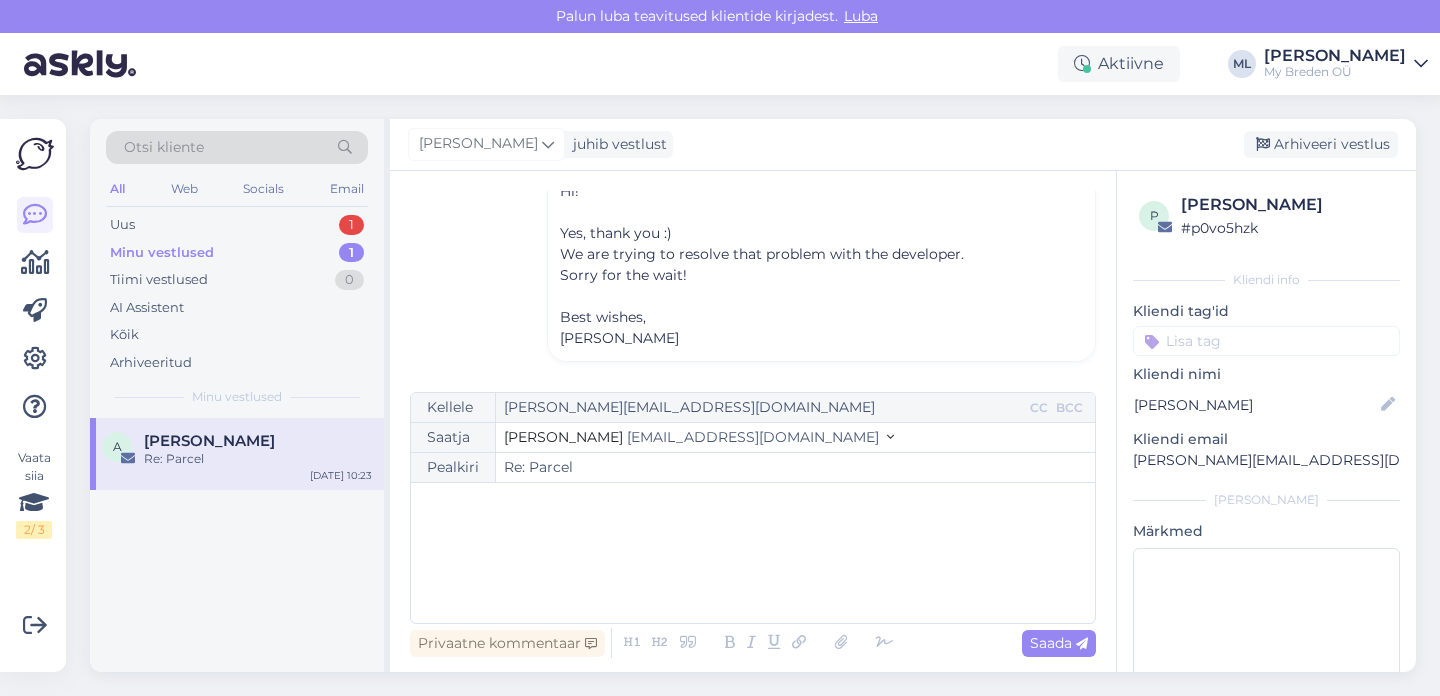 click on "[PERSON_NAME]" at bounding box center (209, 441) 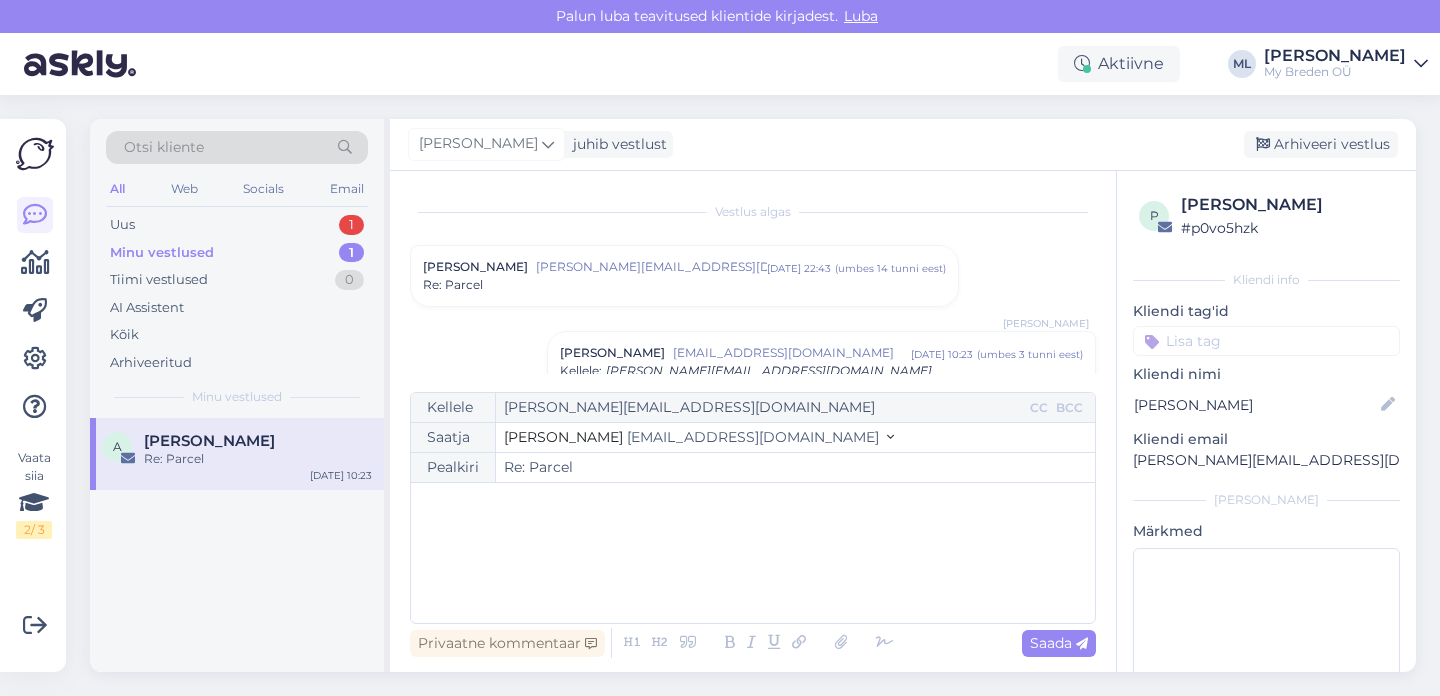 scroll, scrollTop: 2, scrollLeft: 0, axis: vertical 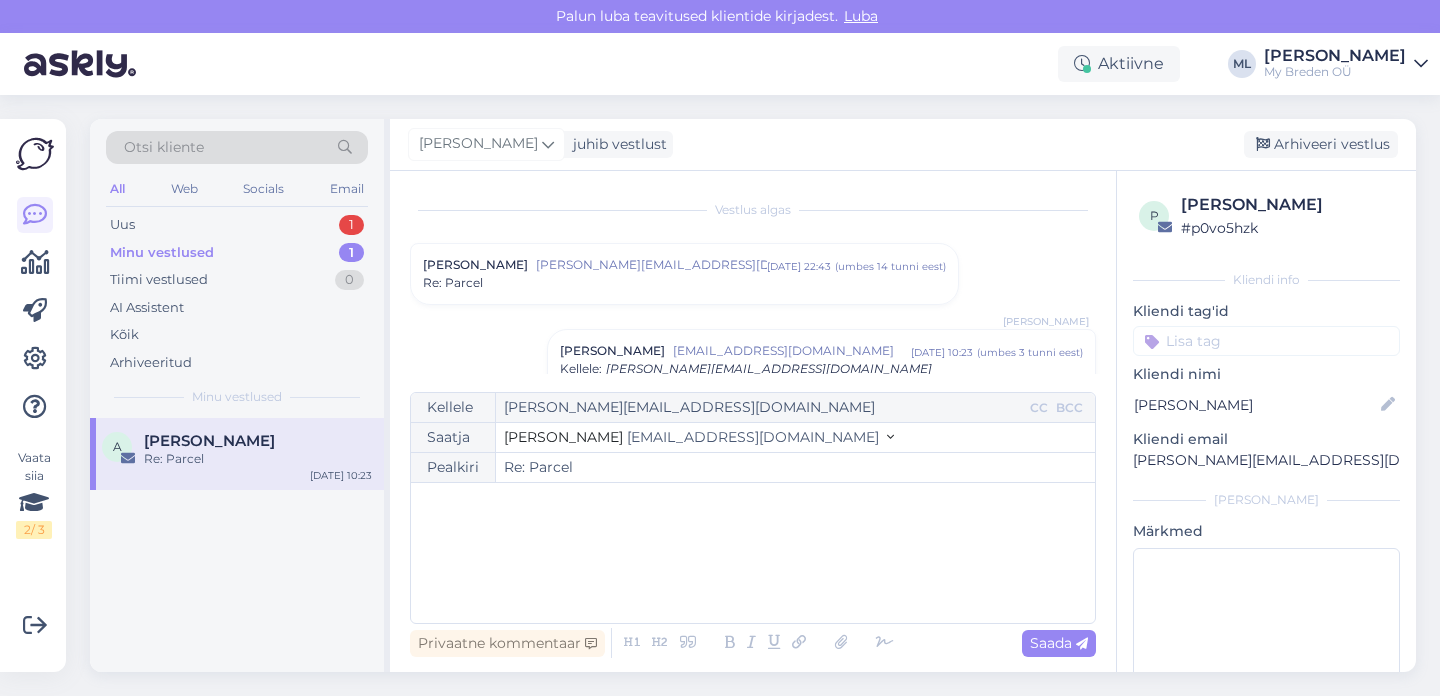 click on "Vestlus [PERSON_NAME] [PERSON_NAME][EMAIL_ADDRESS][DOMAIN_NAME] [DATE] 22:43 ( umbes 14 tunni eest ) Re: Parcel [PERSON_NAME]-Liis  [PERSON_NAME]-Liis [EMAIL_ADDRESS][DOMAIN_NAME] [DATE] 10:23 ( umbes 3 tunni eest ) Kellele : [PERSON_NAME][EMAIL_ADDRESS][DOMAIN_NAME] Re: Parcel Hi!  ﻿ Yes, thank you :)  We are trying to resolve that problem with the developer.  Sorry for the wait! ﻿ Best wishes,  [PERSON_NAME]" at bounding box center (762, 282) 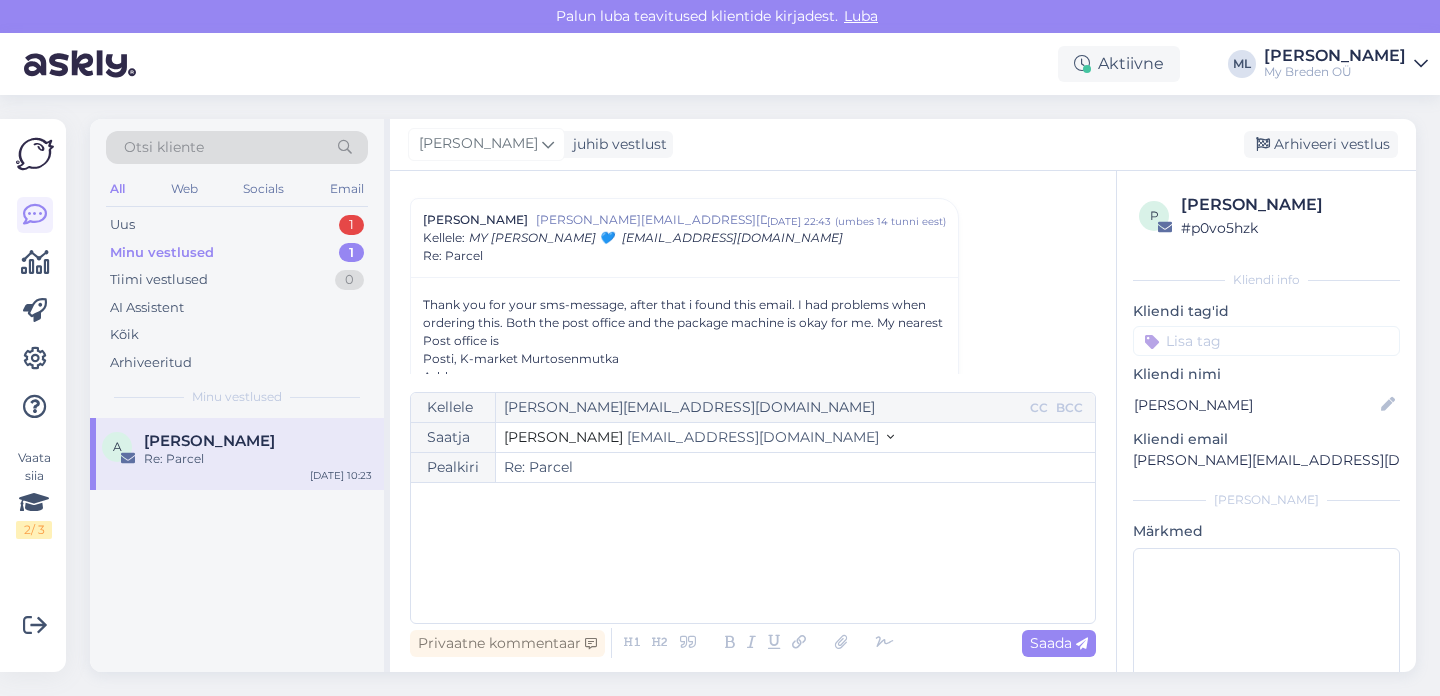 scroll, scrollTop: 59, scrollLeft: 0, axis: vertical 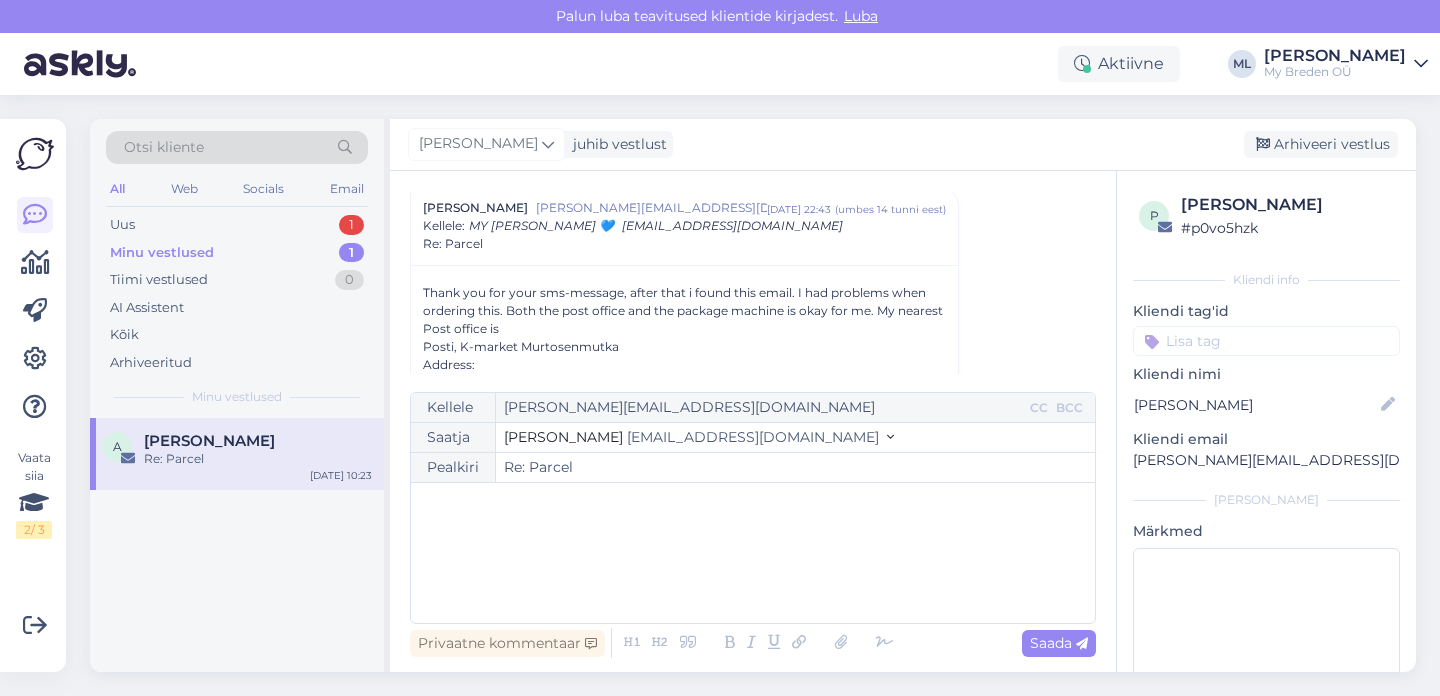 click on "Minu vestlused" at bounding box center [162, 253] 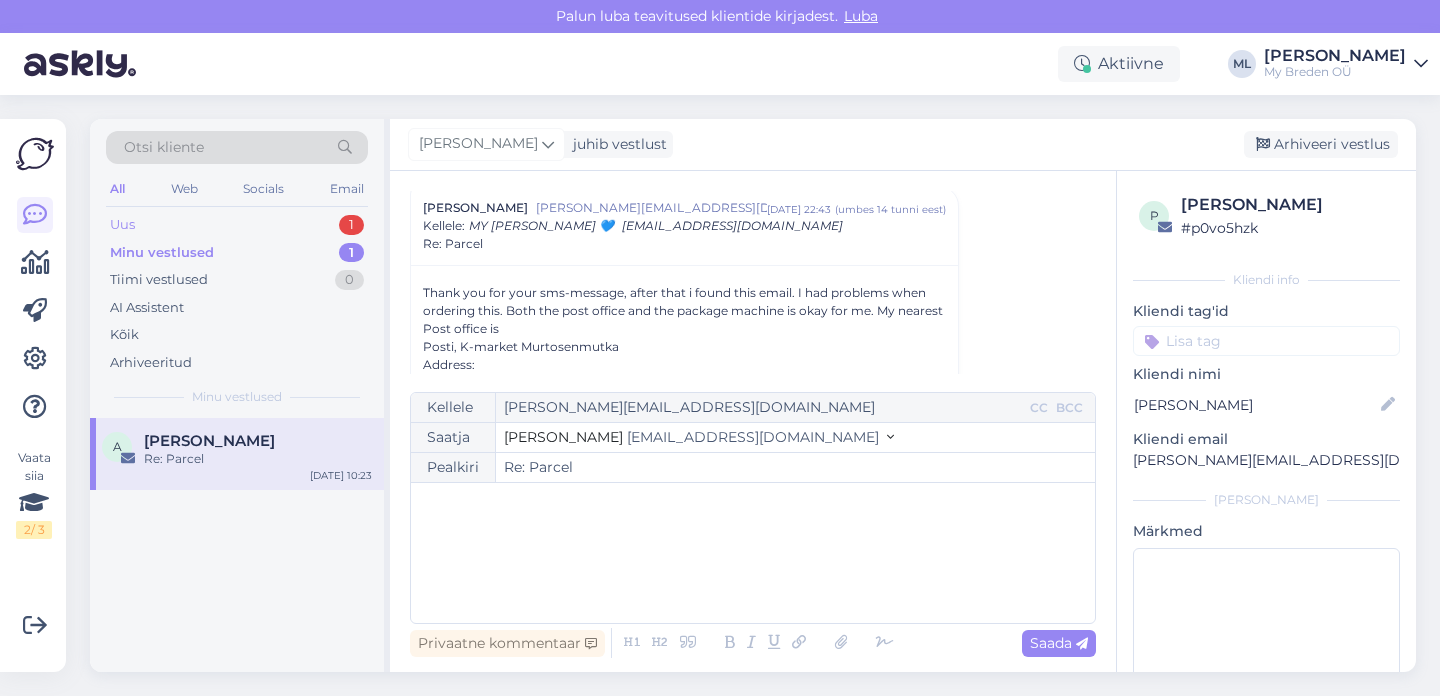 click on "Uus" at bounding box center (122, 225) 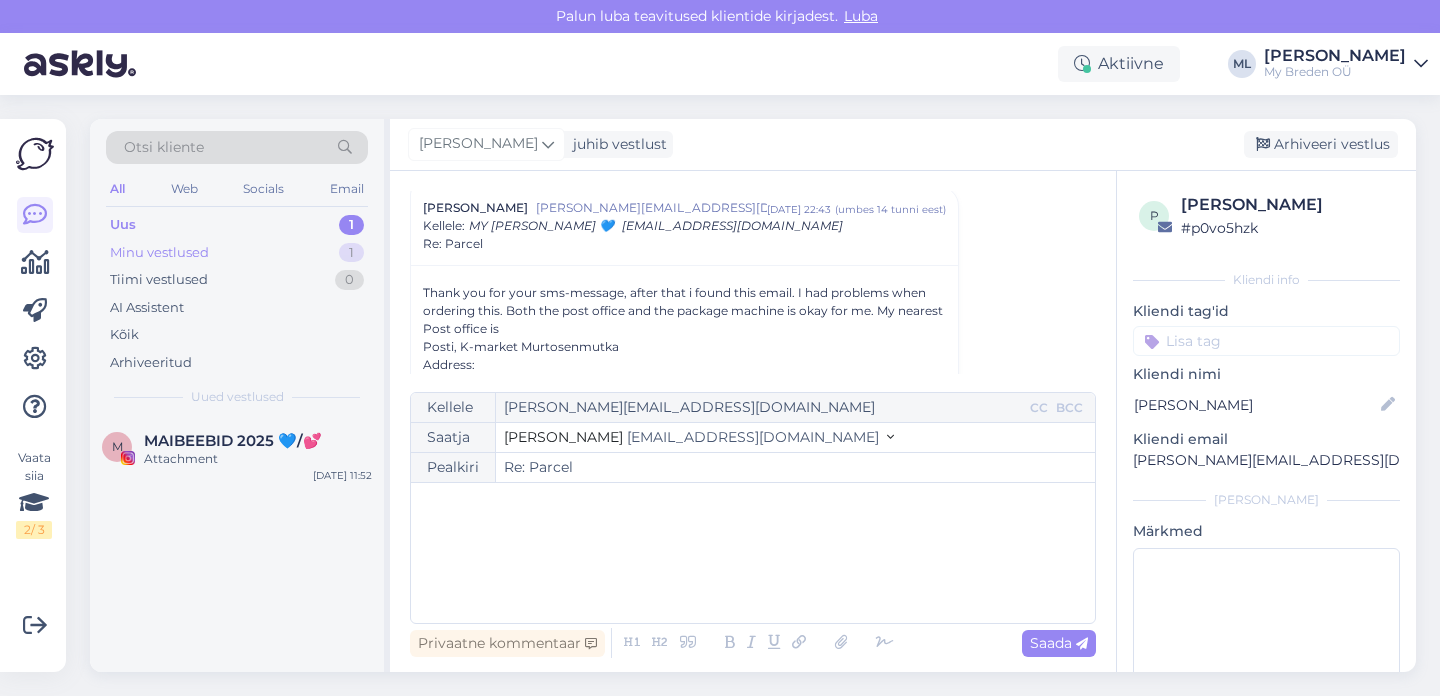 click on "Minu vestlused" at bounding box center [159, 253] 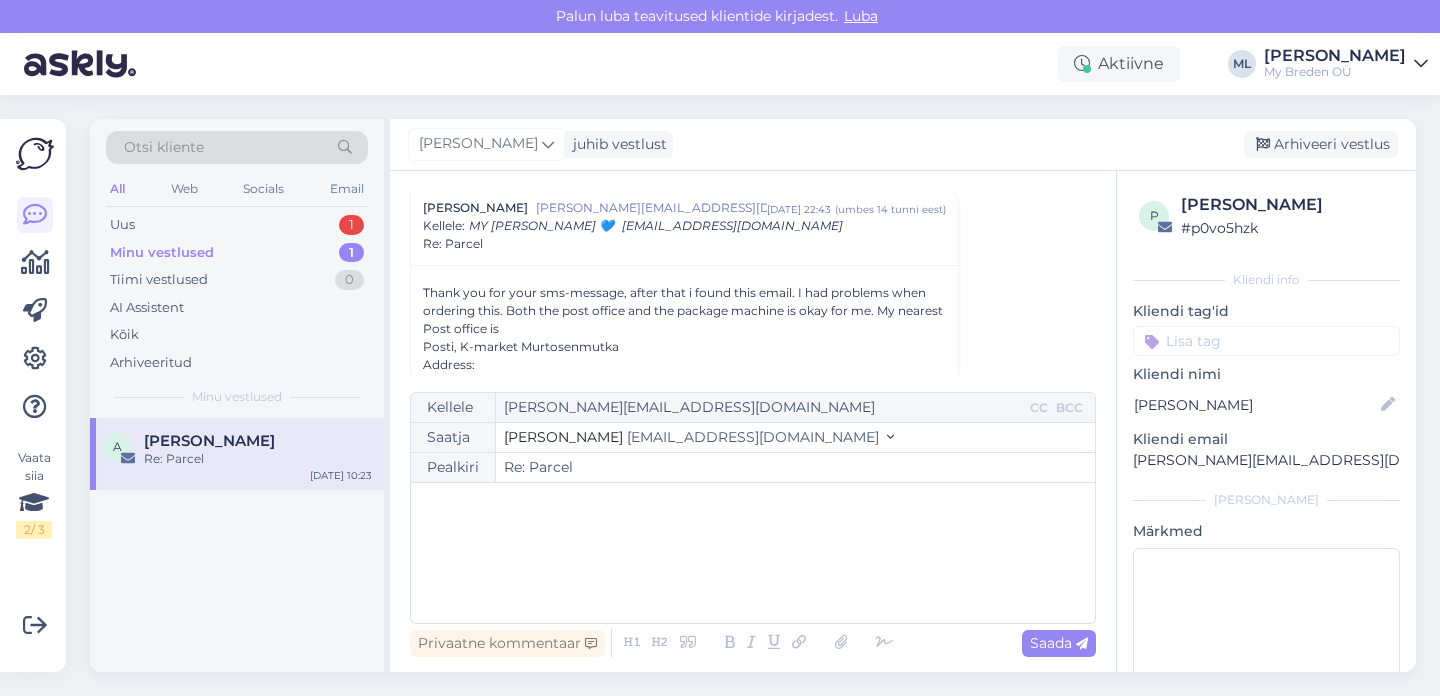 click on "[PERSON_NAME]" at bounding box center [209, 441] 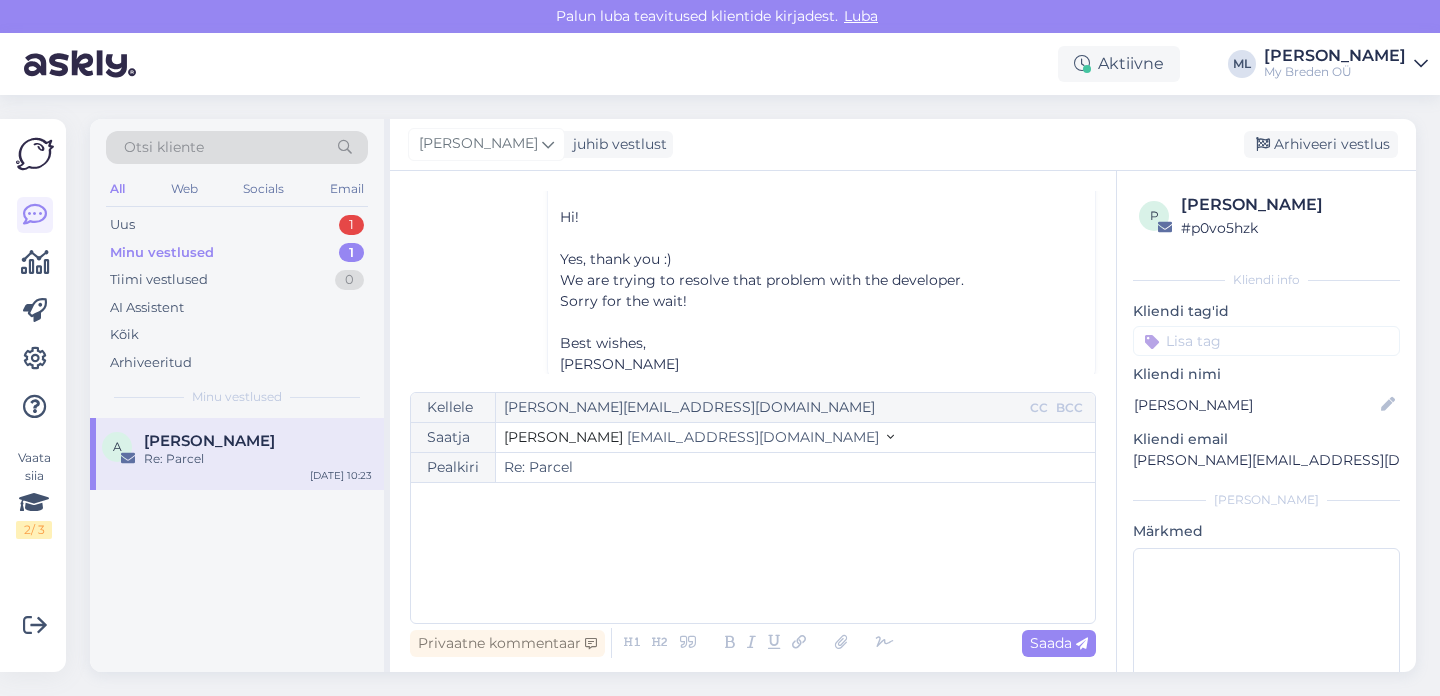 scroll, scrollTop: 248, scrollLeft: 0, axis: vertical 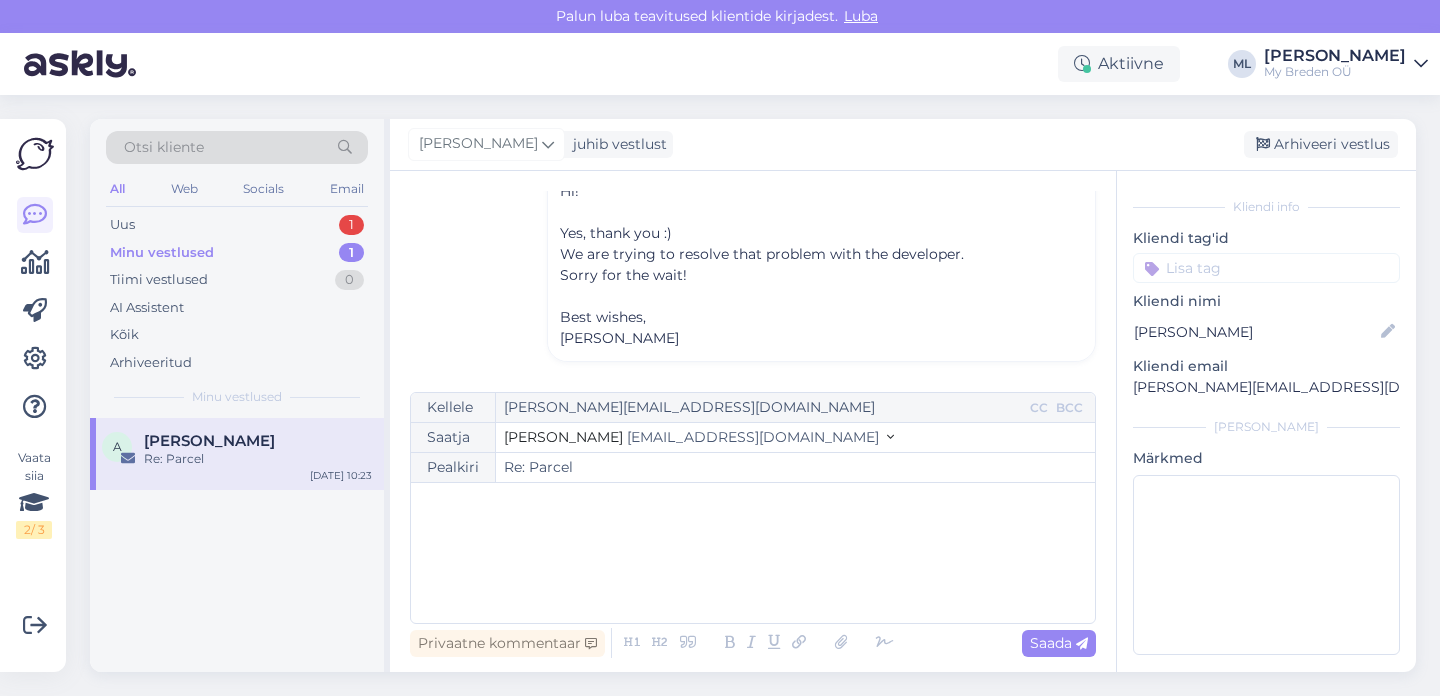 click on "Minu vestlused" at bounding box center [162, 253] 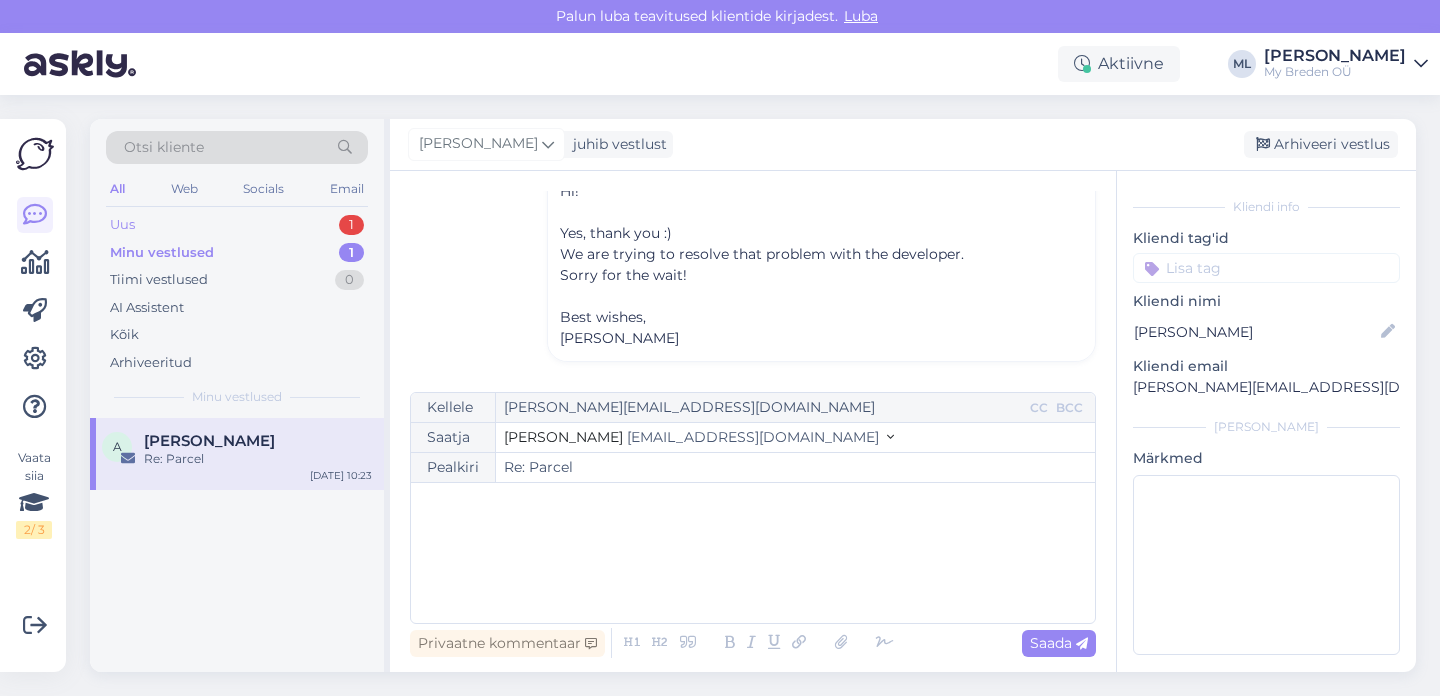 click on "Uus" at bounding box center (122, 225) 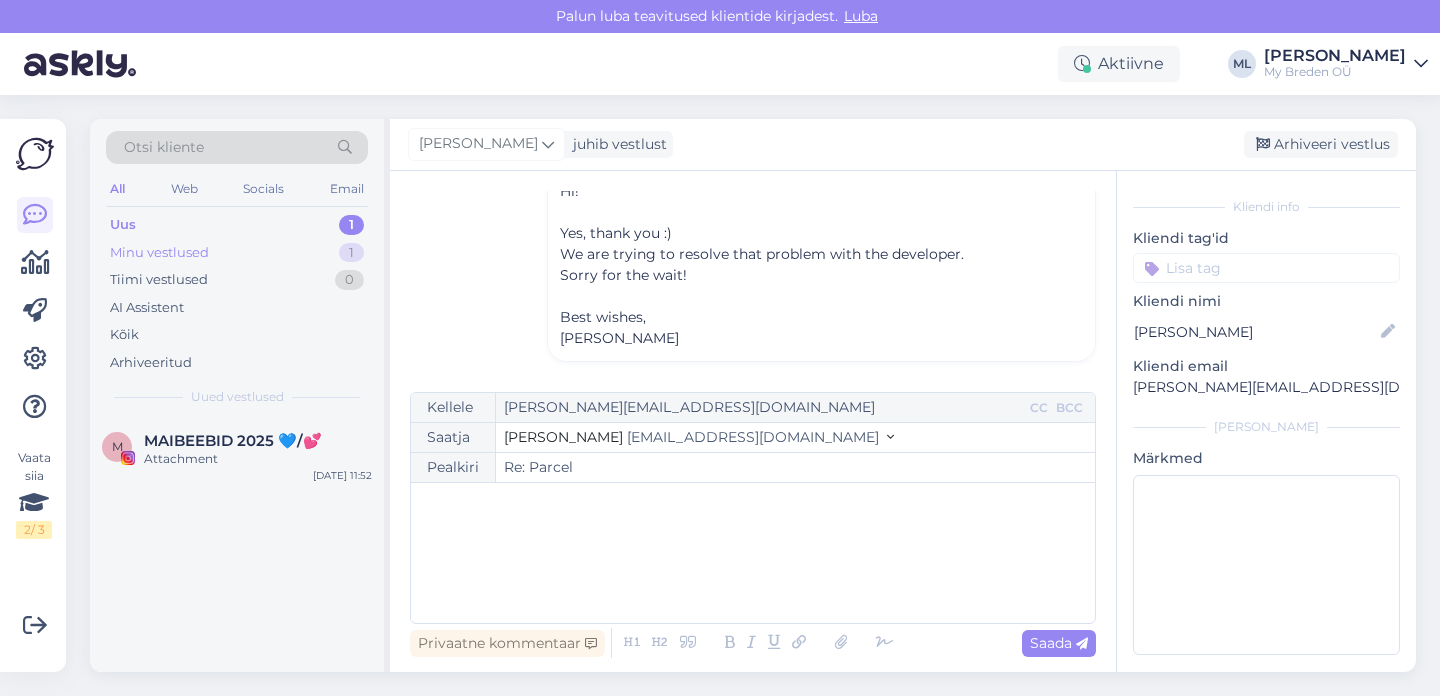 click on "Minu vestlused" at bounding box center [159, 253] 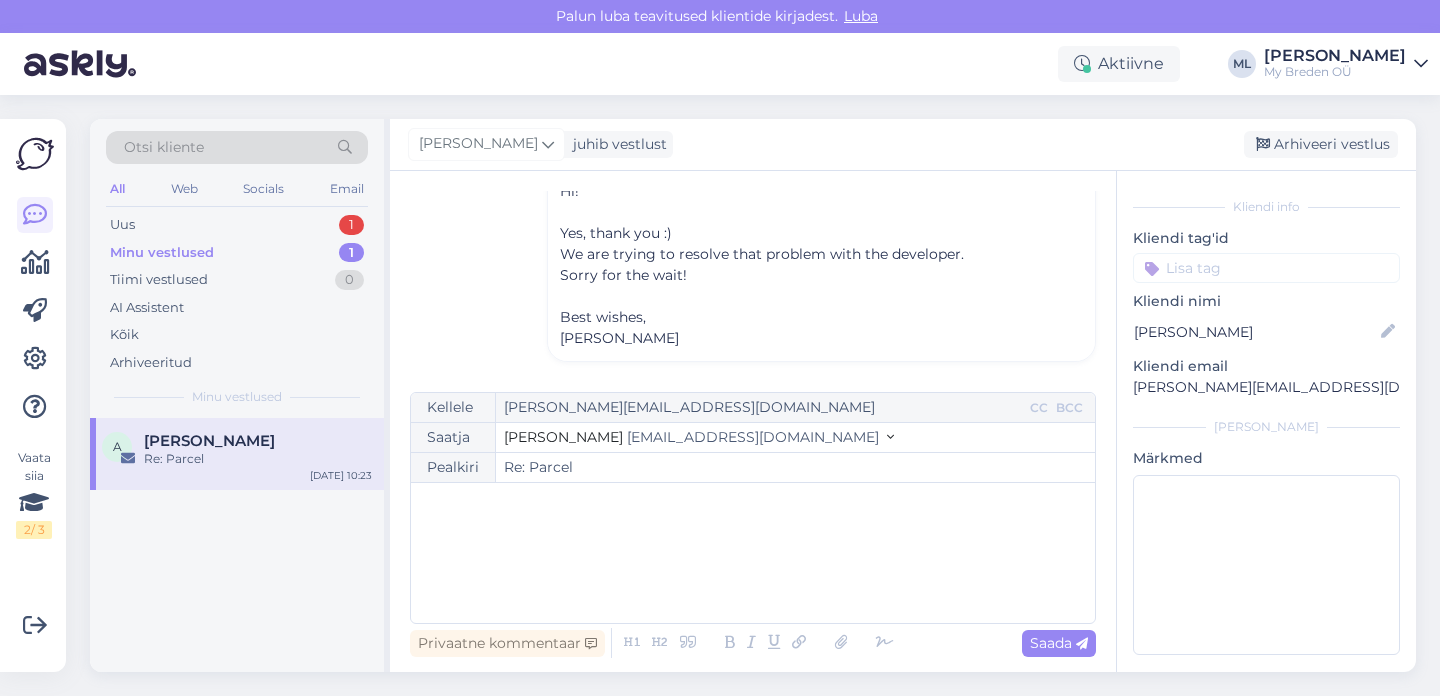 click on "Minu vestlused" at bounding box center (162, 253) 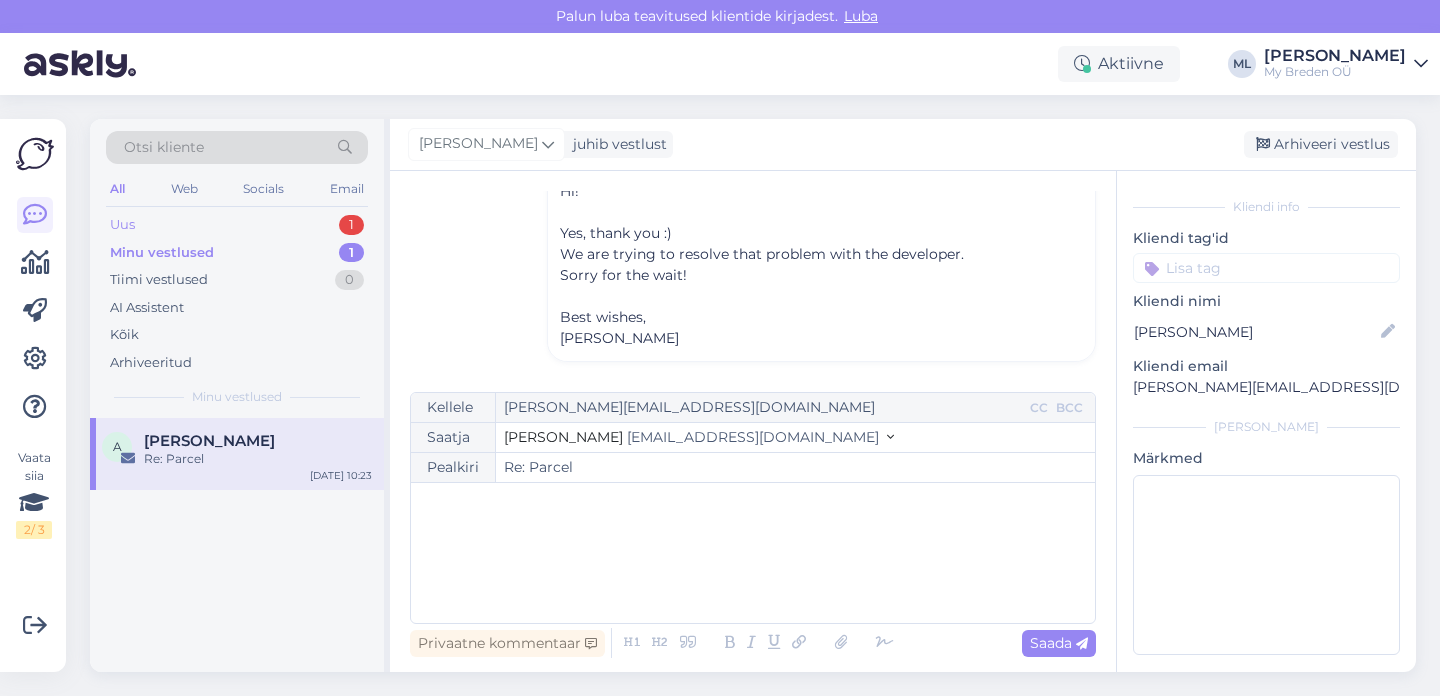 click on "Uus" at bounding box center [122, 225] 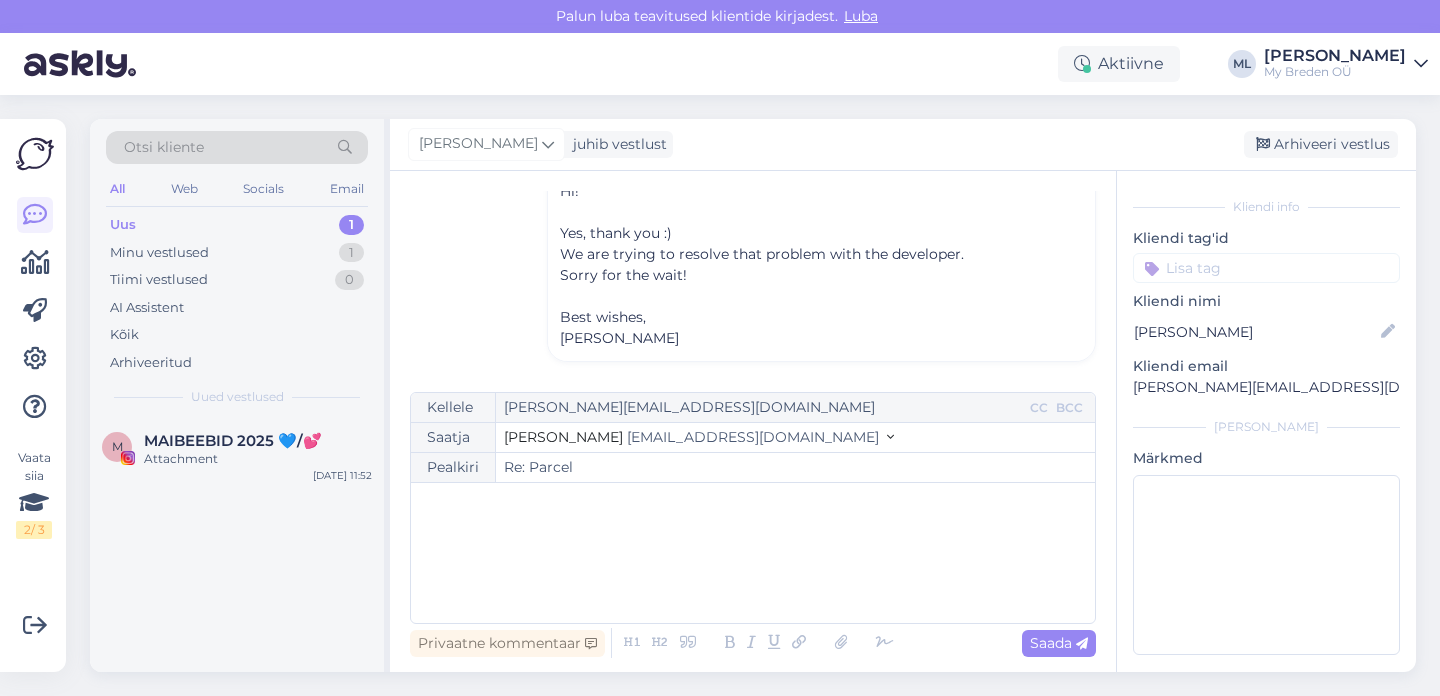 click on "Uus" at bounding box center [123, 225] 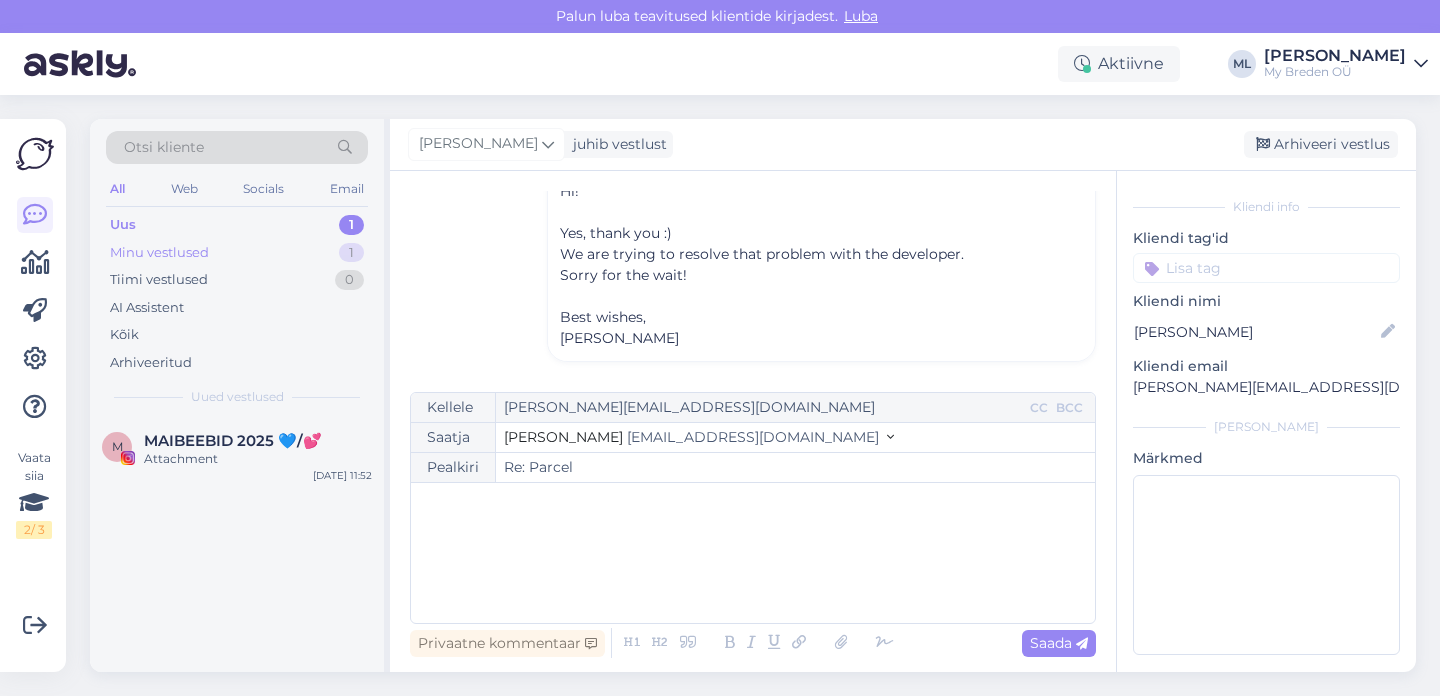 click on "Minu vestlused 1" at bounding box center (237, 253) 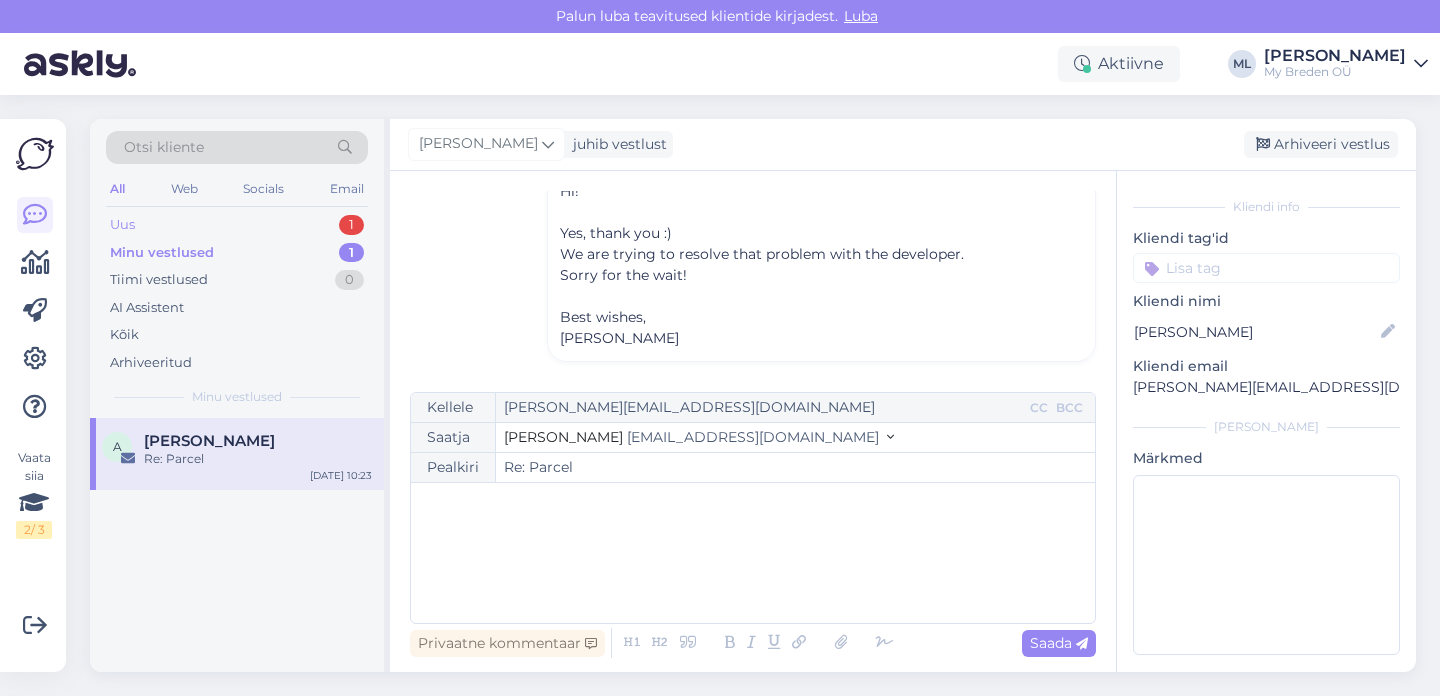 click on "Uus 1" at bounding box center (237, 225) 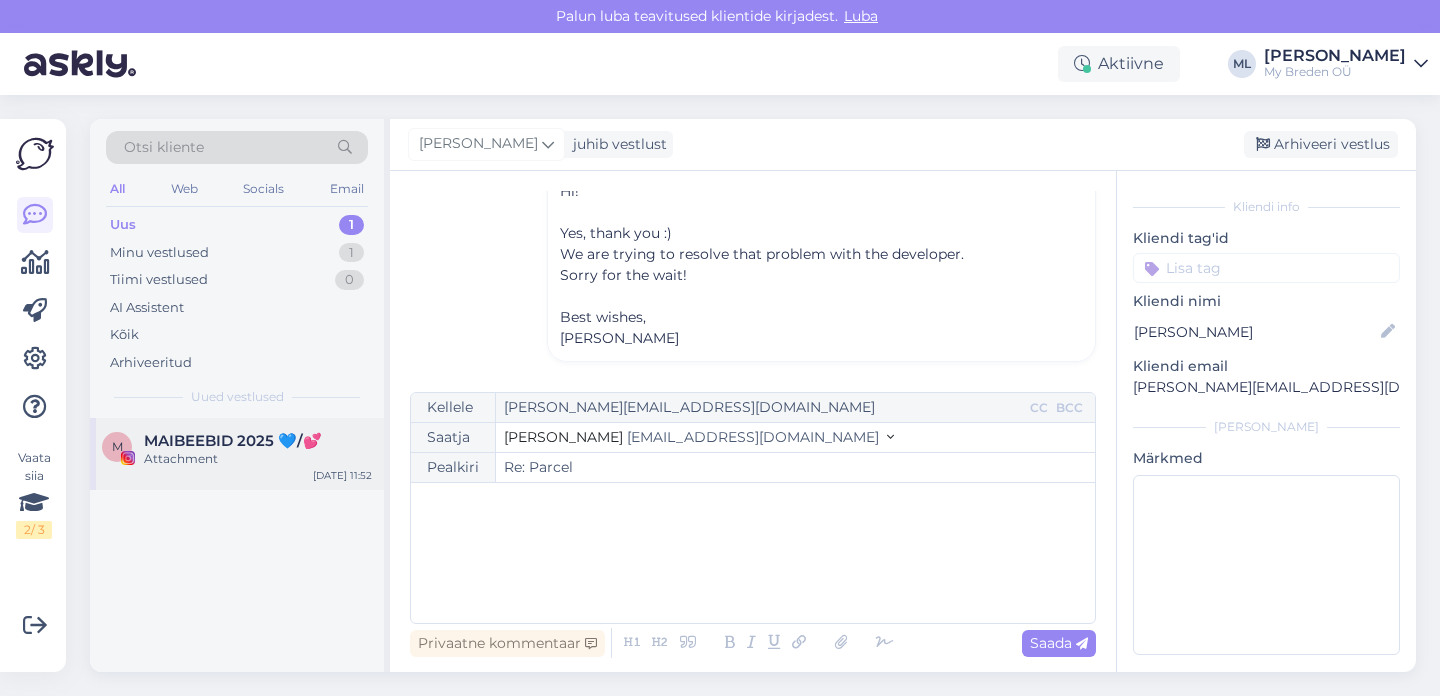 click on "MAIBEEBID 2025 💙/💕" at bounding box center [233, 441] 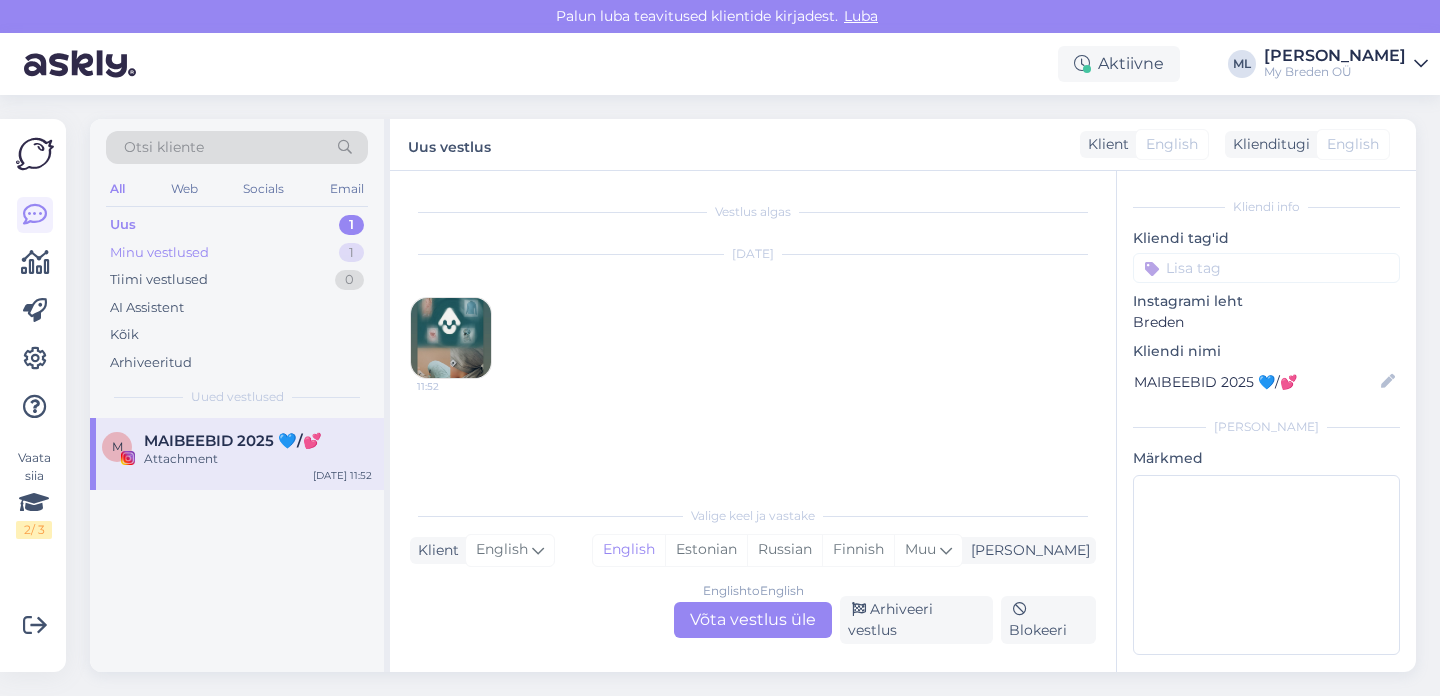 click on "Minu vestlused" at bounding box center (159, 253) 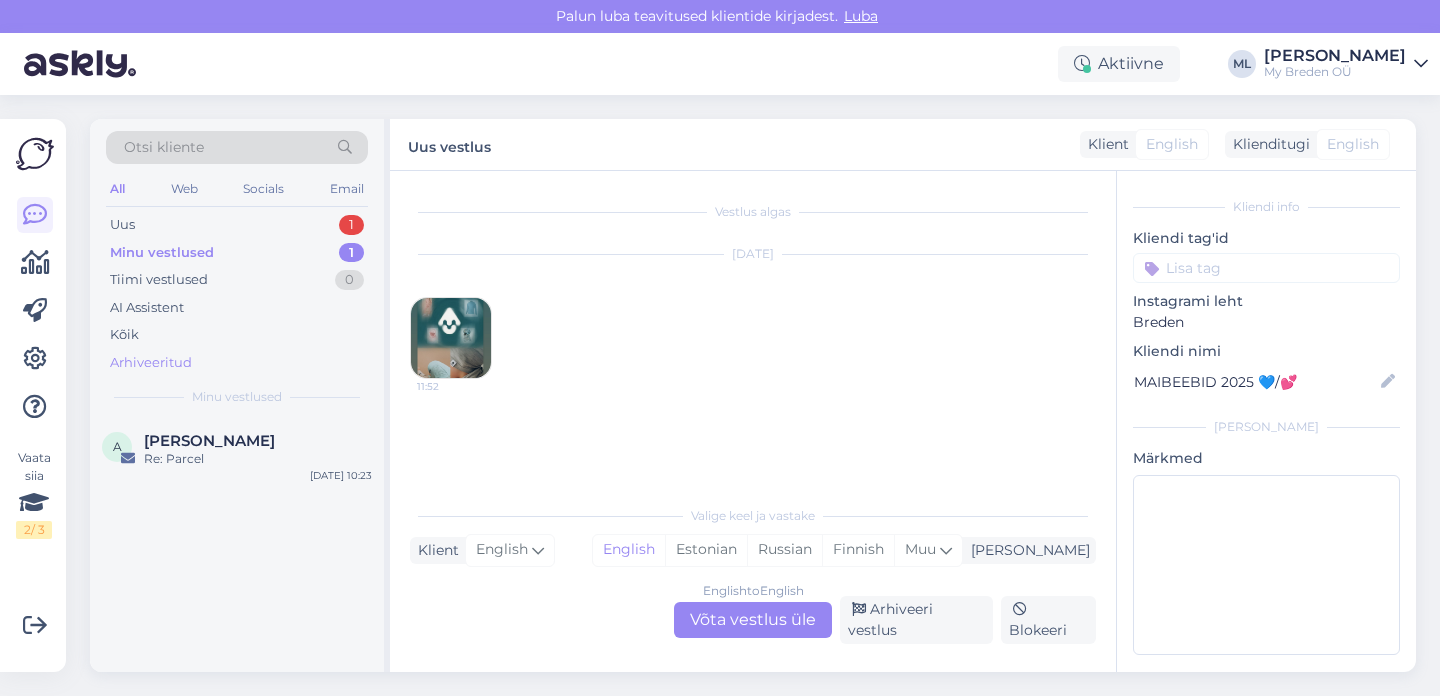 click on "Arhiveeritud" at bounding box center [151, 363] 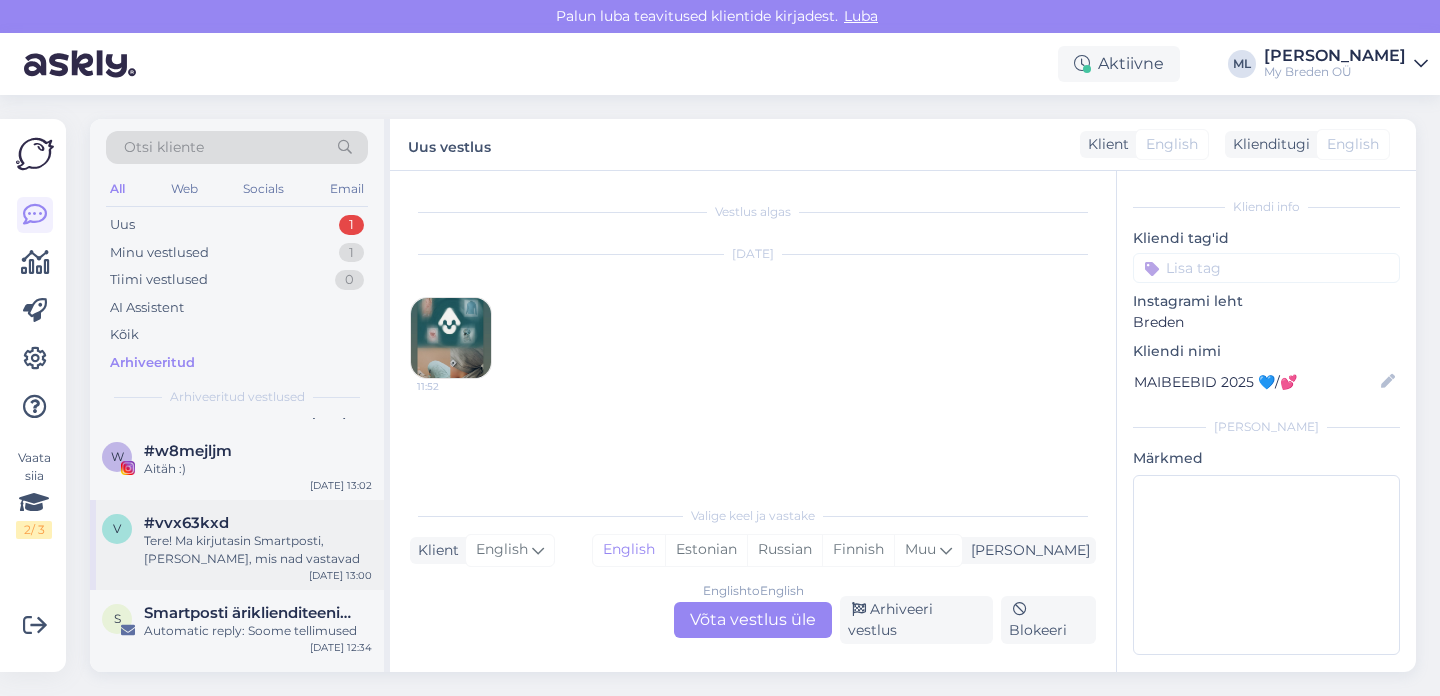 scroll, scrollTop: 2205, scrollLeft: 0, axis: vertical 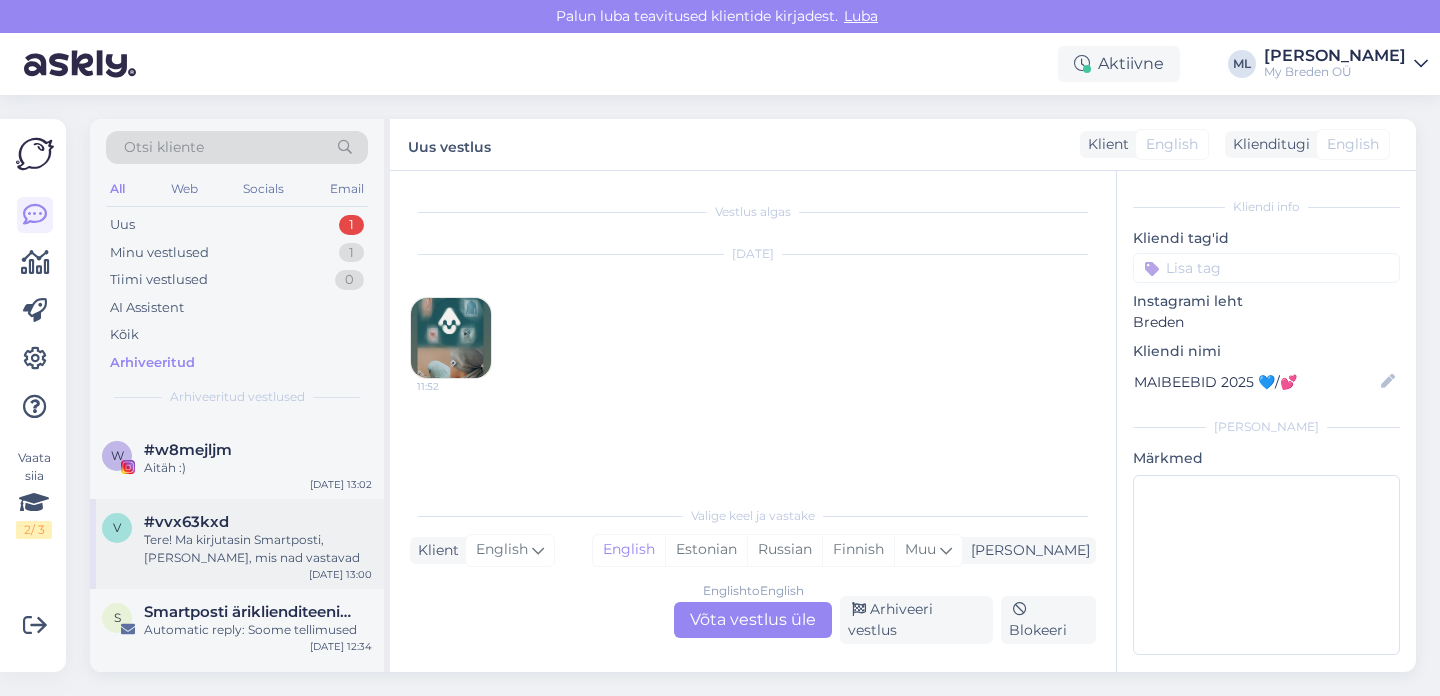 click on "#vvx63kxd" at bounding box center (258, 522) 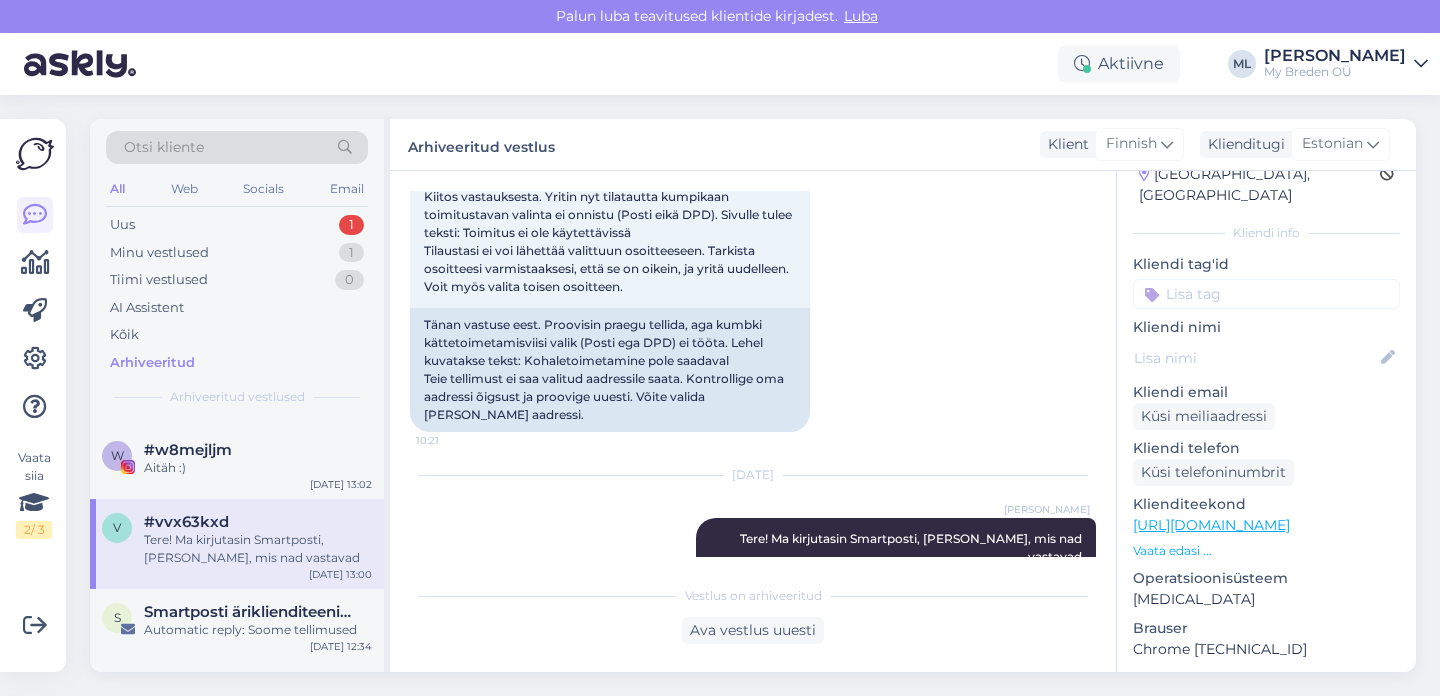 scroll, scrollTop: 617, scrollLeft: 0, axis: vertical 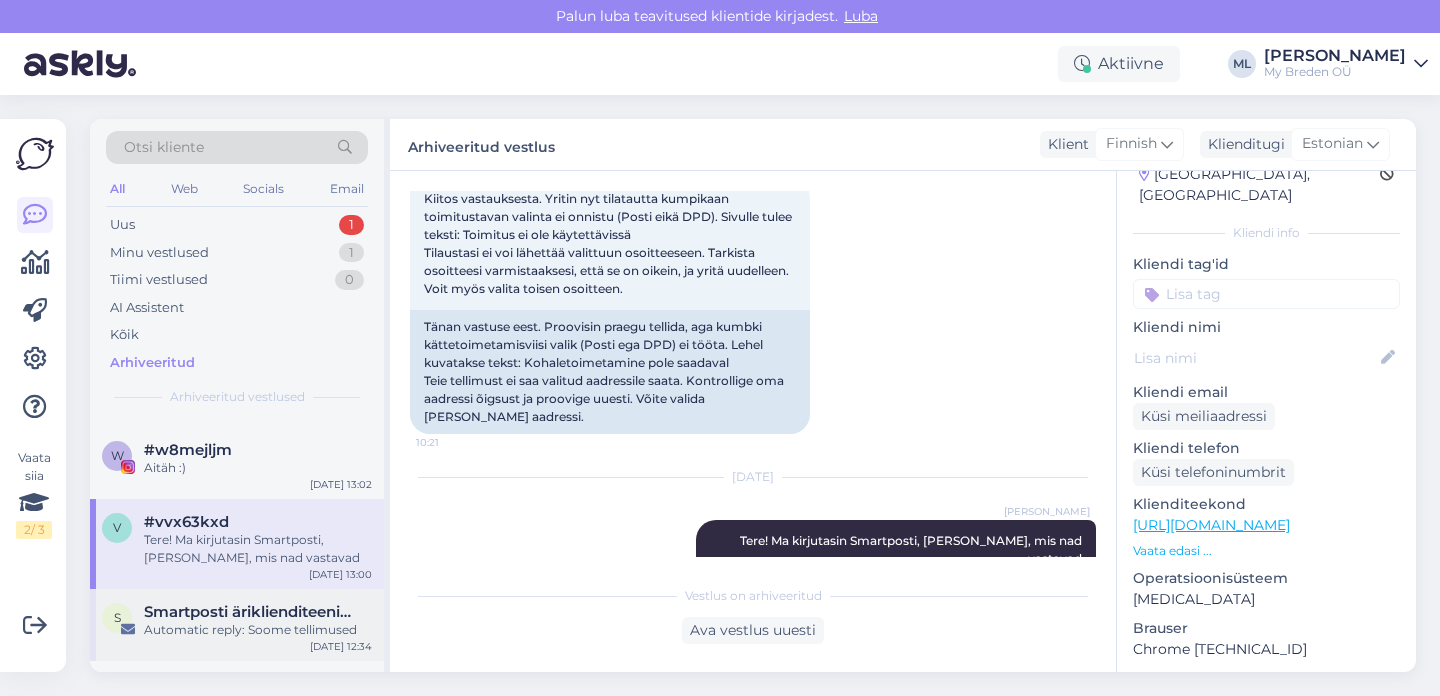 click on "Automatic reply: Soome tellimused" at bounding box center (258, 630) 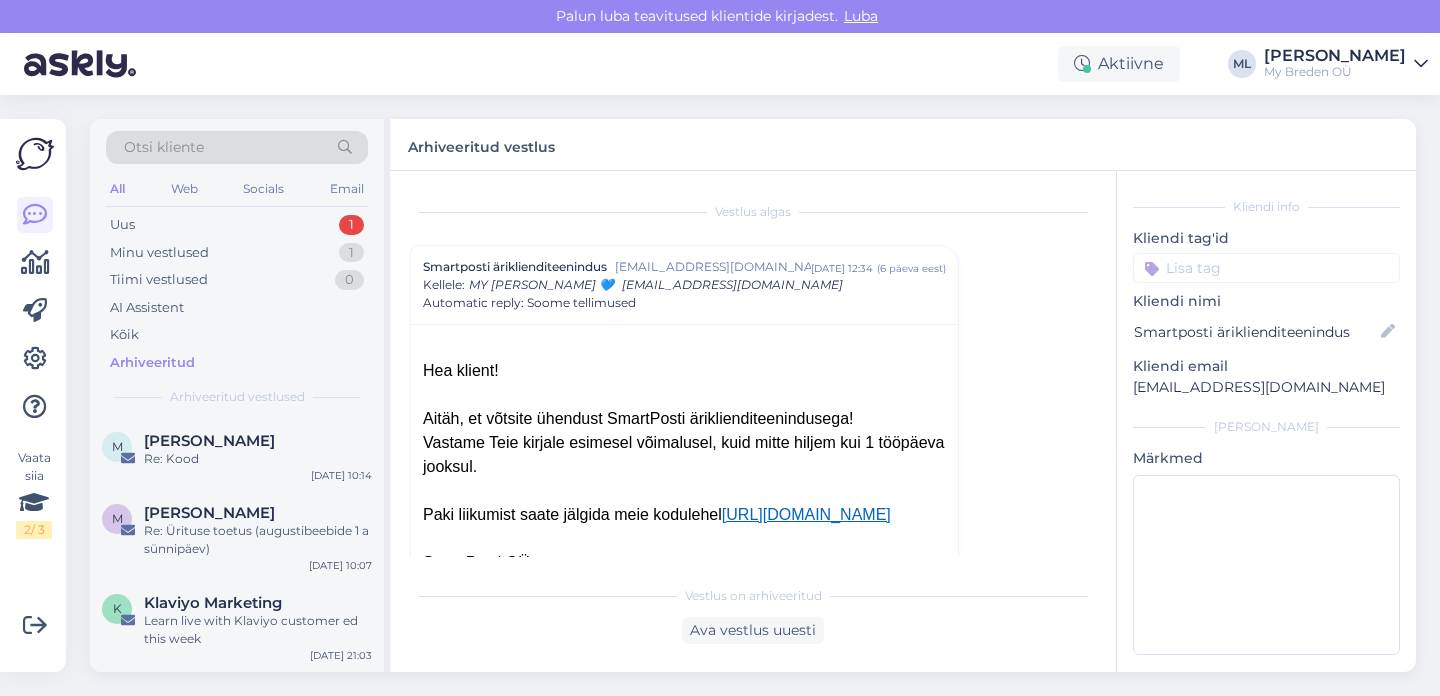 scroll, scrollTop: 0, scrollLeft: 0, axis: both 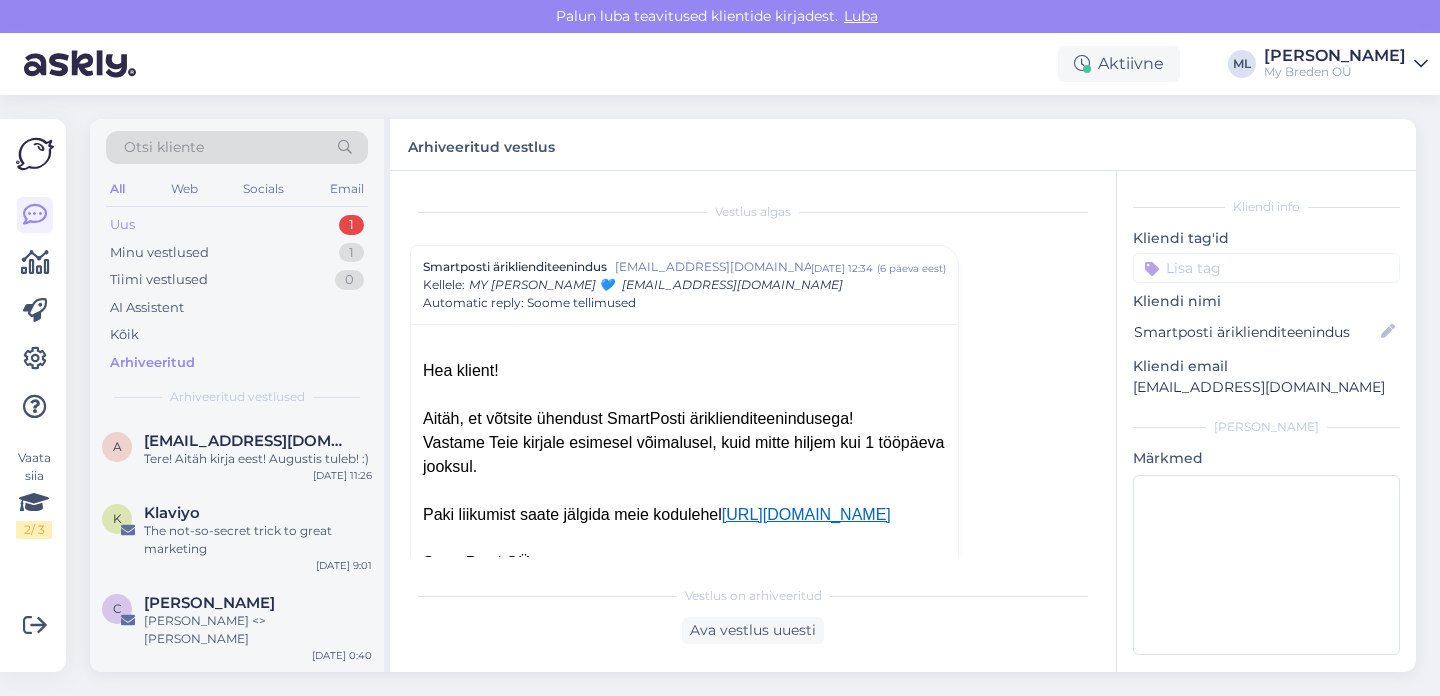 click on "Uus 1" at bounding box center [237, 225] 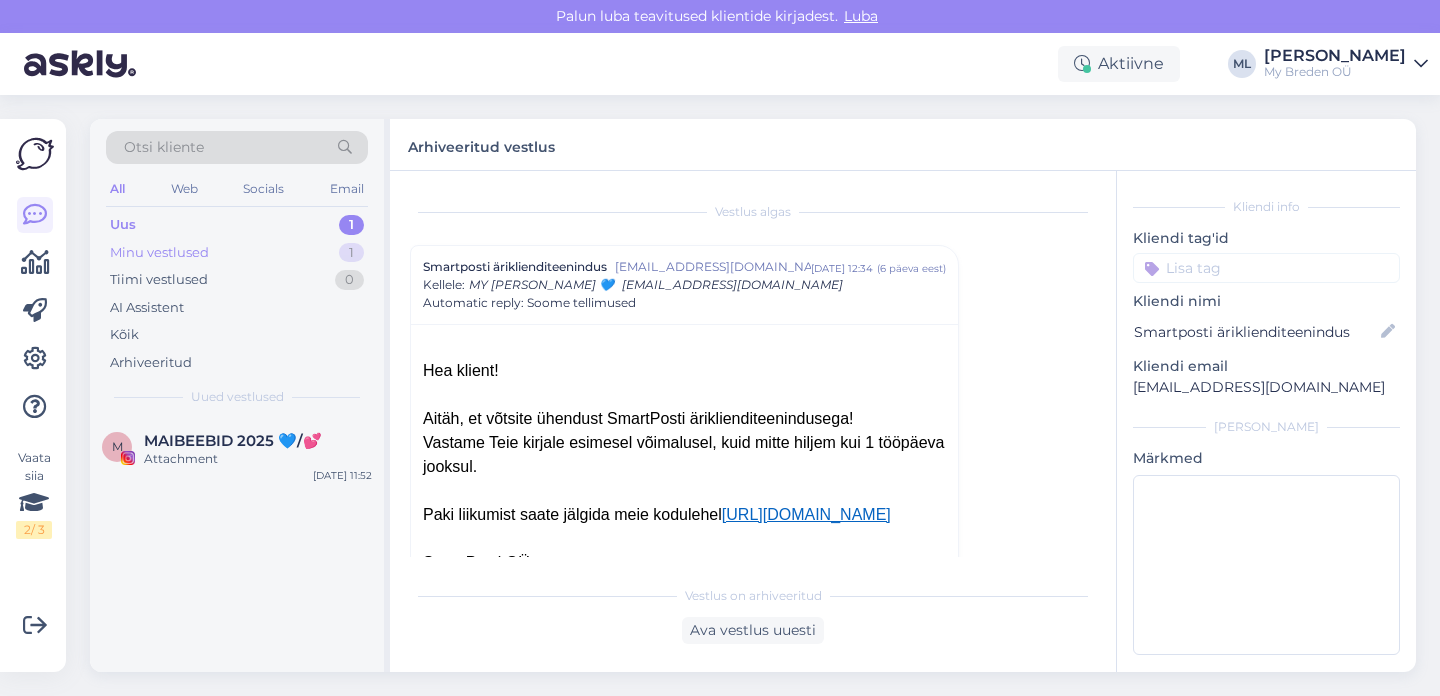 click on "Minu vestlused 1" at bounding box center (237, 253) 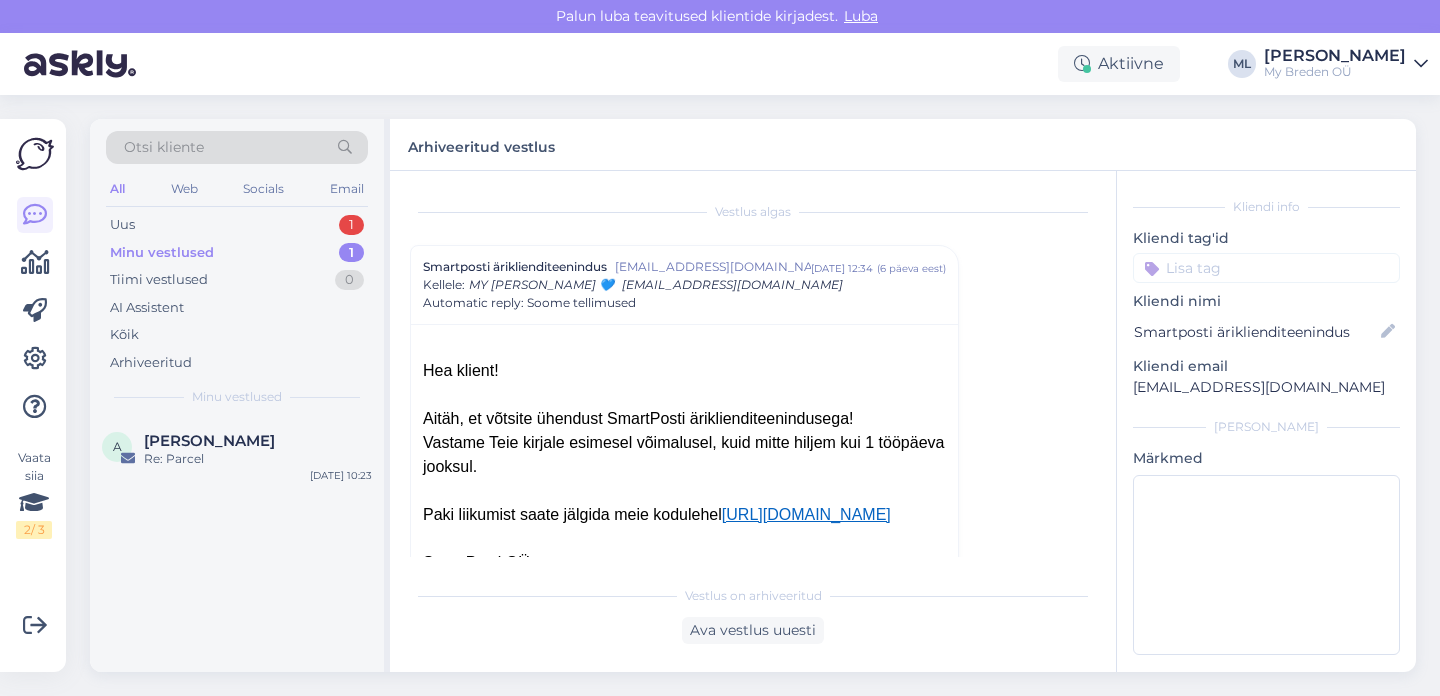 click on "Minu vestlused 1" at bounding box center (237, 253) 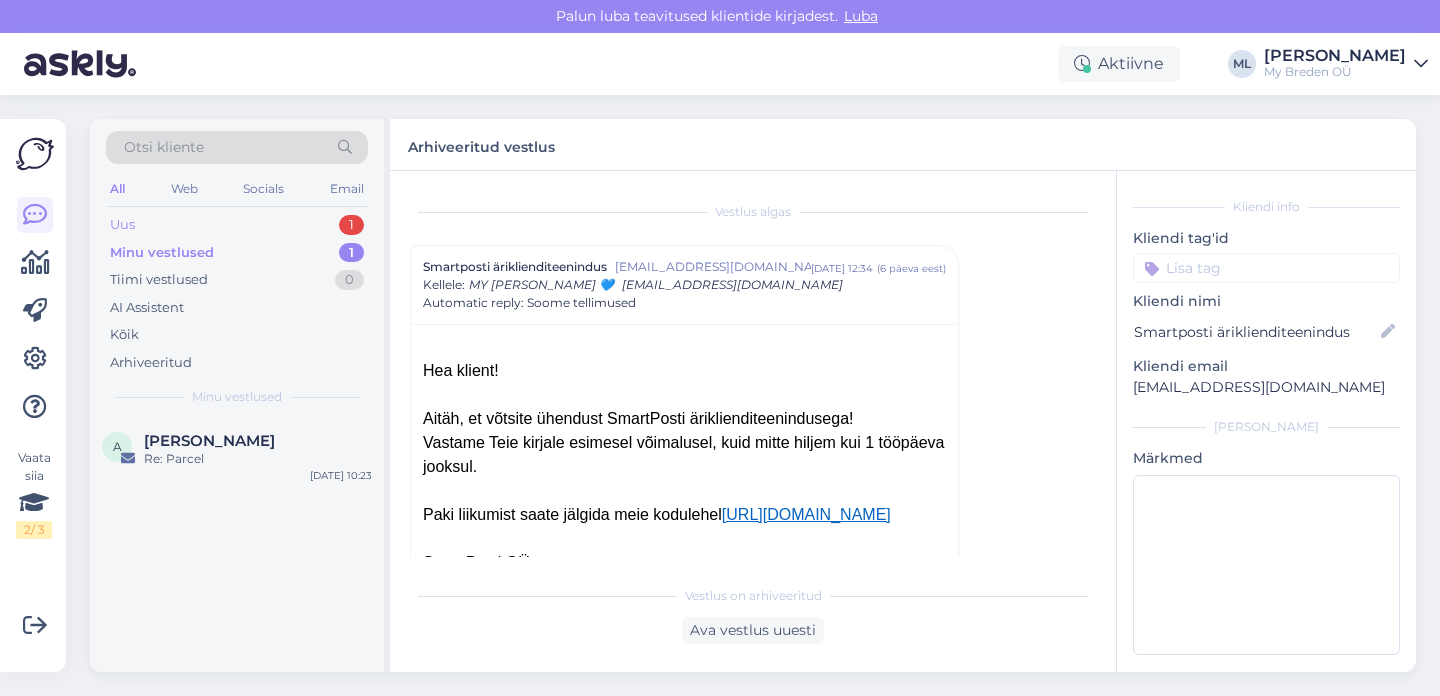 click on "Uus" at bounding box center (122, 225) 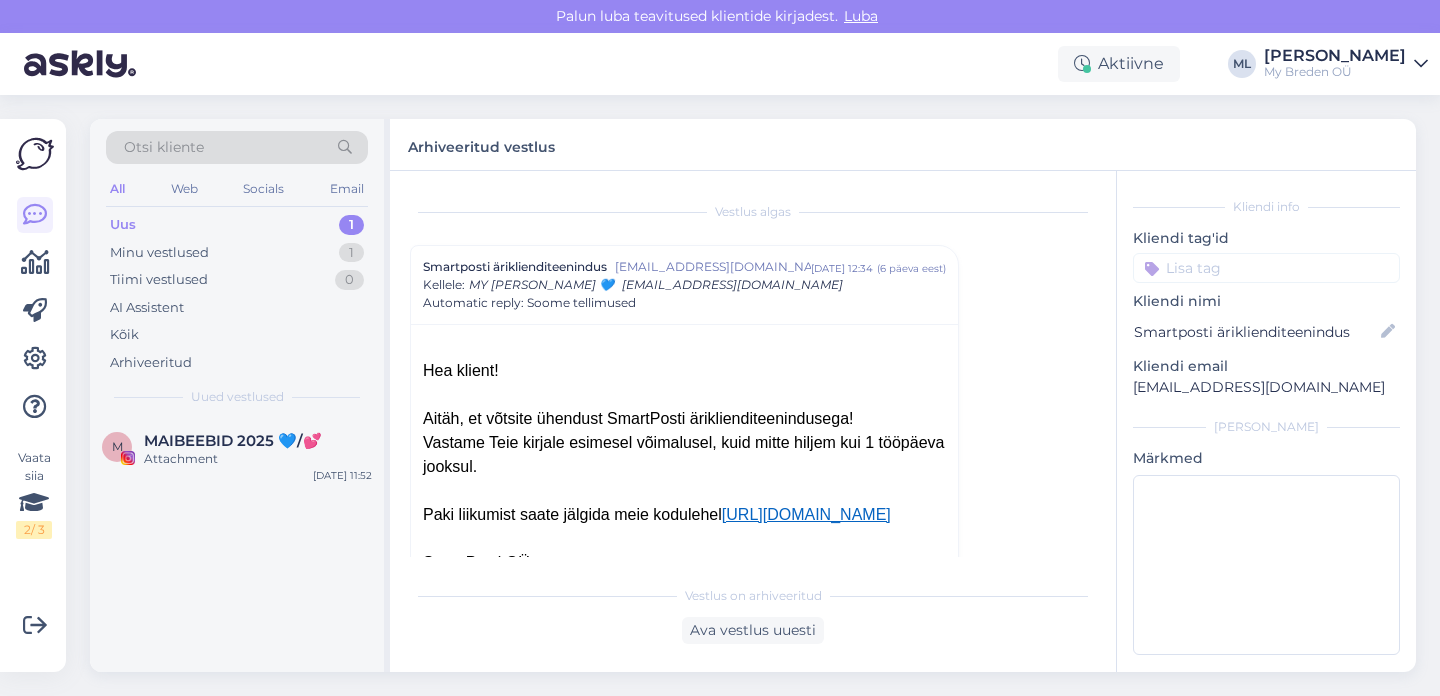 click on "Uus" at bounding box center [123, 225] 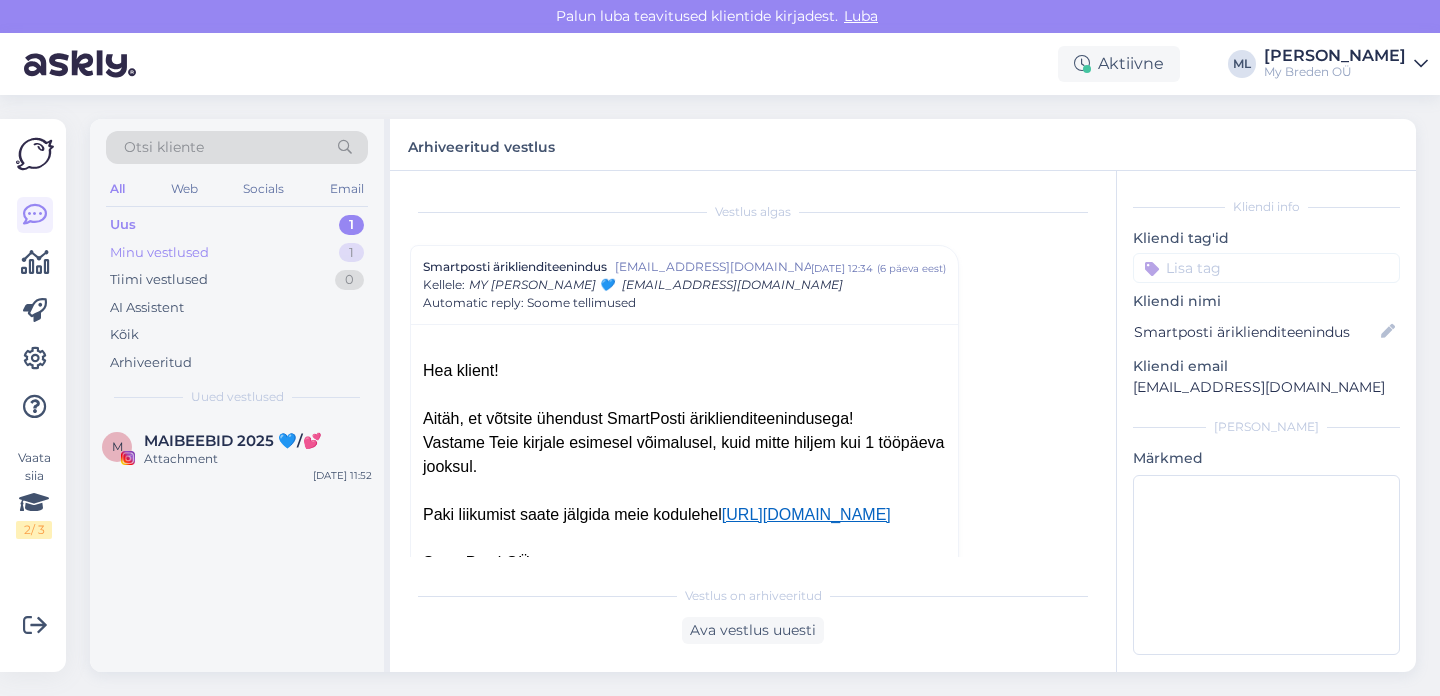 click on "Minu vestlused" at bounding box center (159, 253) 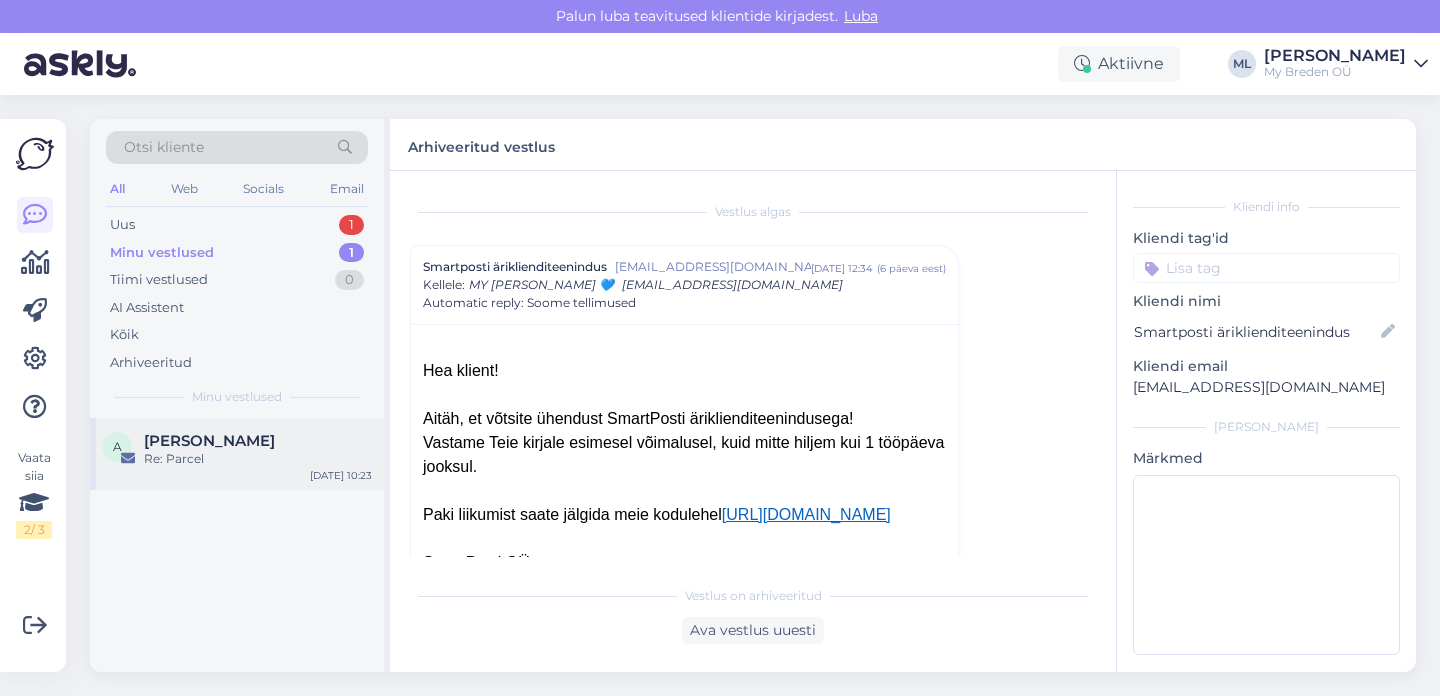 click on "Re: Parcel" at bounding box center [258, 459] 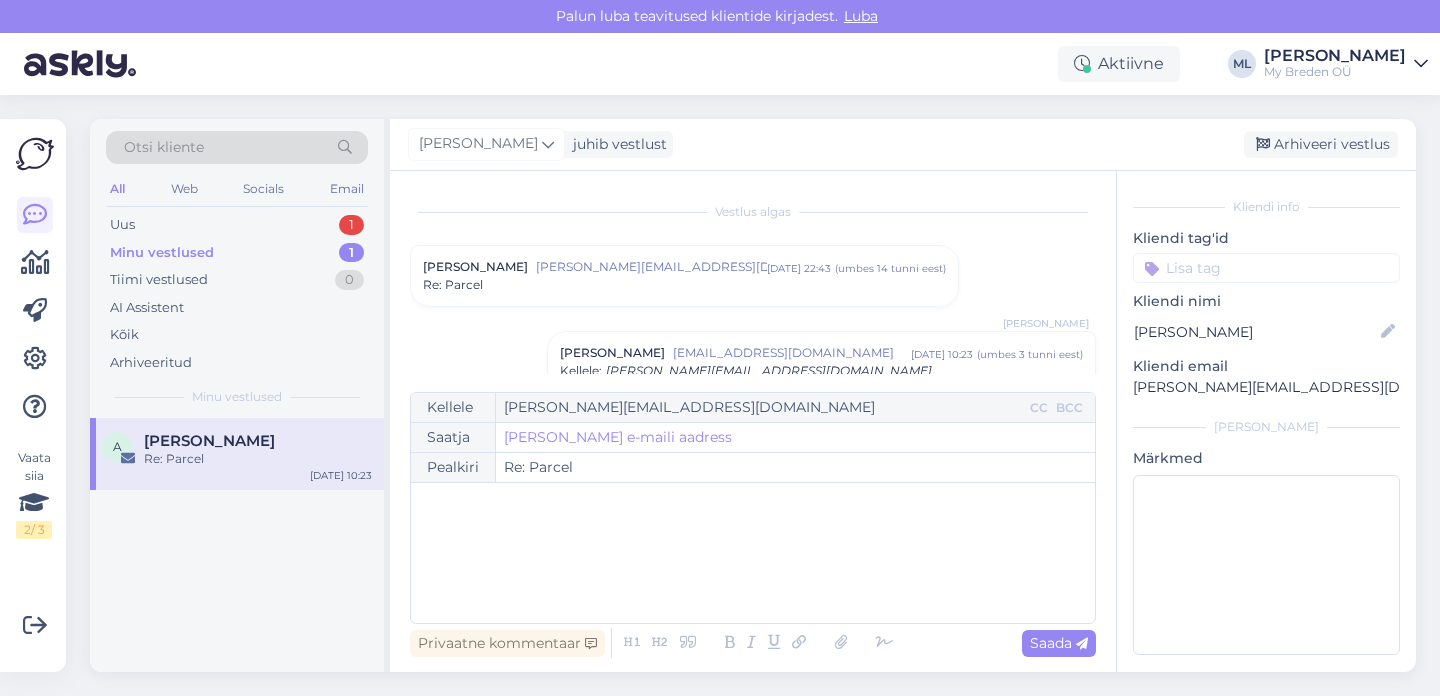 scroll, scrollTop: 101, scrollLeft: 0, axis: vertical 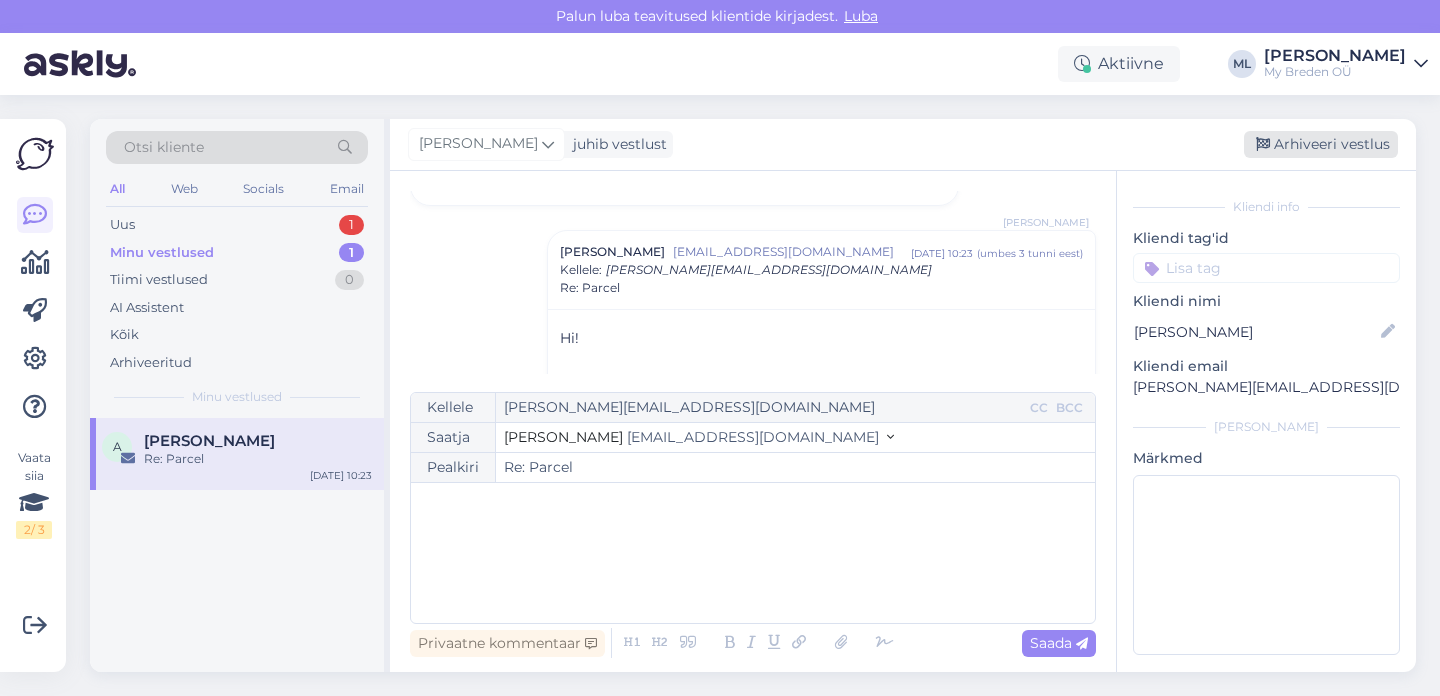 click on "Arhiveeri vestlus" at bounding box center (1321, 144) 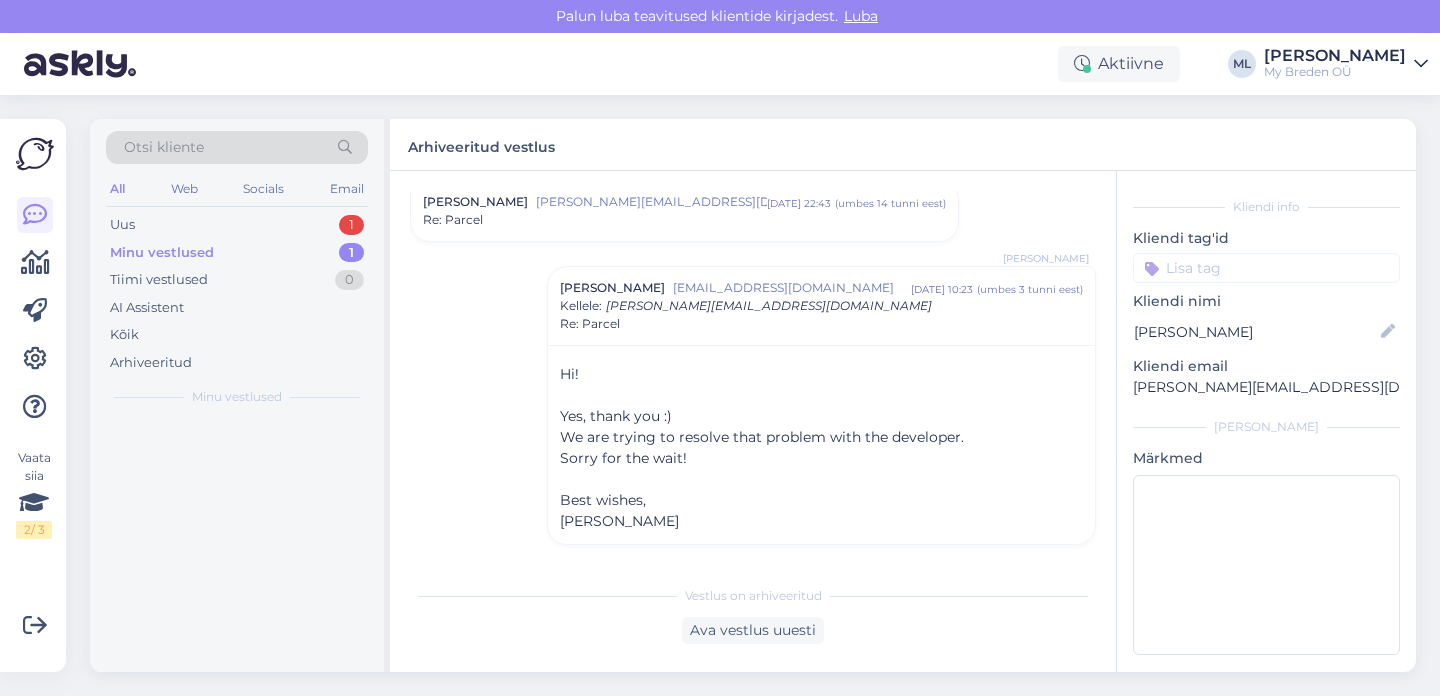 scroll, scrollTop: 65, scrollLeft: 0, axis: vertical 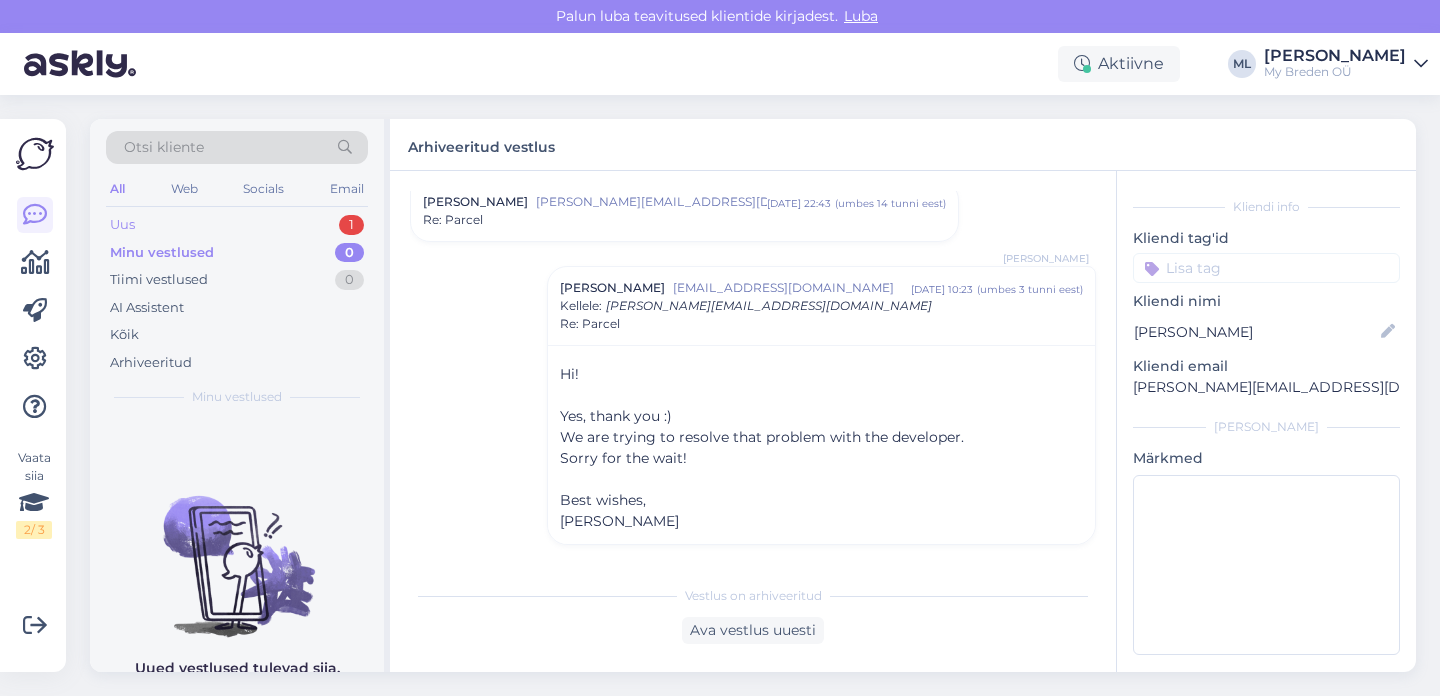 click on "Uus 1" at bounding box center [237, 225] 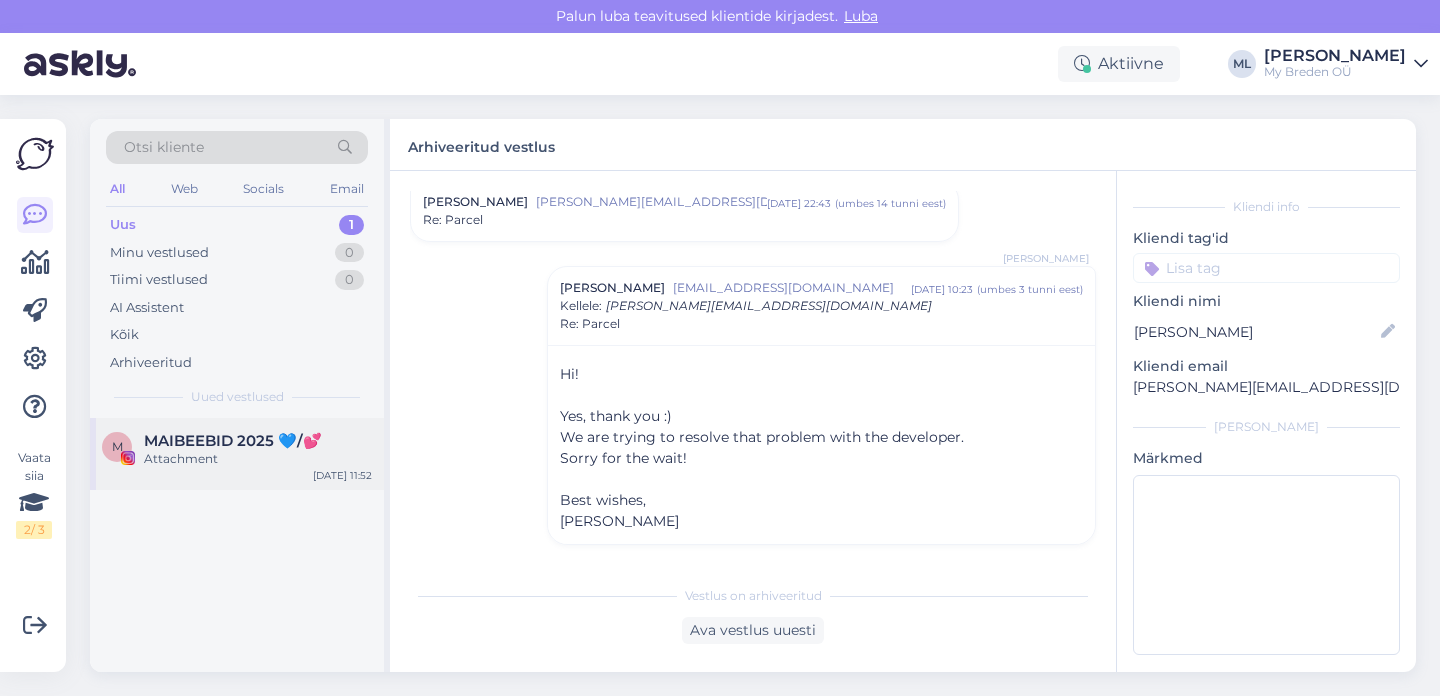 click on "M MAIBEEBID 2025 💙/💕 Attachment [DATE] 11:52" at bounding box center [237, 454] 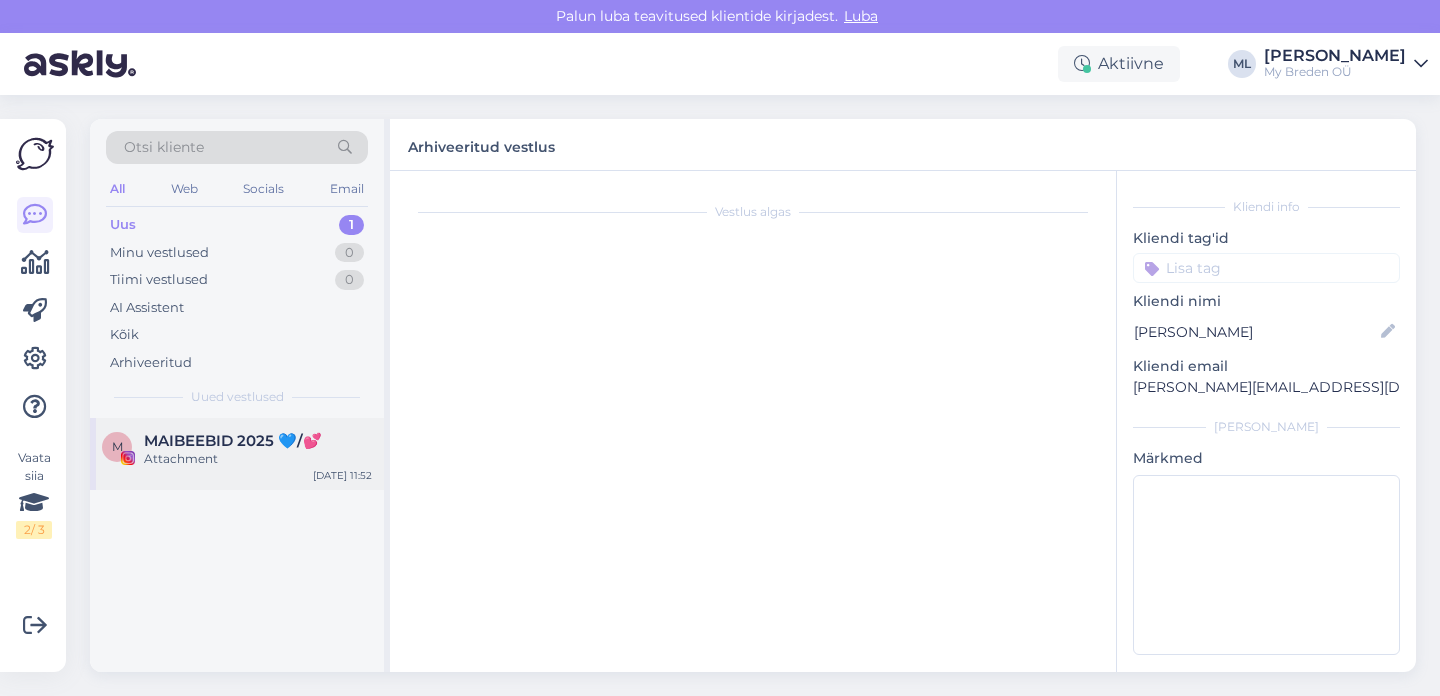 scroll, scrollTop: 0, scrollLeft: 0, axis: both 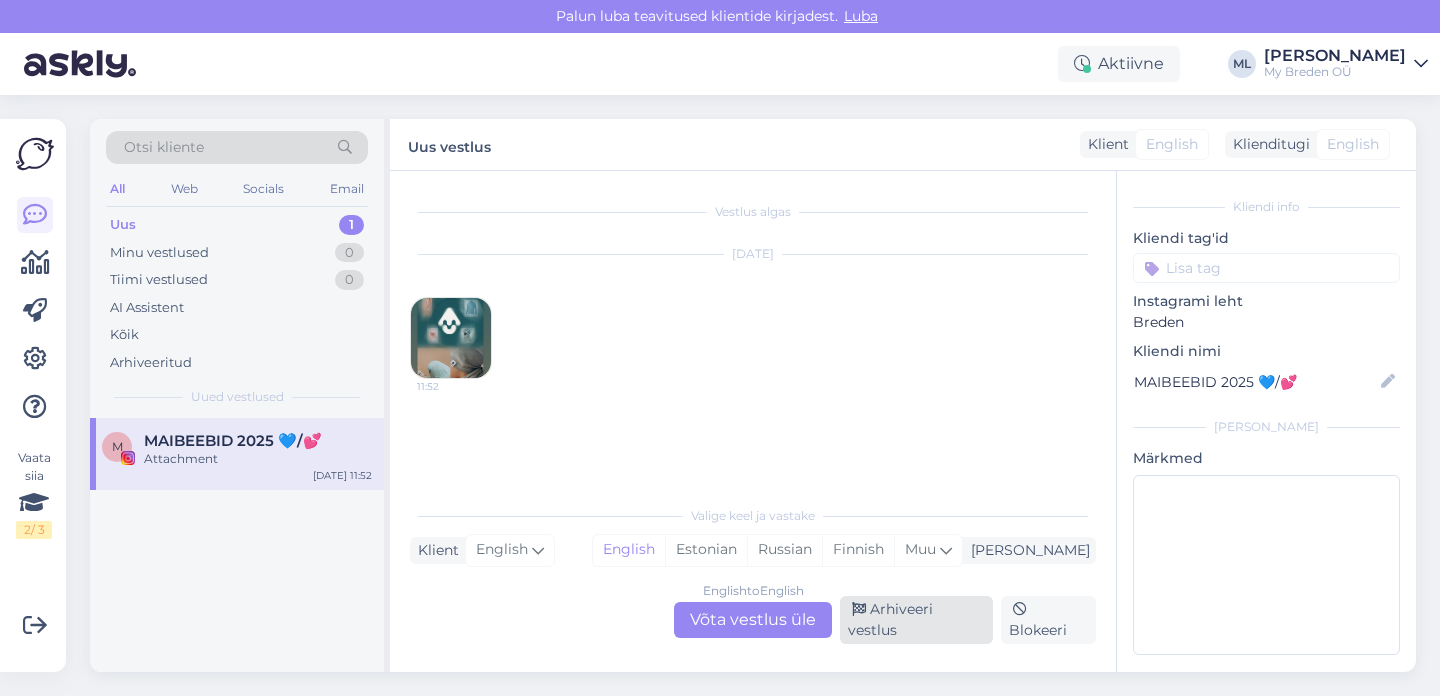 click on "Arhiveeri vestlus" at bounding box center (916, 620) 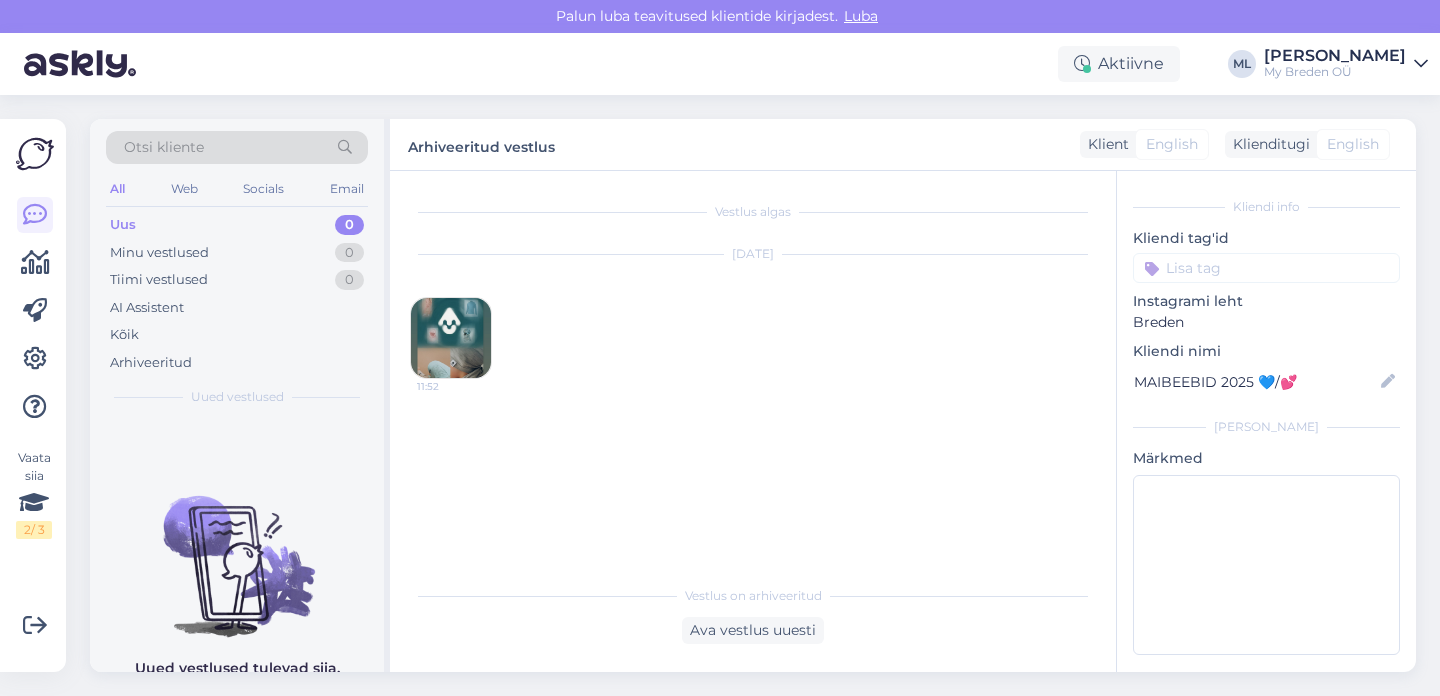 click on "Uus 0" at bounding box center [237, 225] 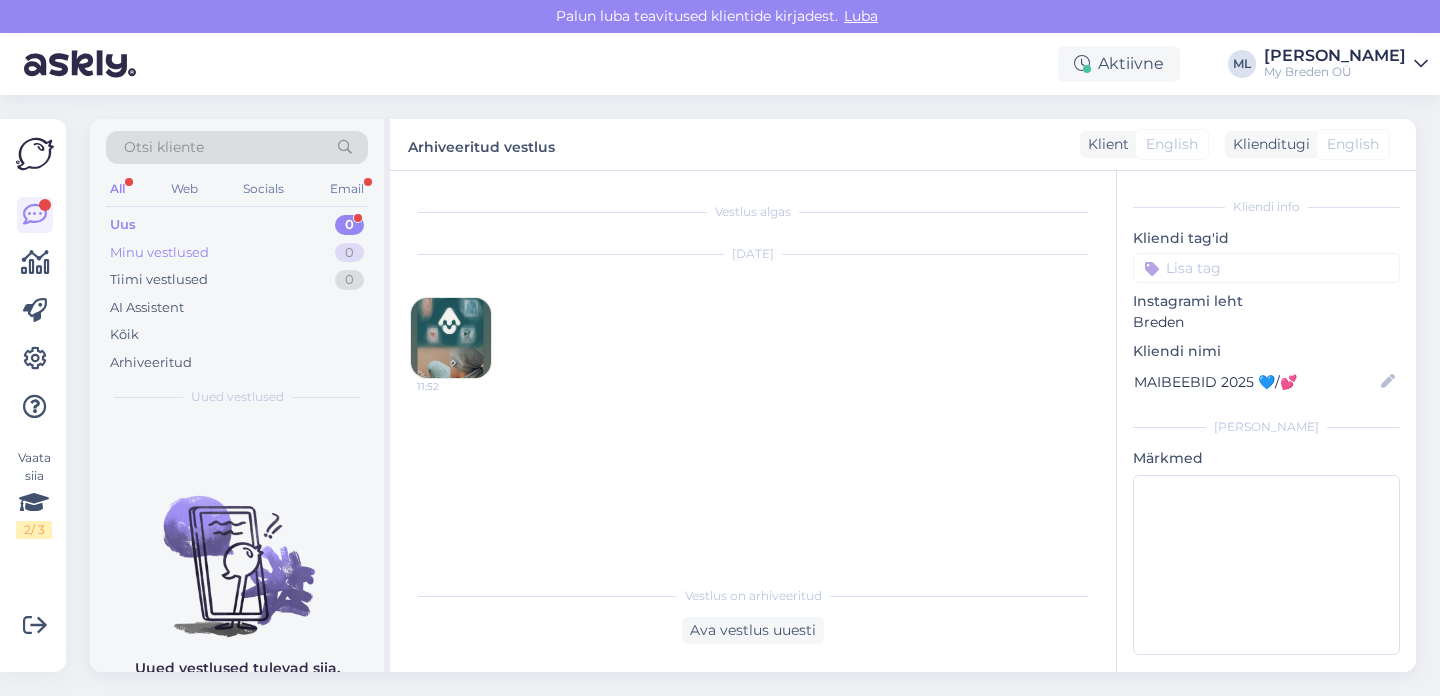 click on "Minu vestlused" at bounding box center (159, 253) 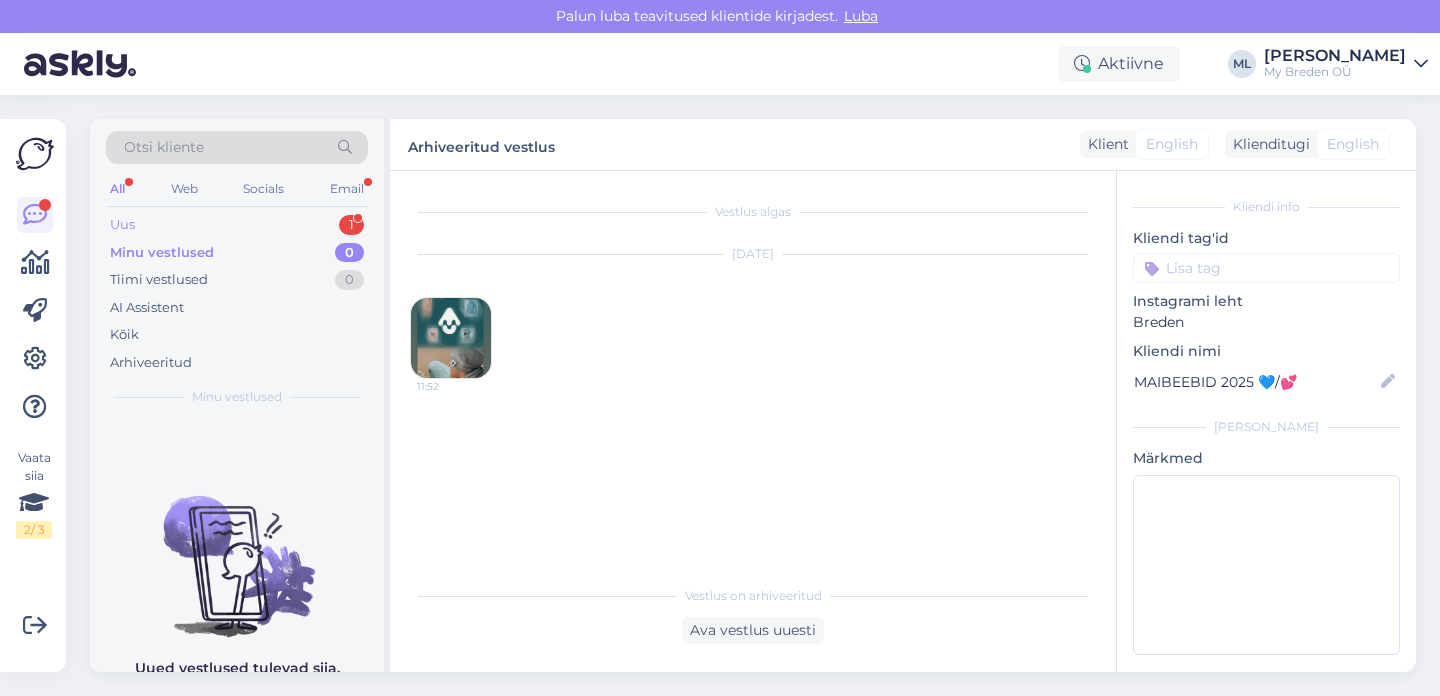 click on "Uus 1" at bounding box center [237, 225] 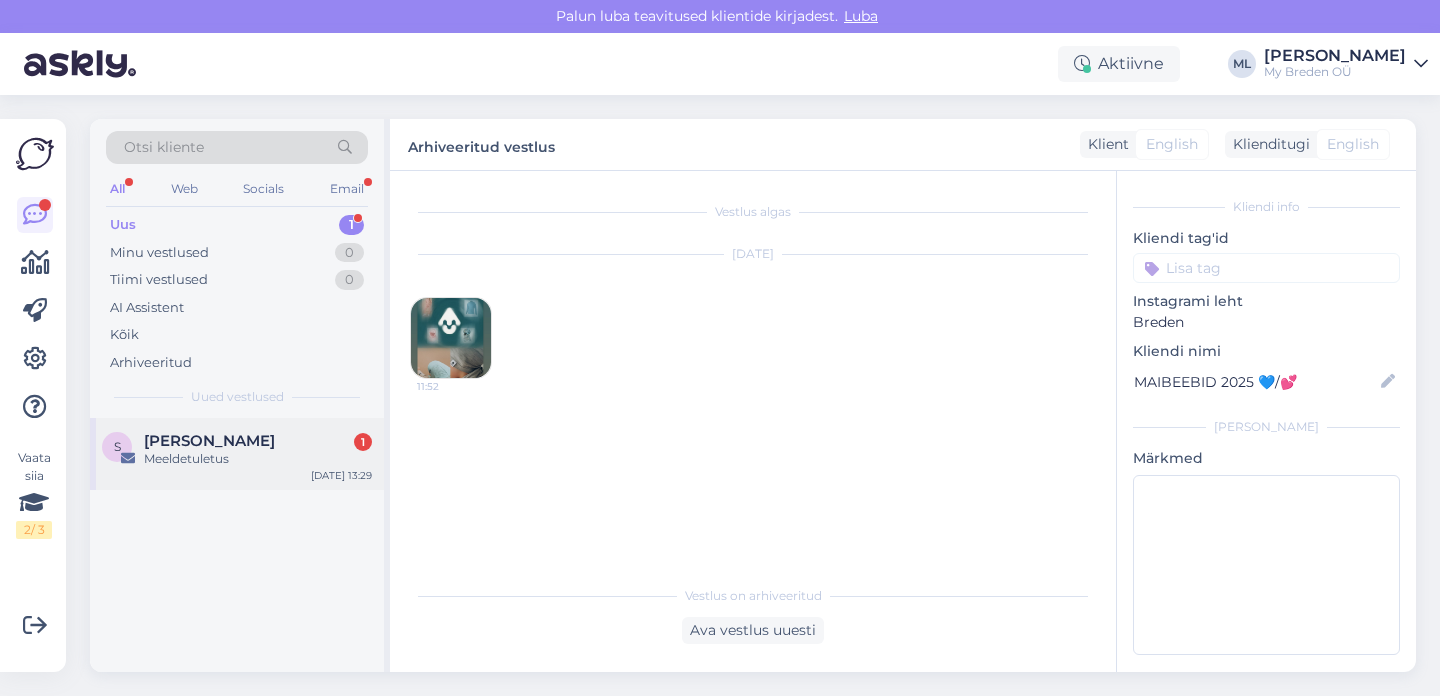 click on "Meeldetuletus" at bounding box center (258, 459) 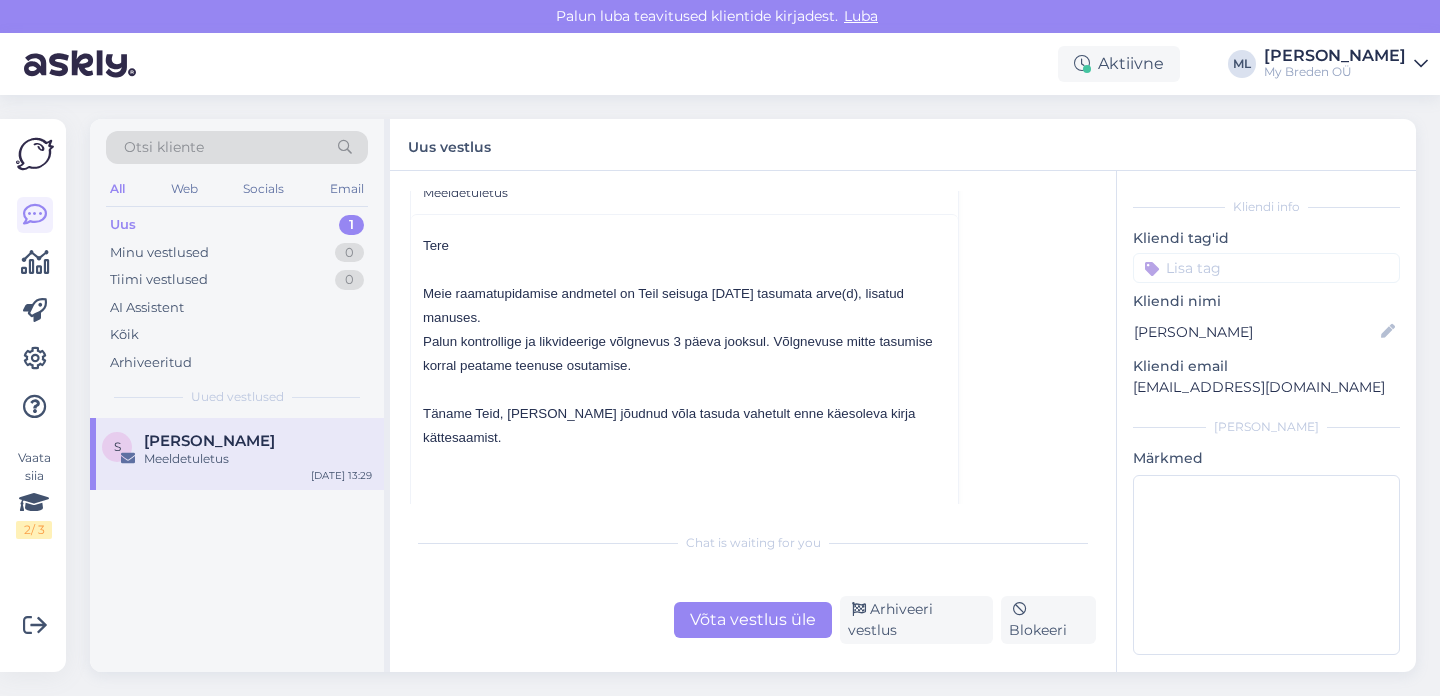 scroll, scrollTop: 0, scrollLeft: 0, axis: both 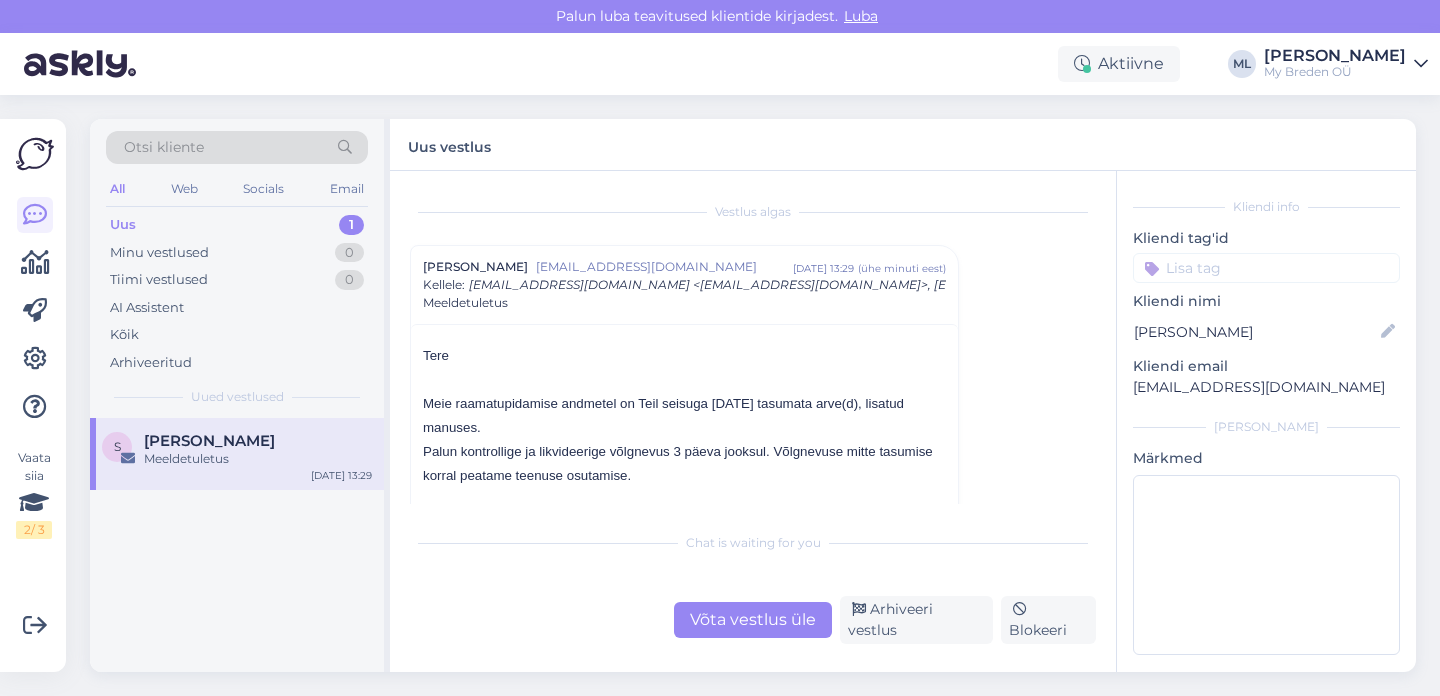 click on "Uus" at bounding box center [123, 225] 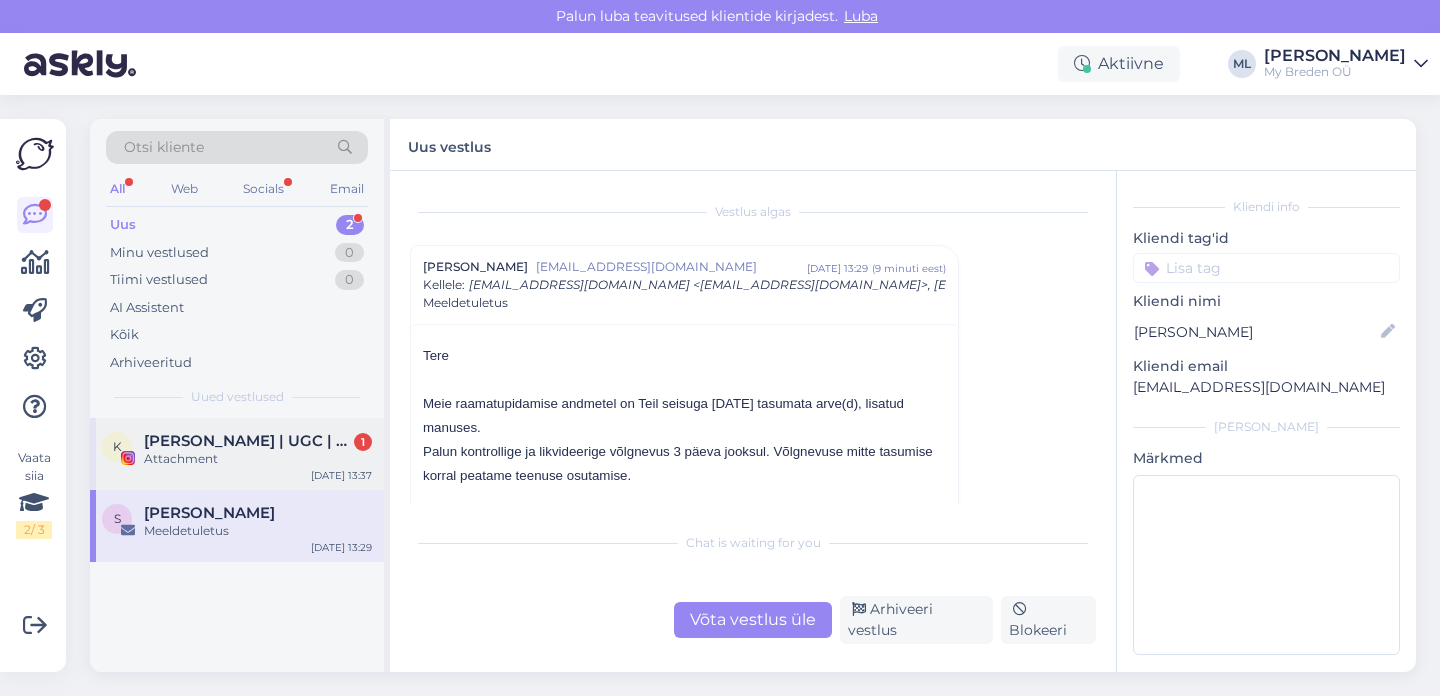 click on "Attachment" at bounding box center (258, 459) 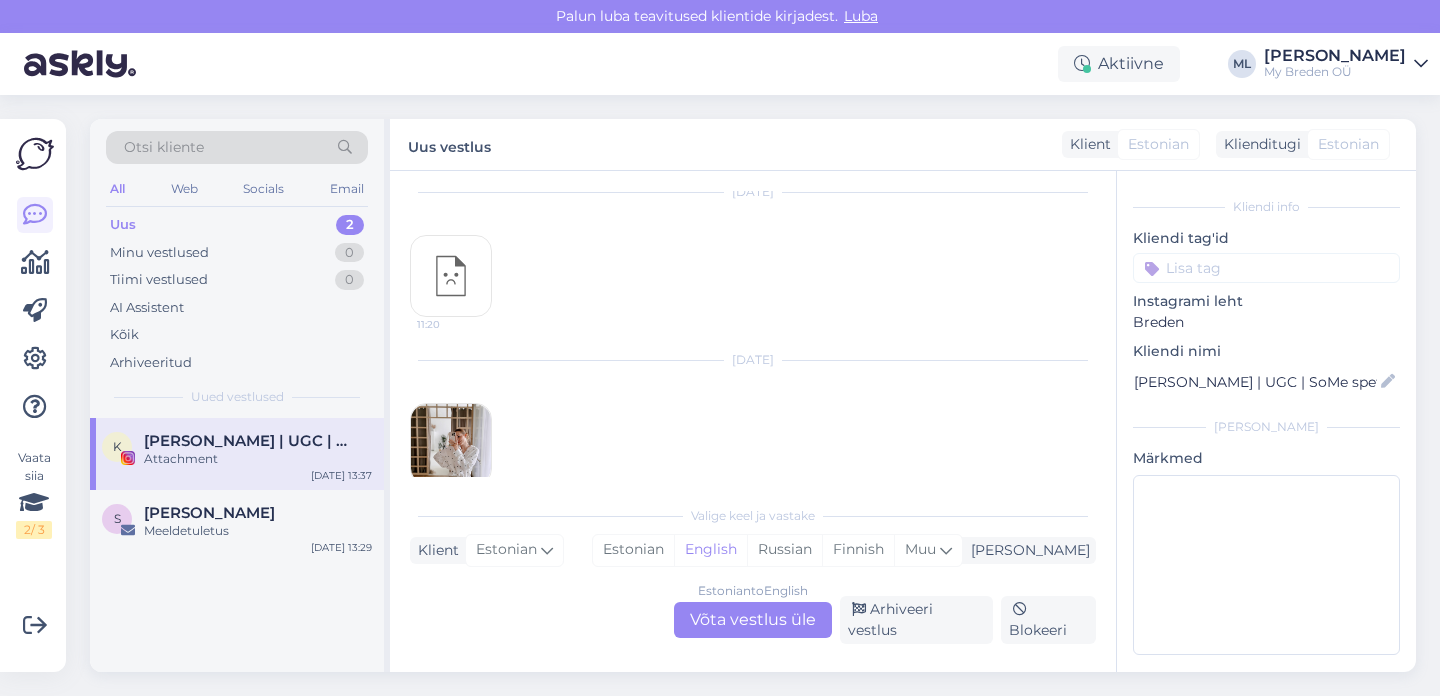 scroll, scrollTop: 4821, scrollLeft: 0, axis: vertical 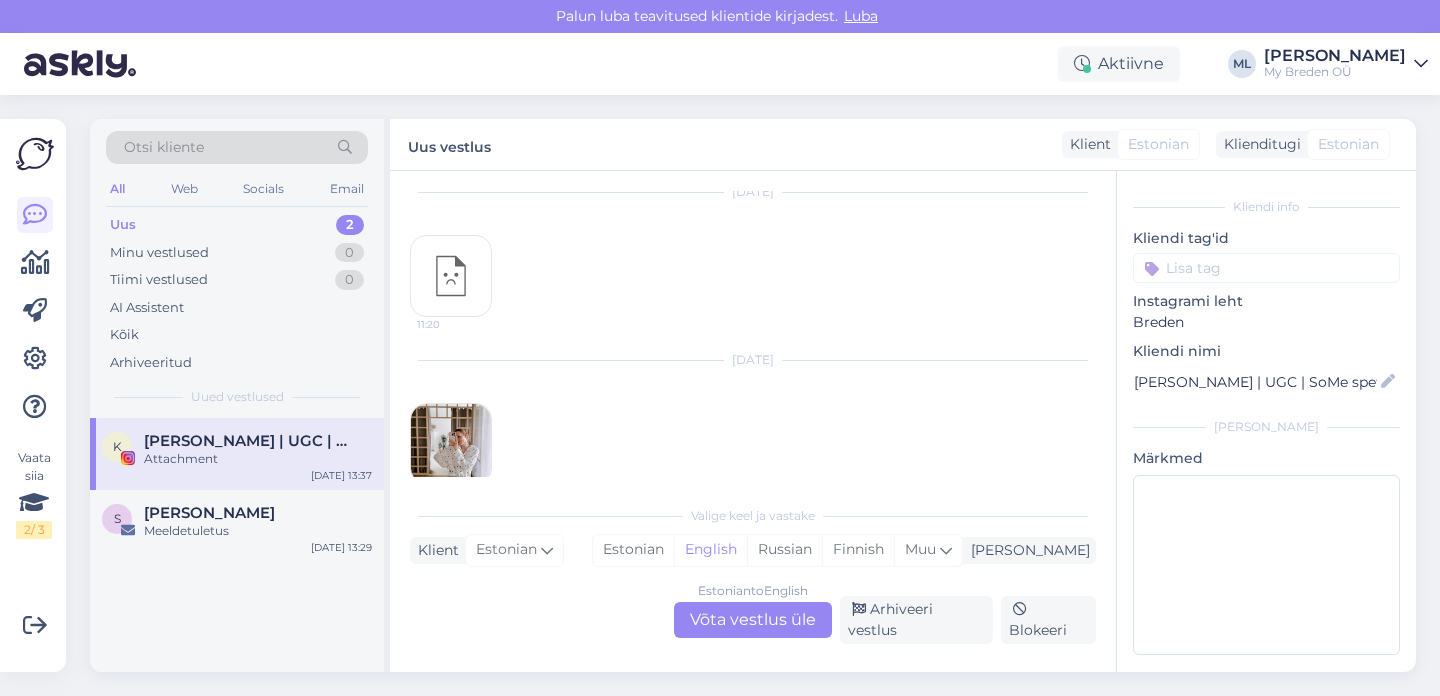 click at bounding box center [451, 444] 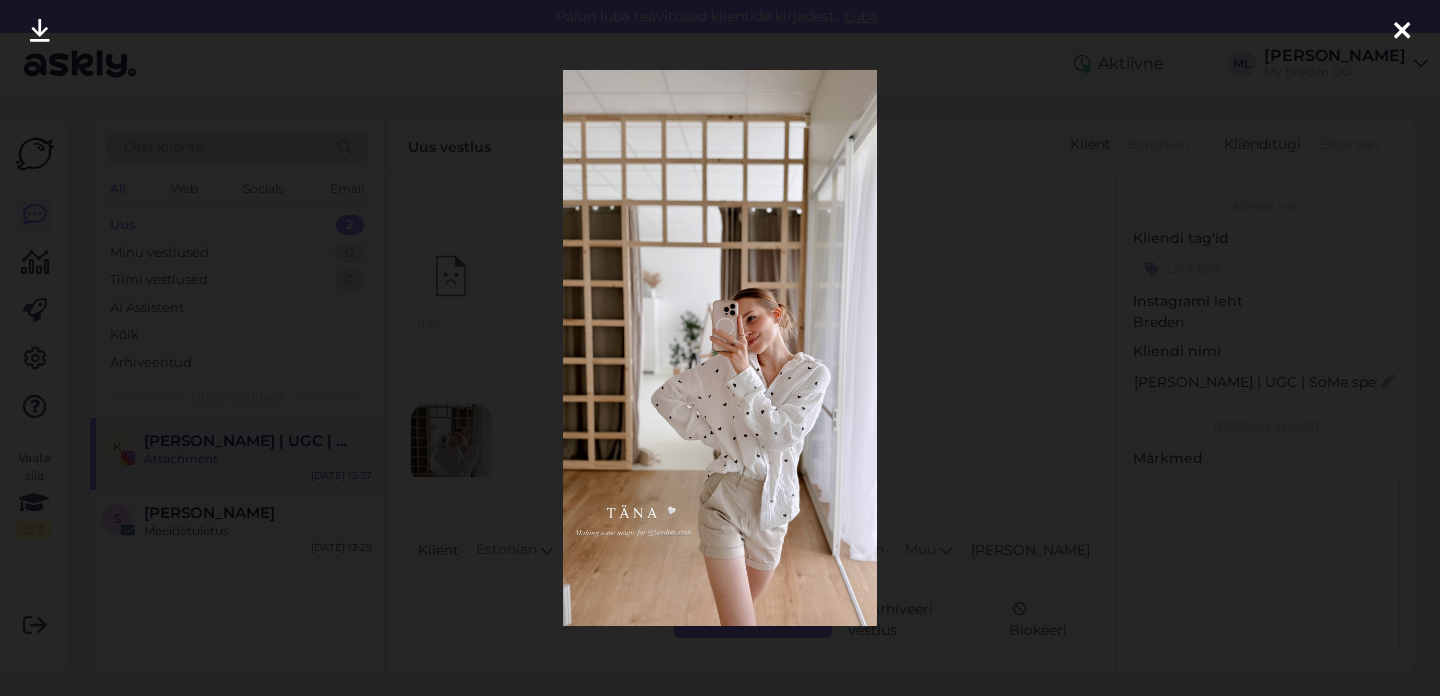 click at bounding box center (1402, 32) 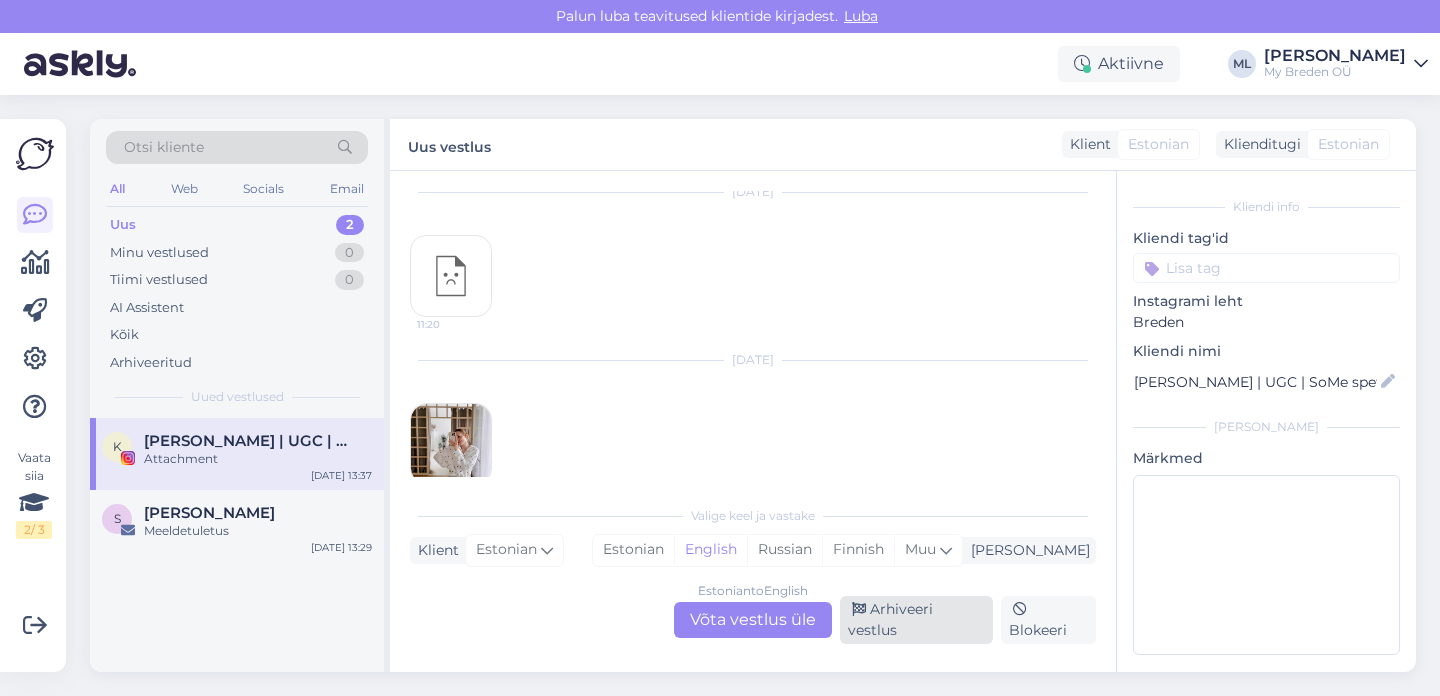 click on "Arhiveeri vestlus" at bounding box center (916, 620) 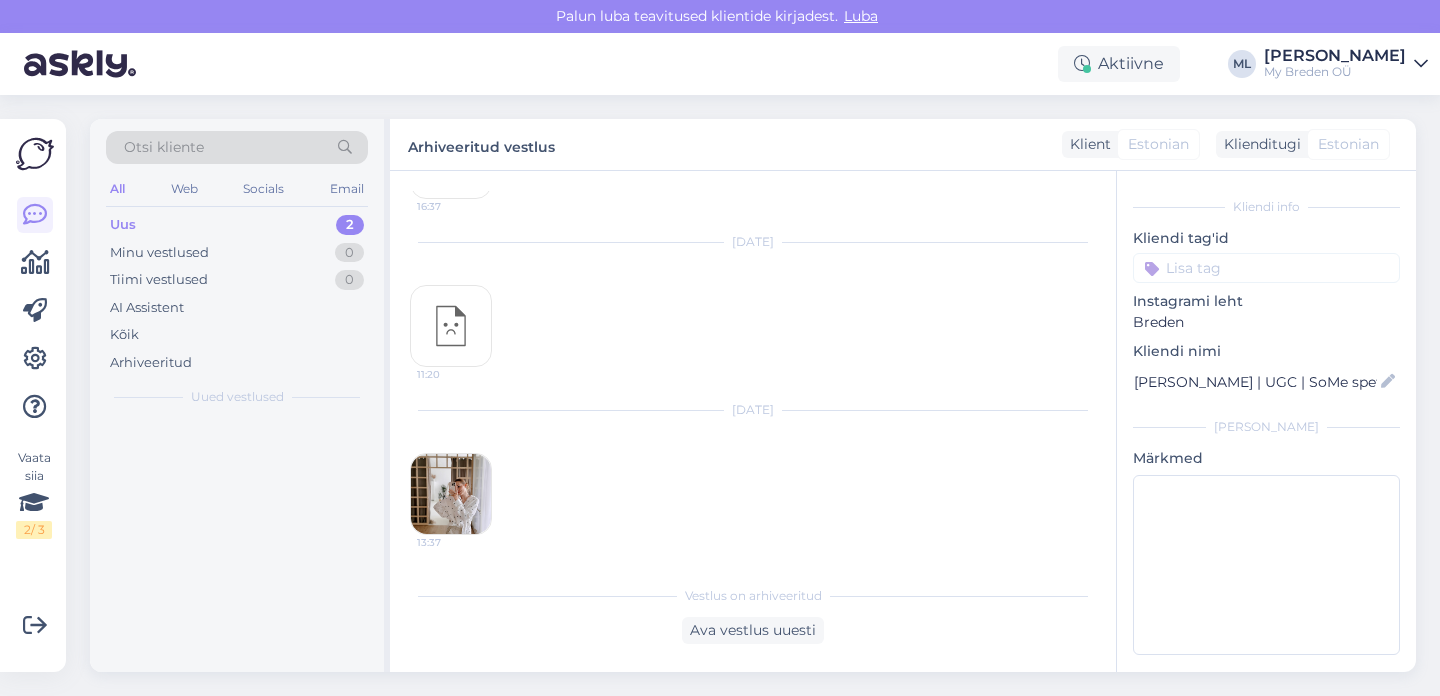scroll, scrollTop: 4753, scrollLeft: 0, axis: vertical 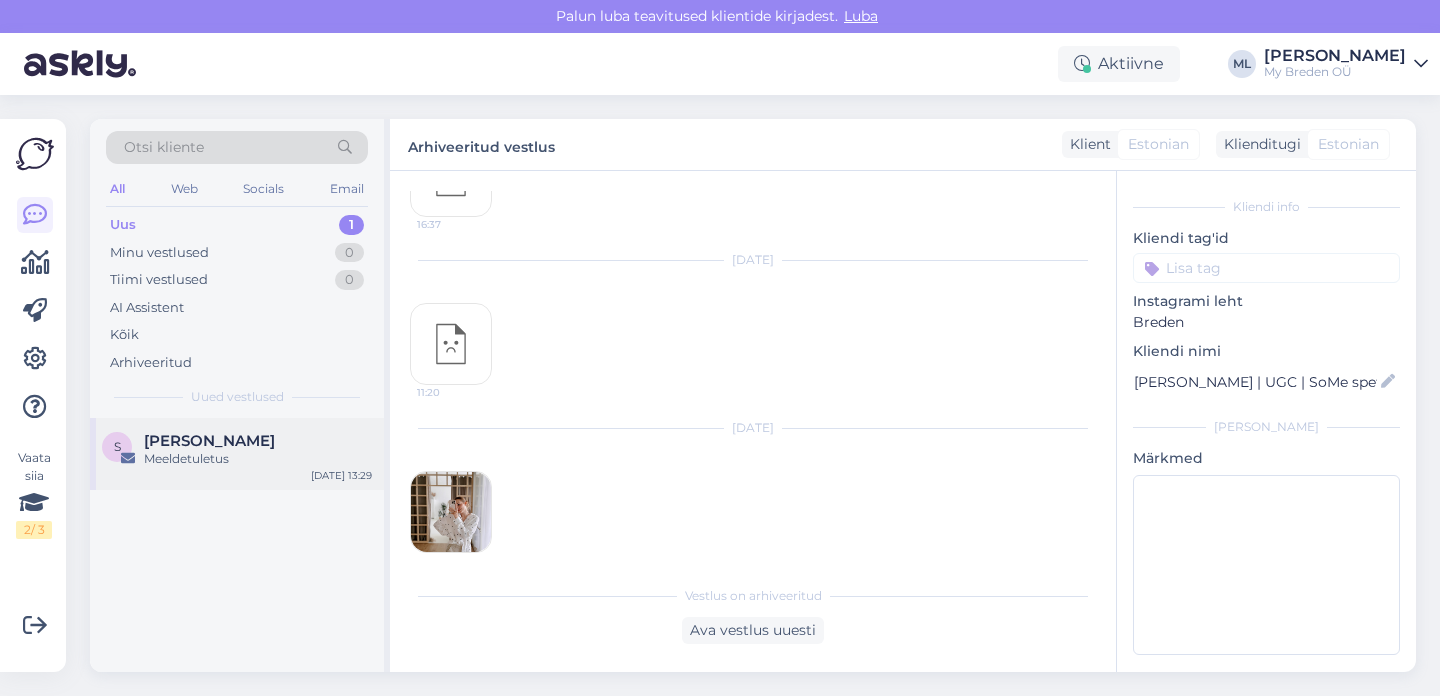 click on "Meeldetuletus" at bounding box center [258, 459] 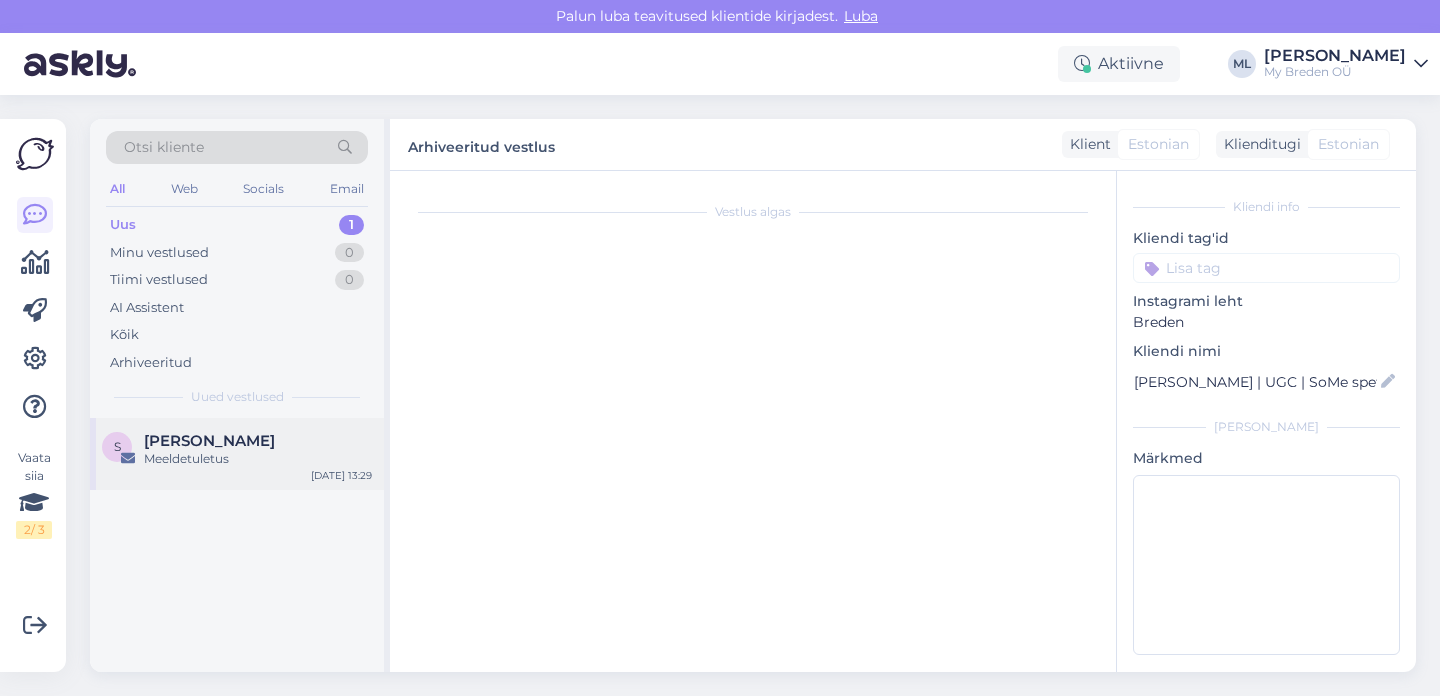 scroll, scrollTop: 54, scrollLeft: 0, axis: vertical 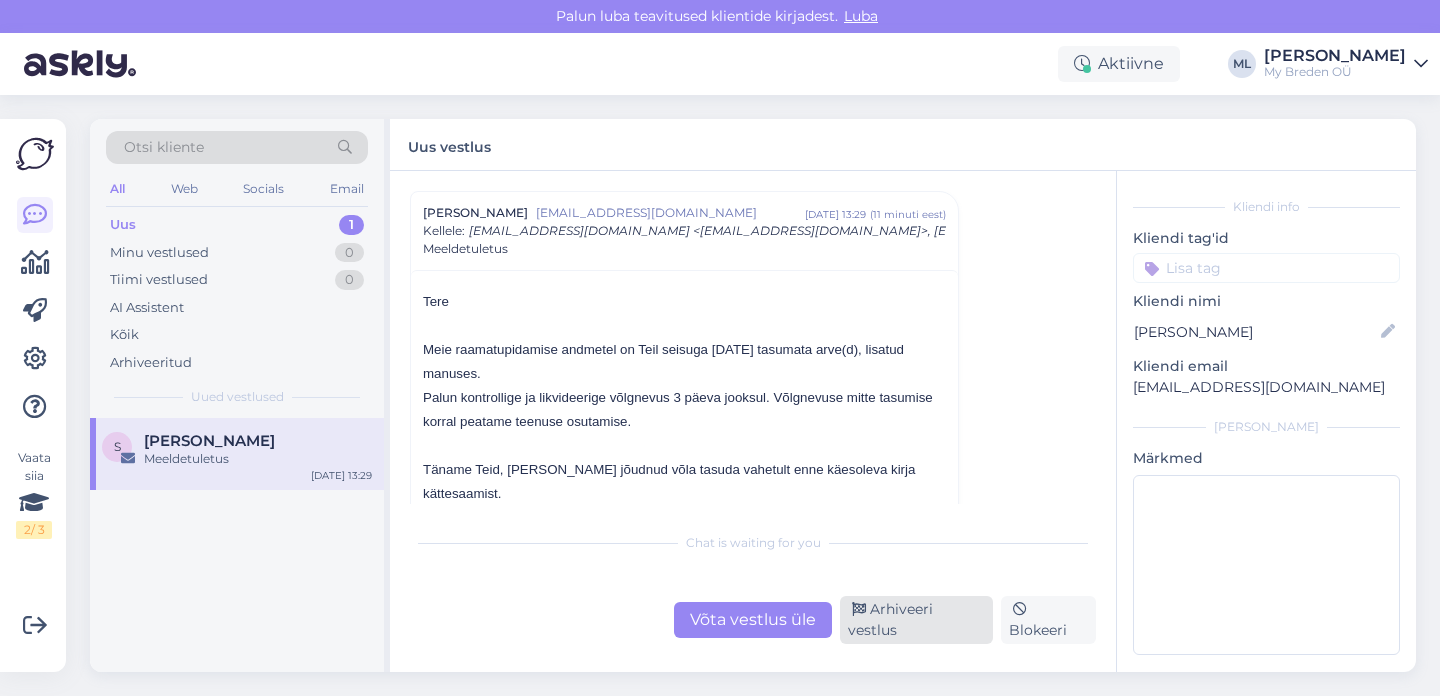 click on "Arhiveeri vestlus" at bounding box center (916, 620) 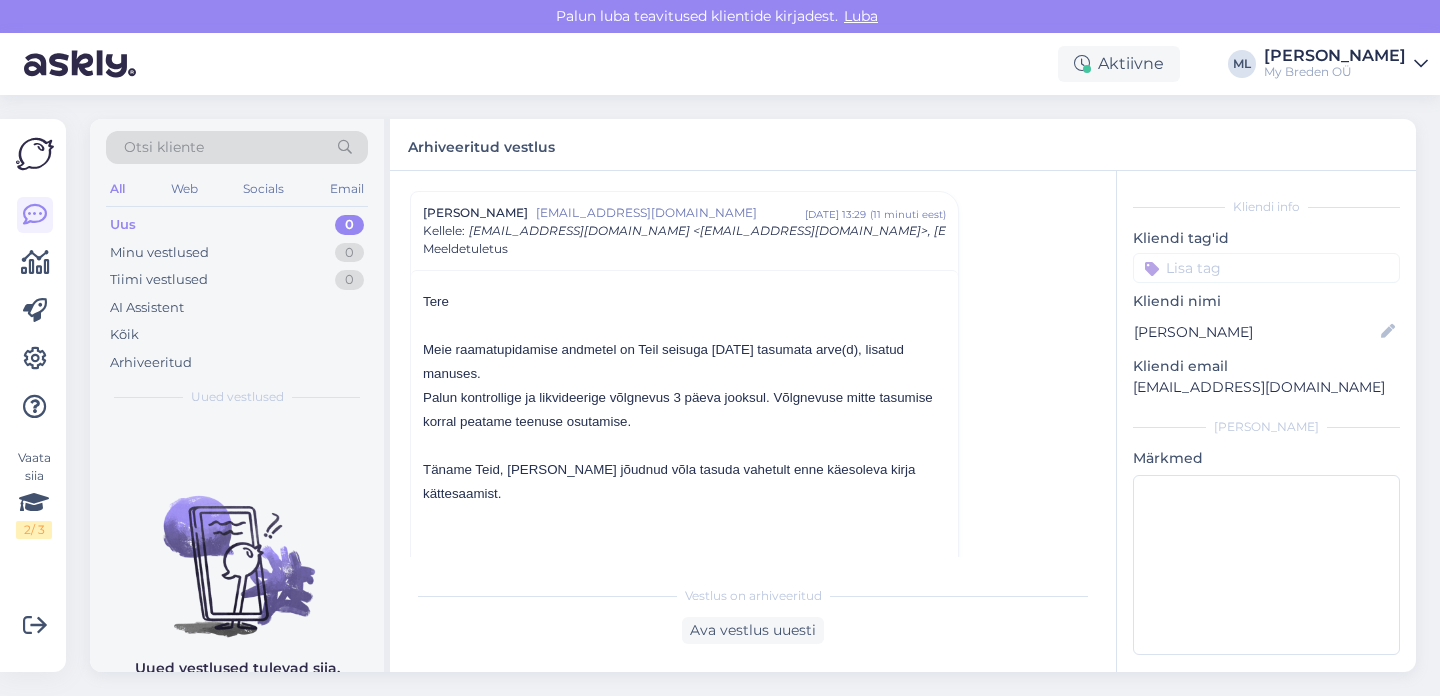click on "All Web Socials  Email" at bounding box center (237, 191) 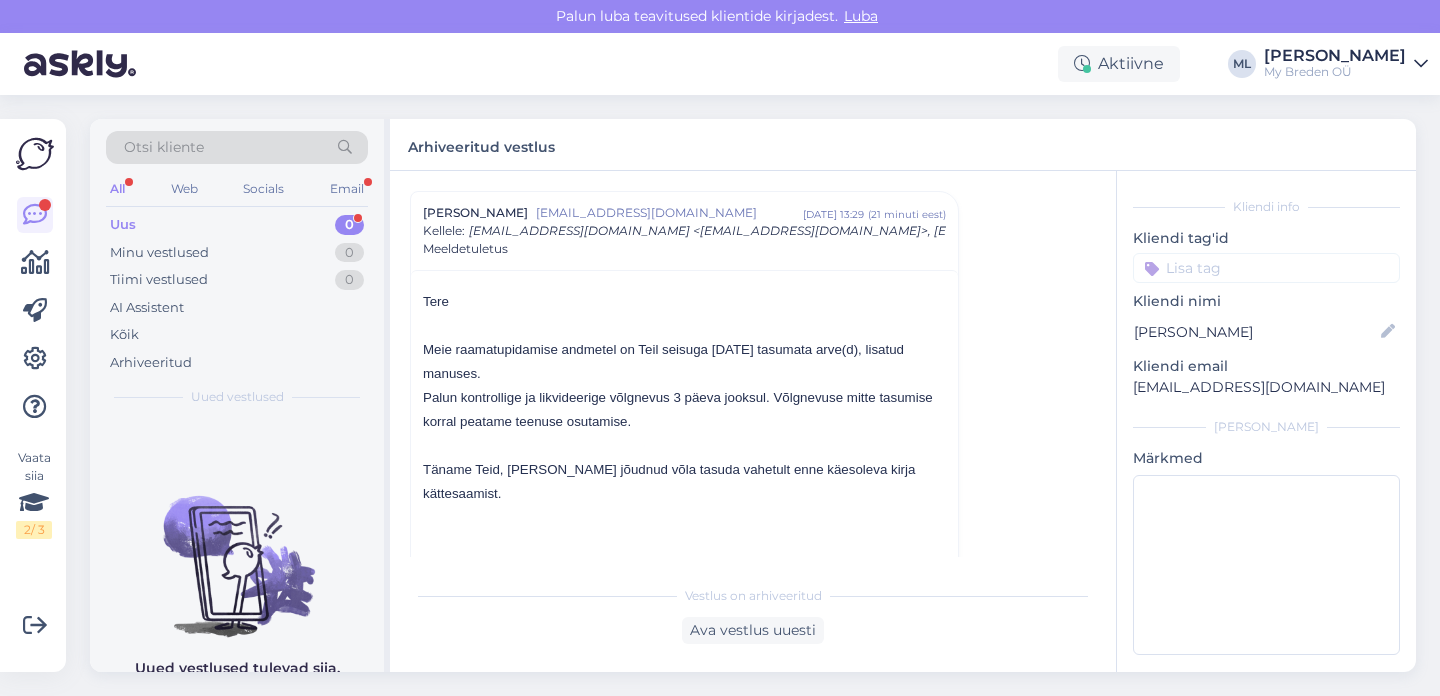 click on "Uus 0" at bounding box center [237, 225] 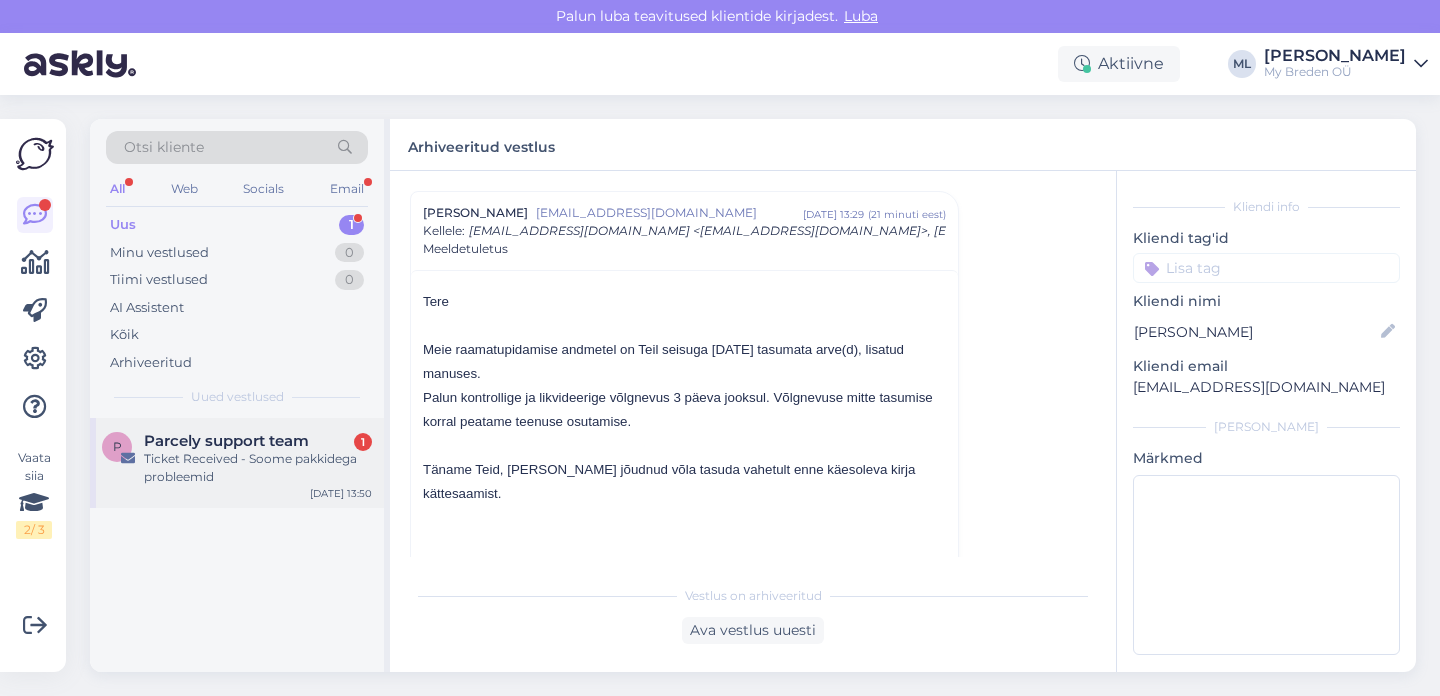 click on "Parcely support team" at bounding box center [226, 441] 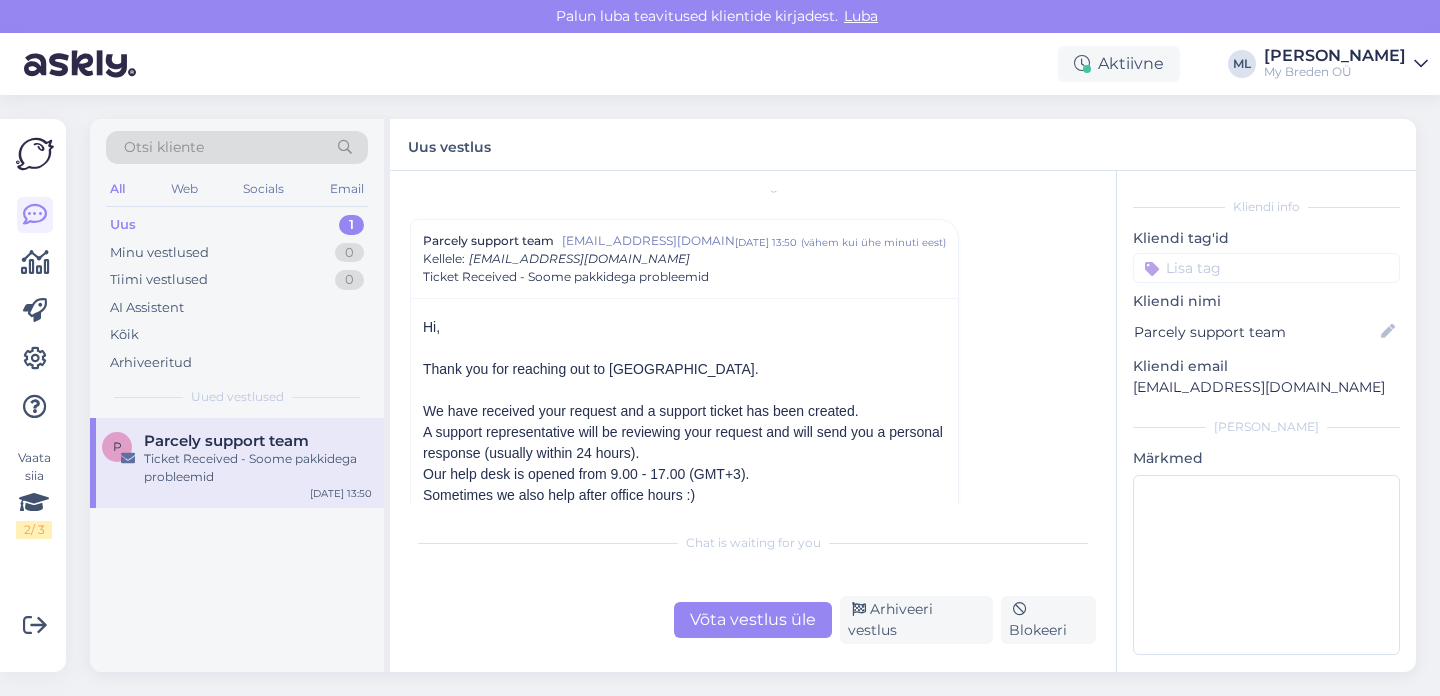 scroll, scrollTop: 33, scrollLeft: 0, axis: vertical 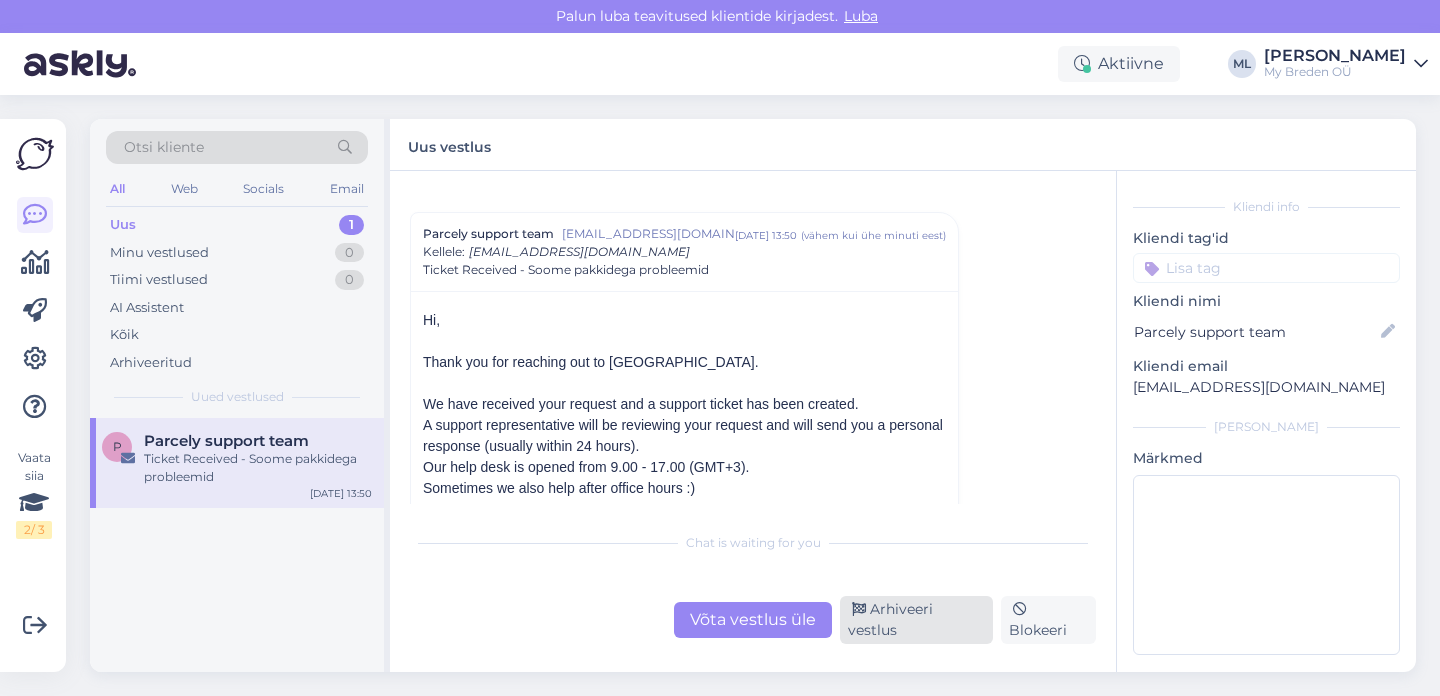 click on "Arhiveeri vestlus" at bounding box center (916, 620) 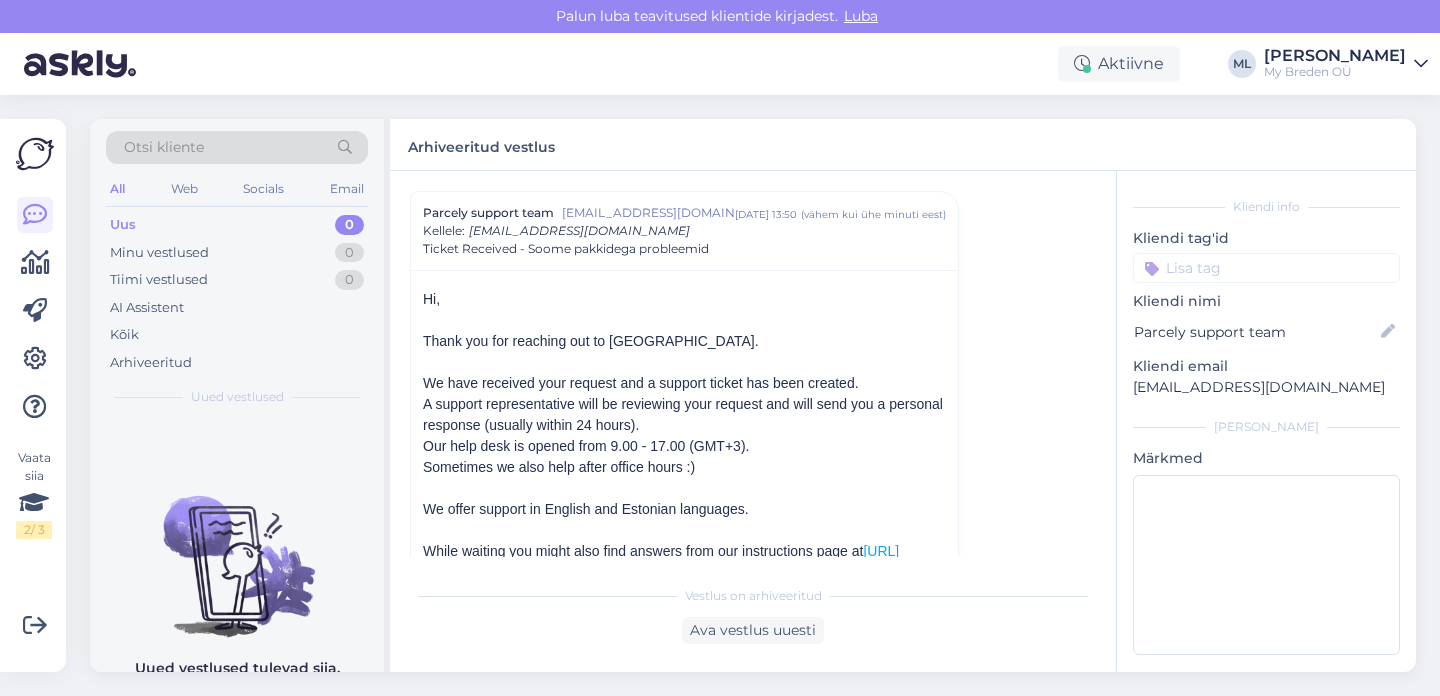 drag, startPoint x: 243, startPoint y: 228, endPoint x: 228, endPoint y: 265, distance: 39.92493 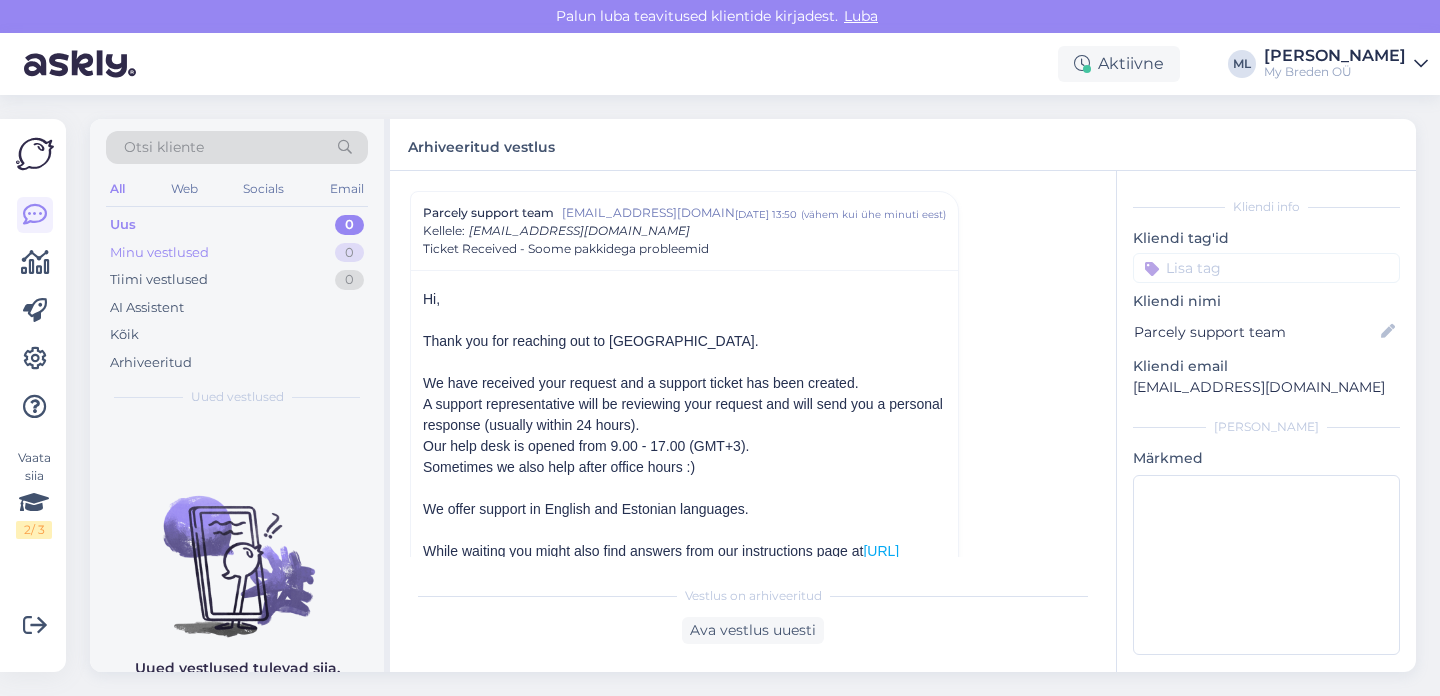 click on "Uus 0" at bounding box center (237, 225) 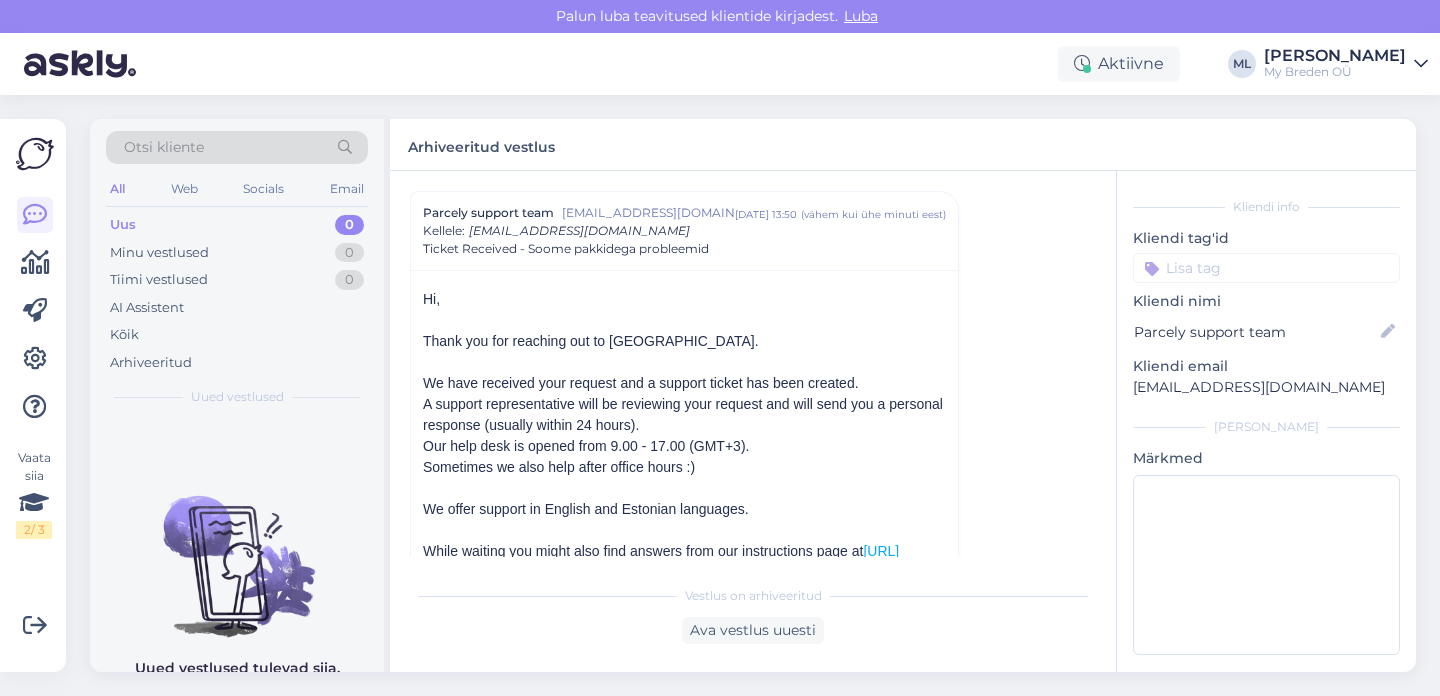 click on "Uus 0" at bounding box center (237, 225) 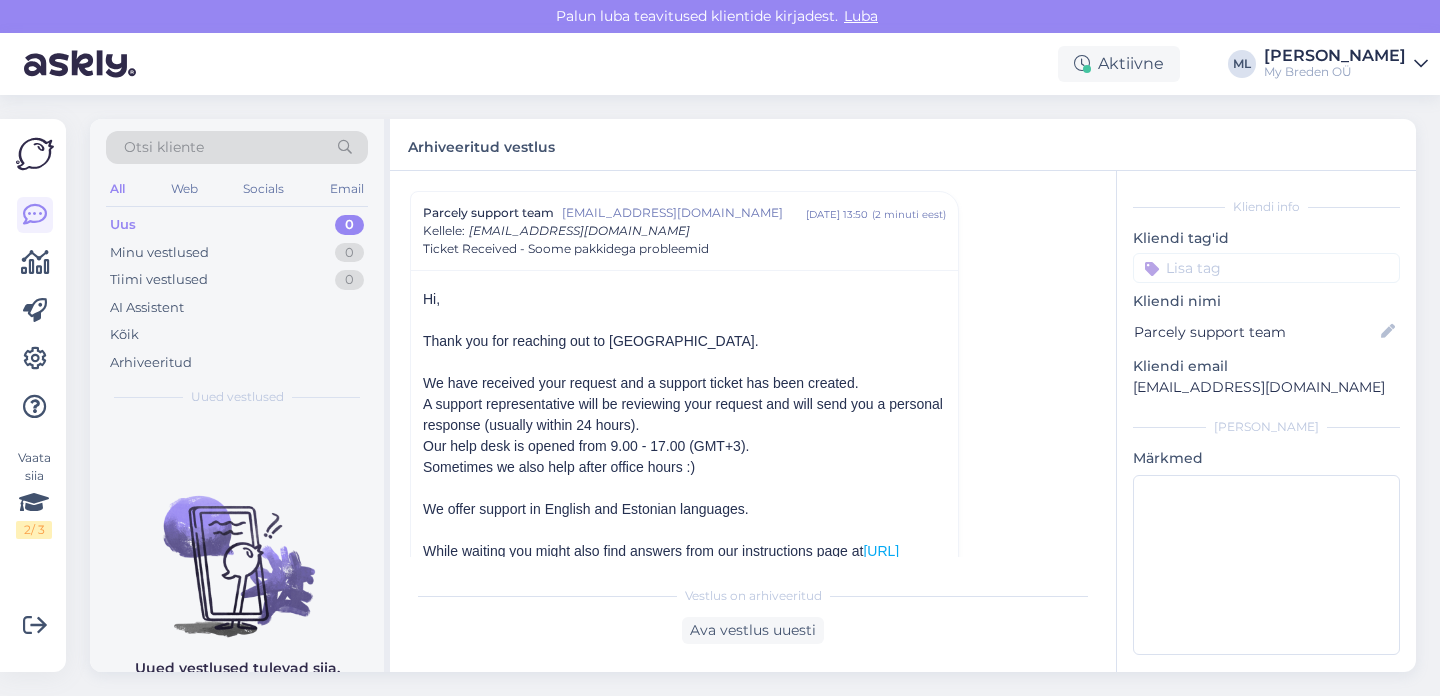 click on "Uus 0" at bounding box center (237, 225) 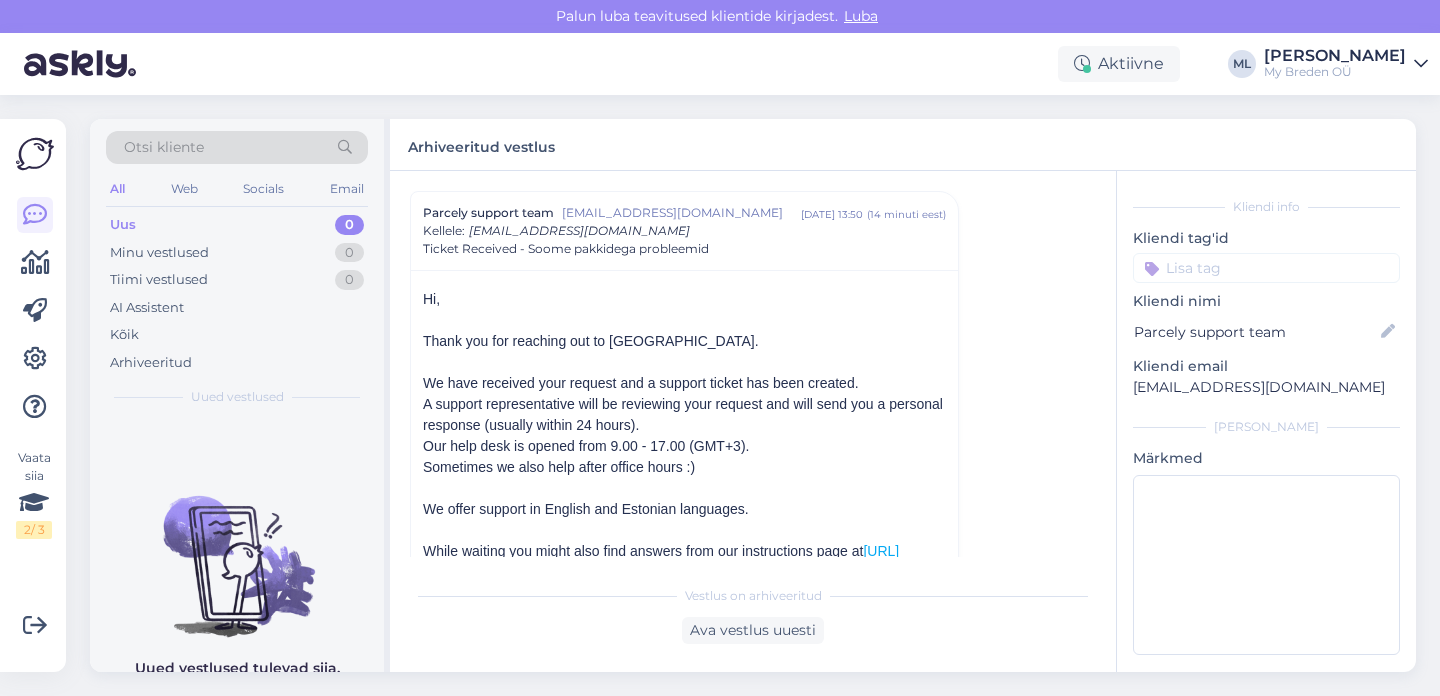 click on "Uus 0" at bounding box center [237, 225] 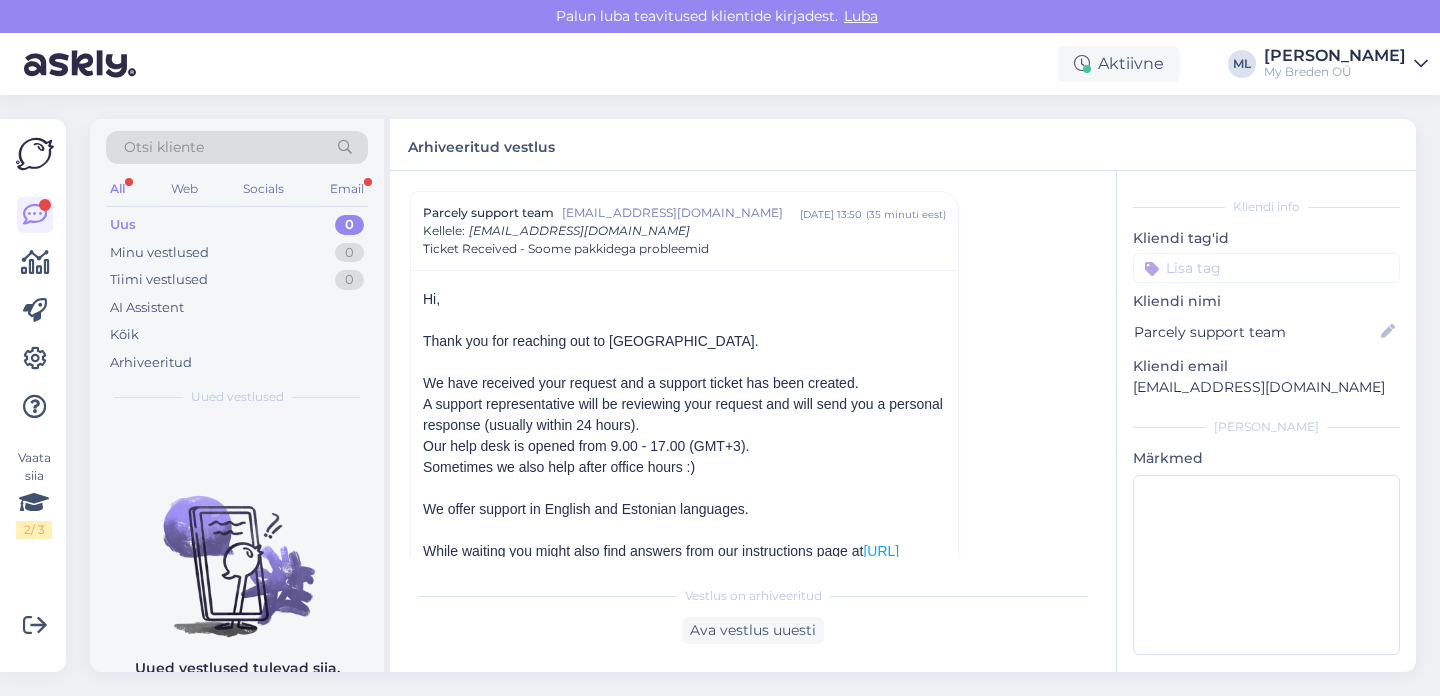 scroll, scrollTop: 366, scrollLeft: 0, axis: vertical 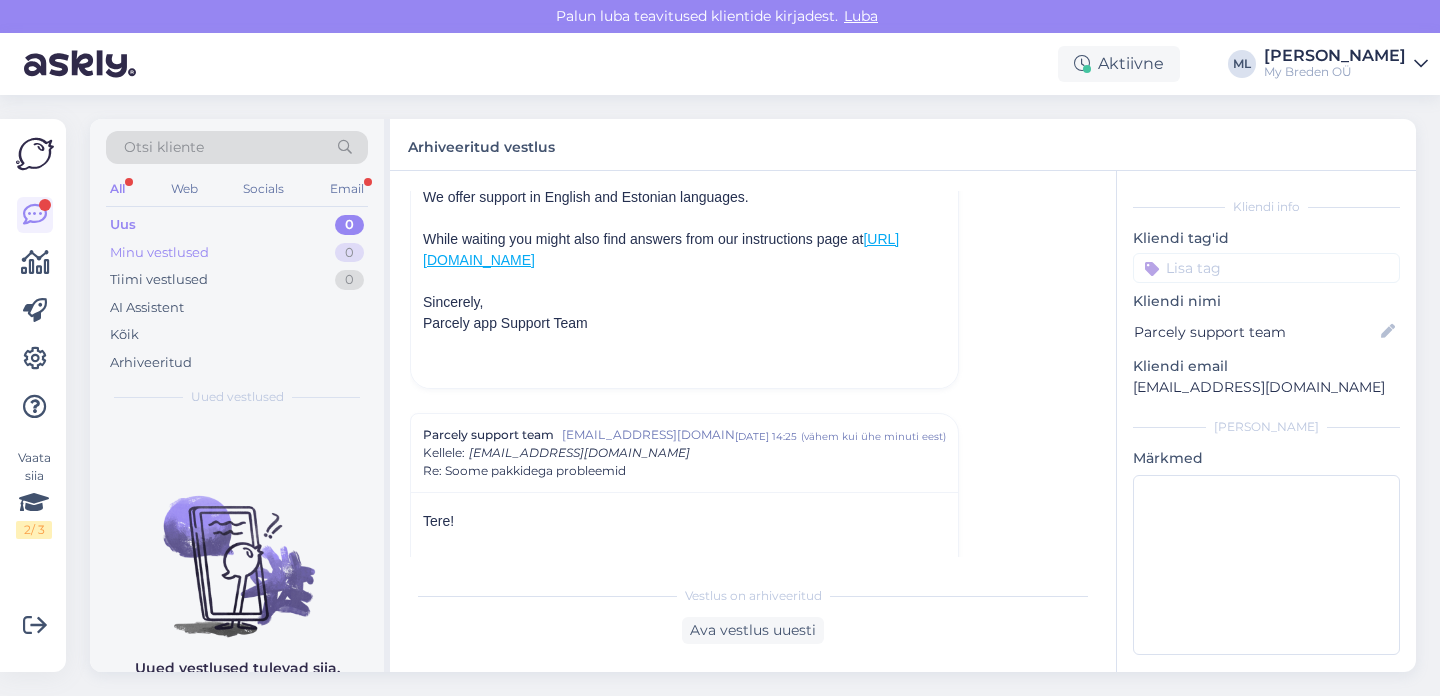 click on "Minu vestlused" at bounding box center [159, 253] 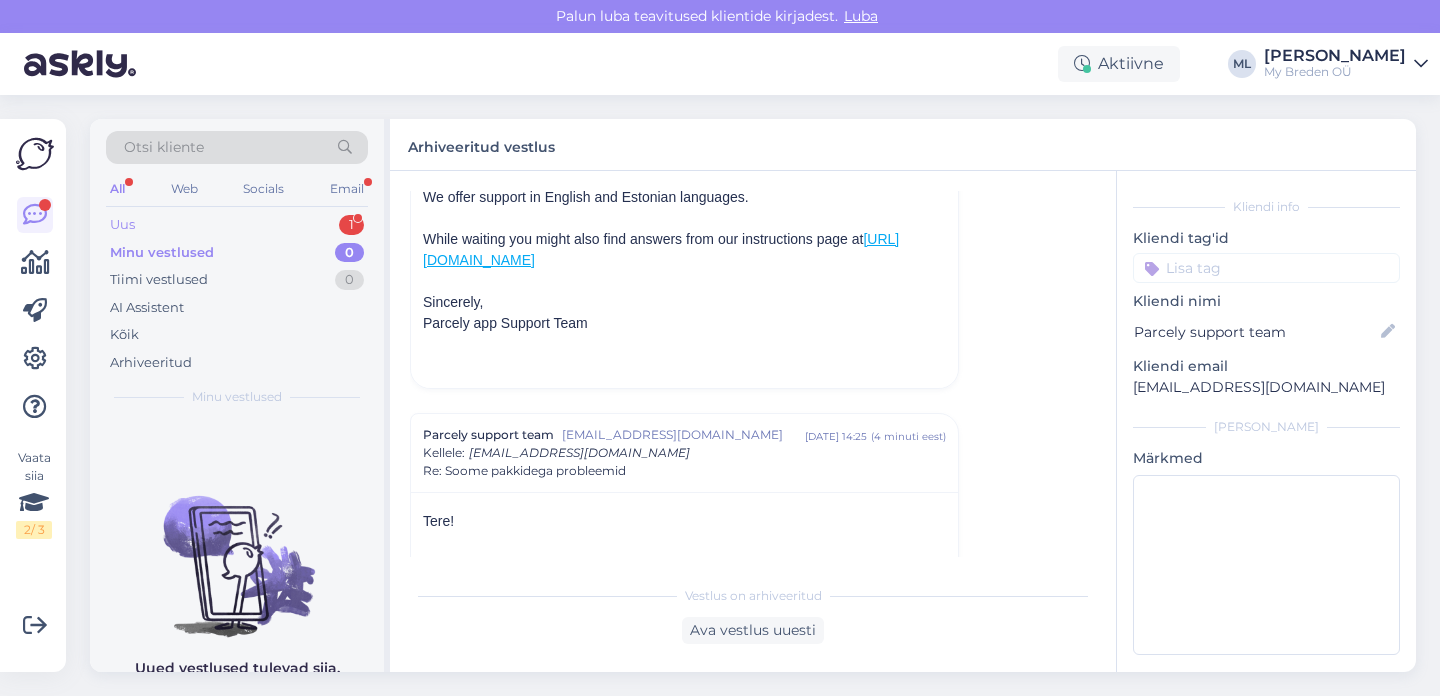 click on "Uus 1" at bounding box center (237, 225) 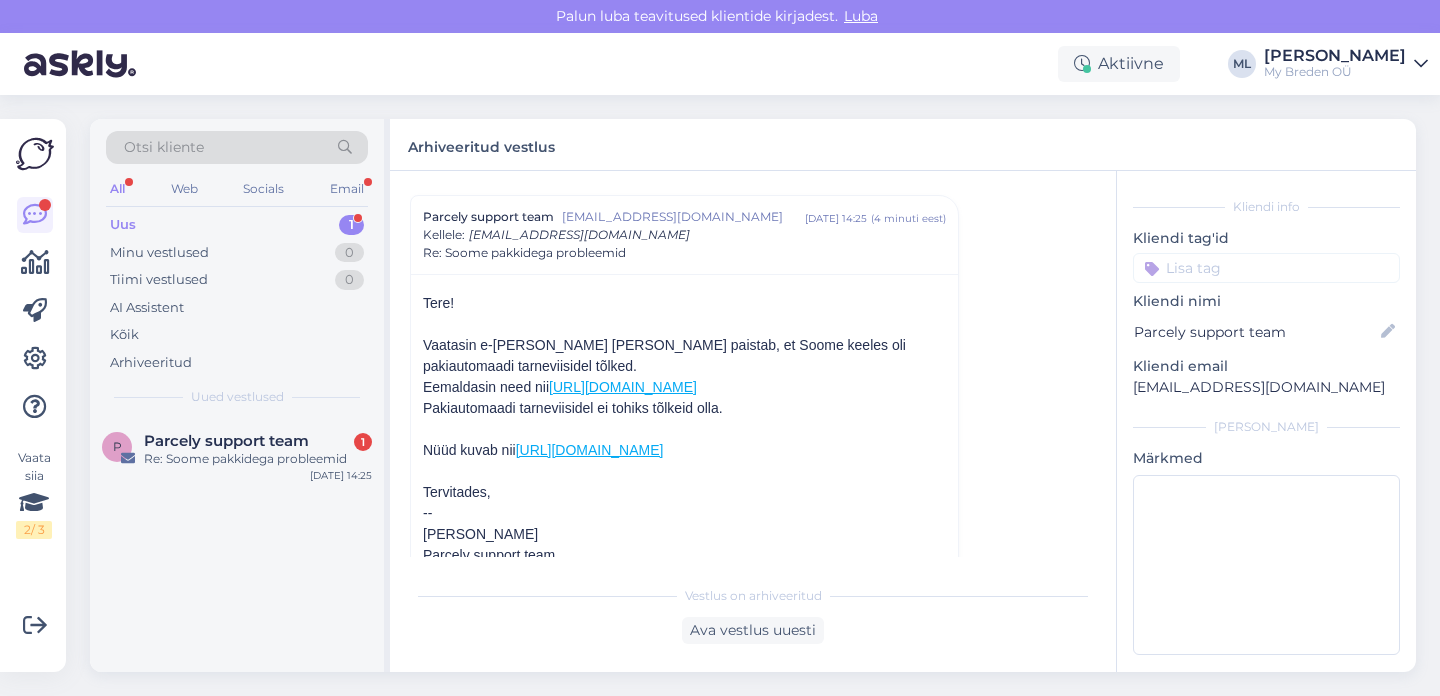 scroll, scrollTop: 619, scrollLeft: 0, axis: vertical 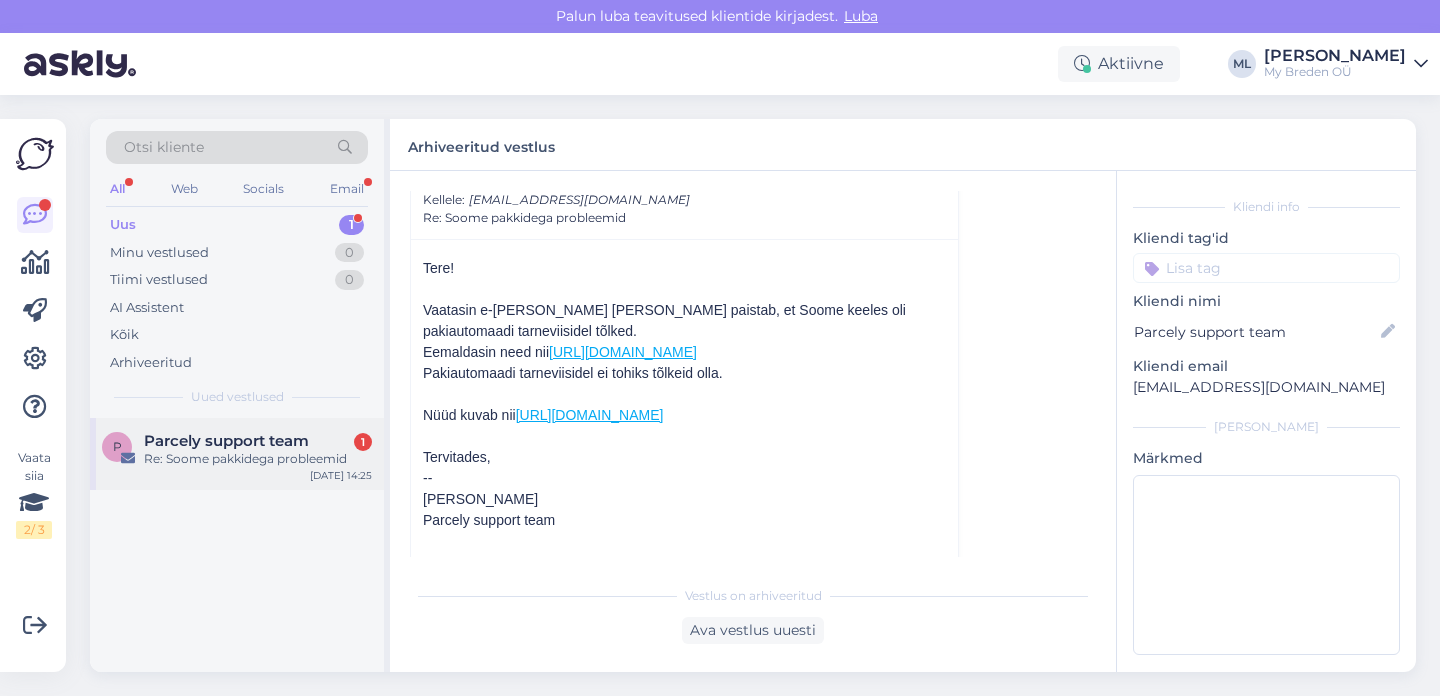 click on "Re: Soome pakkidega probleemid" at bounding box center [258, 459] 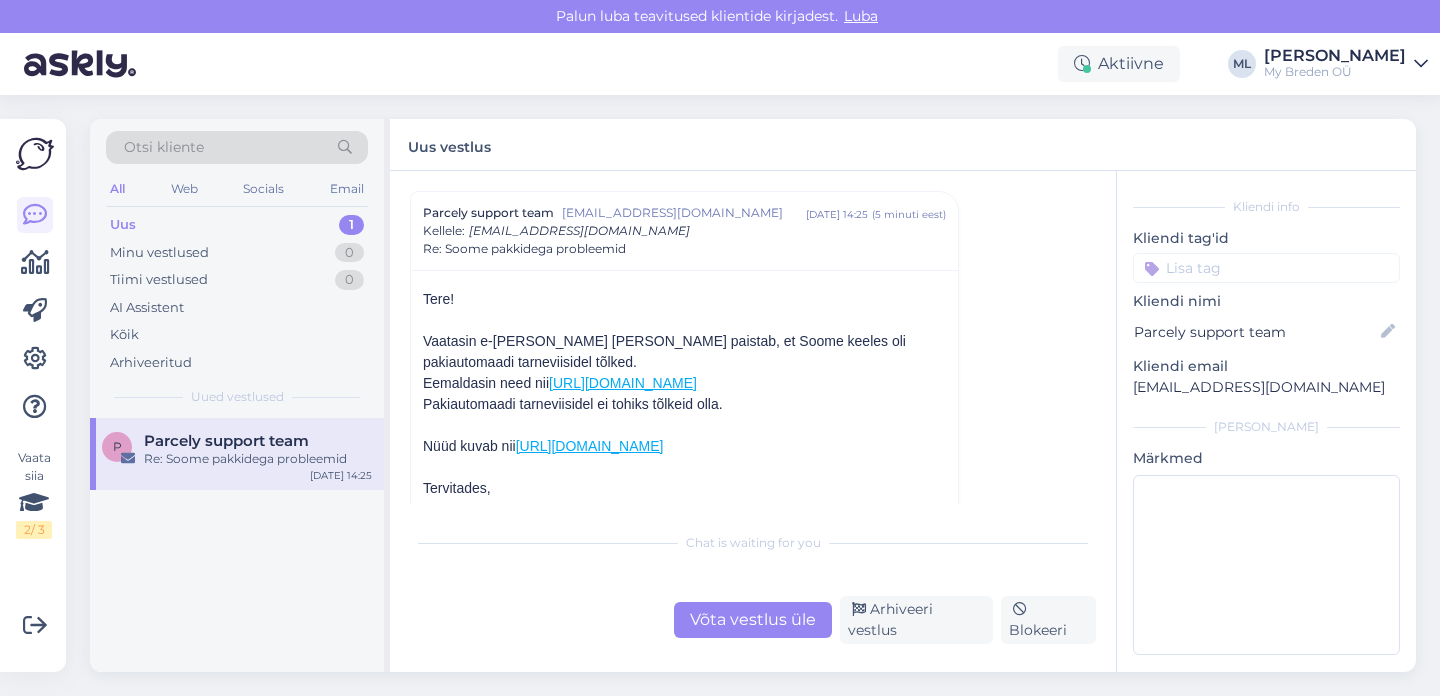 click on "Uus 1" at bounding box center [237, 225] 